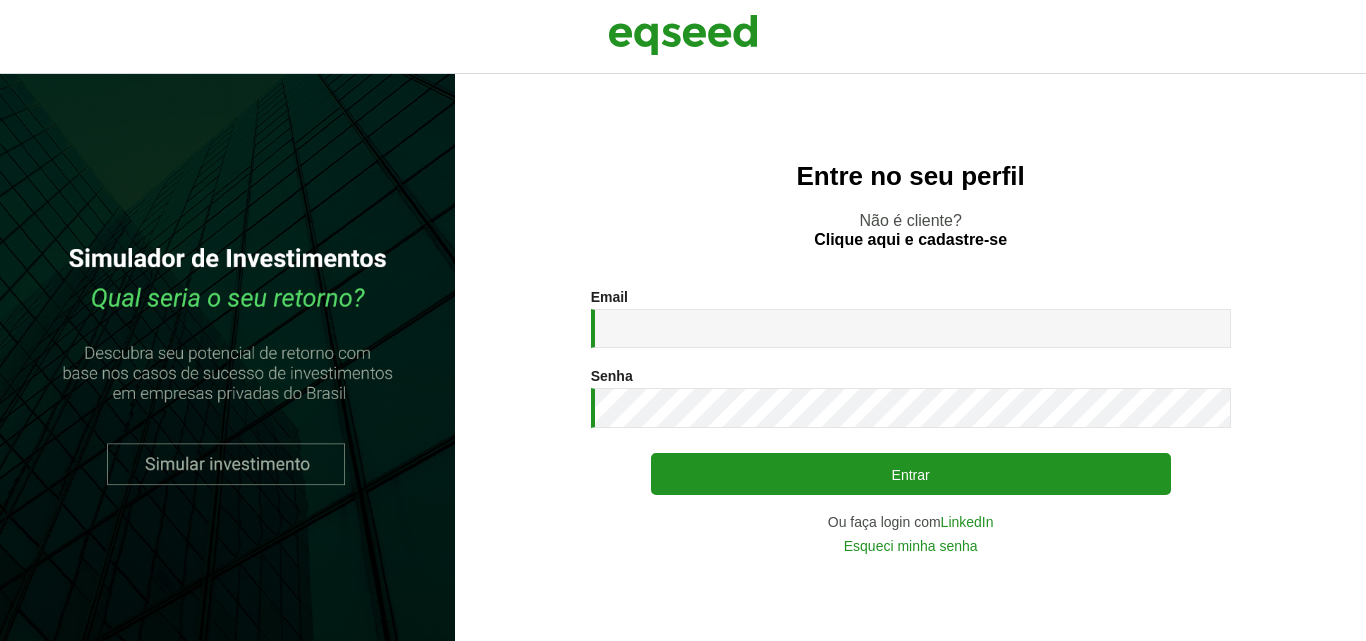 scroll, scrollTop: 0, scrollLeft: 0, axis: both 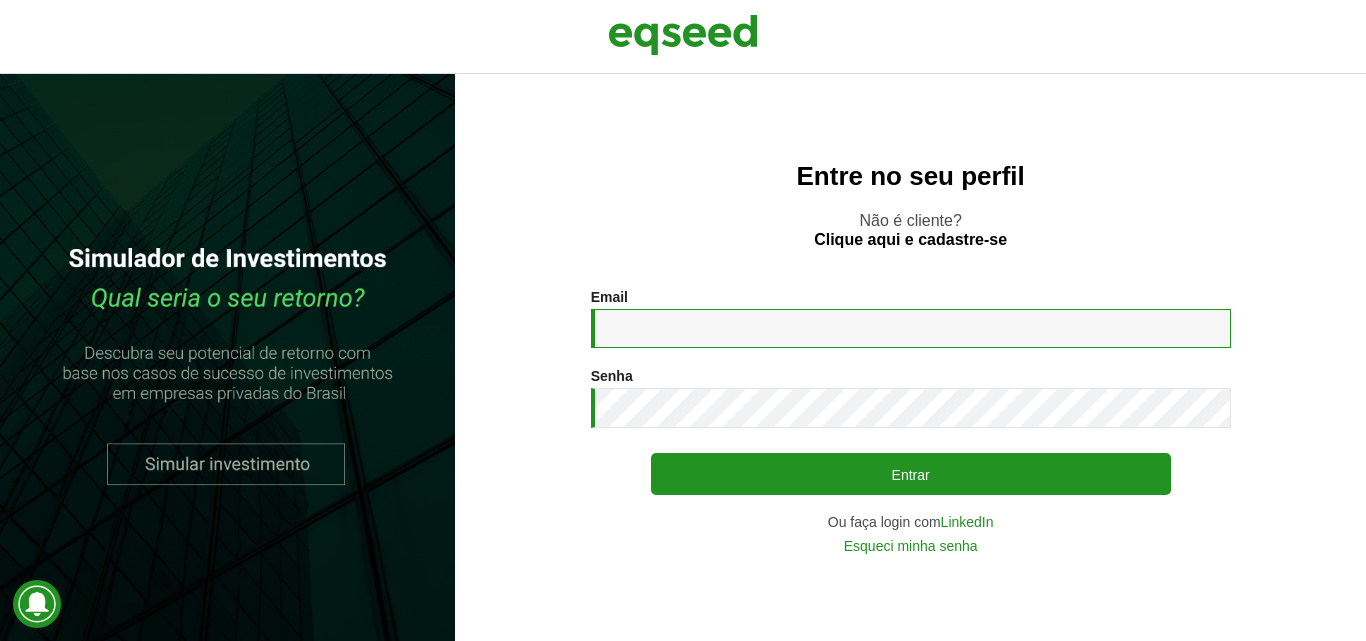 click on "Email  *" at bounding box center [911, 328] 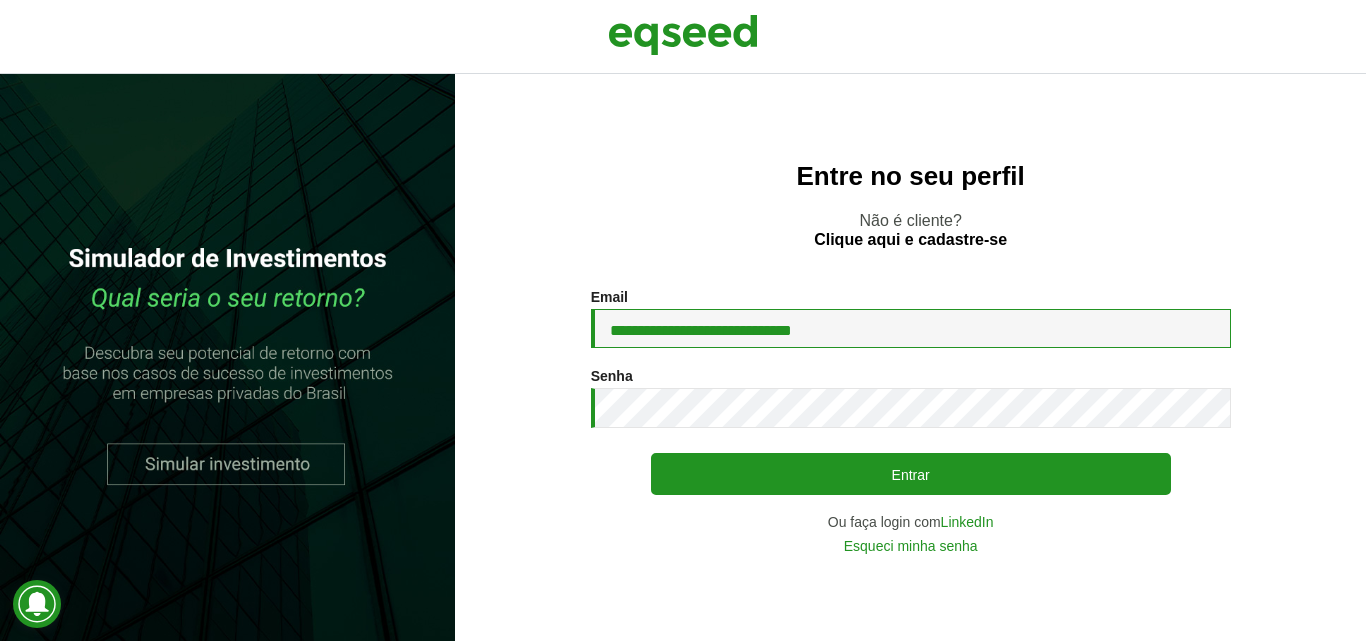 type on "**********" 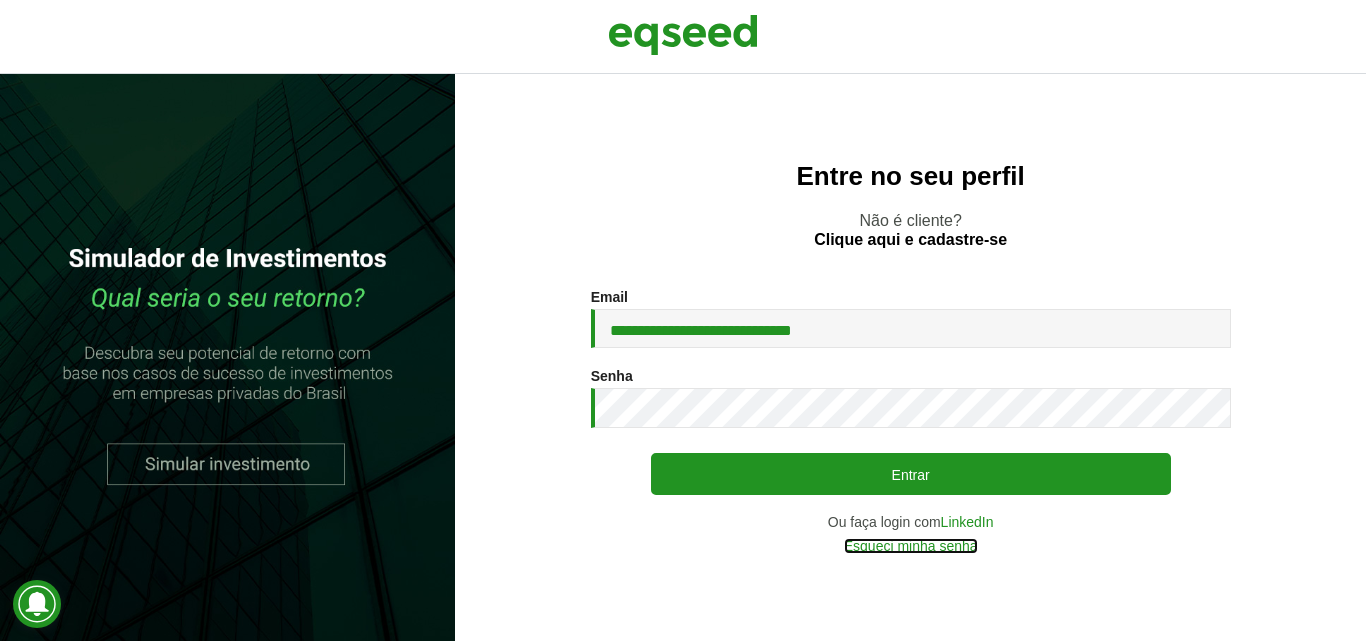 click on "Esqueci minha senha" at bounding box center [911, 546] 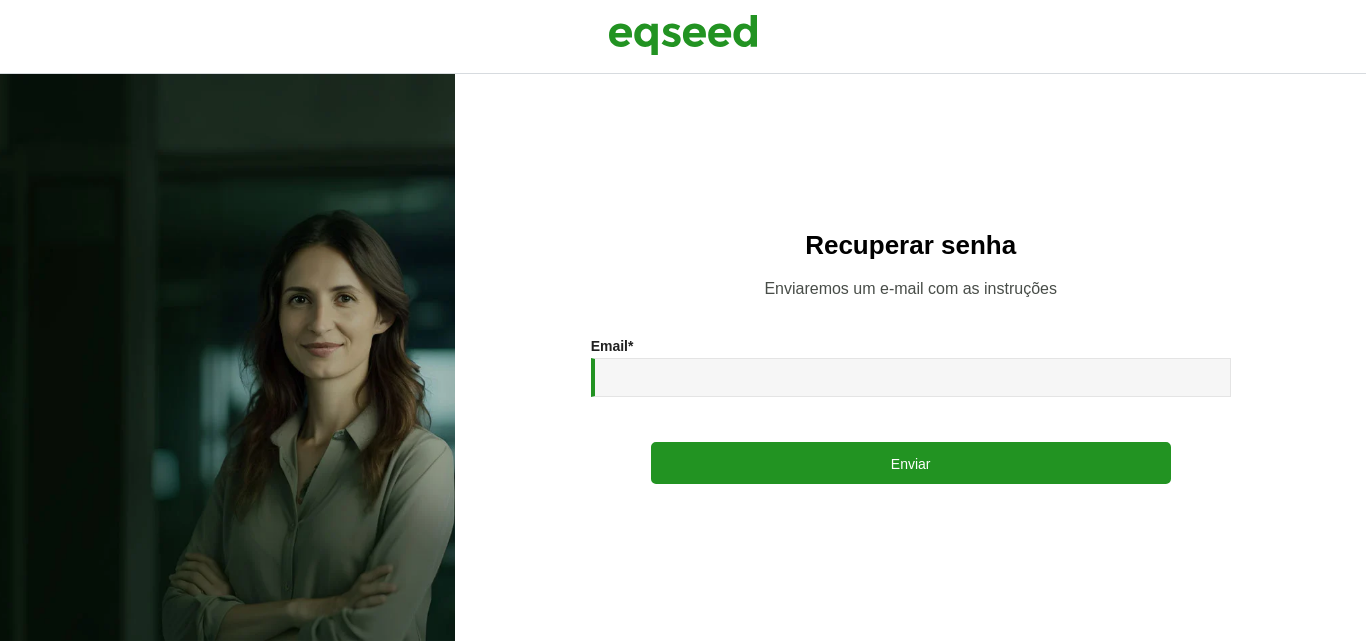 click on "Email  *" at bounding box center (911, 377) 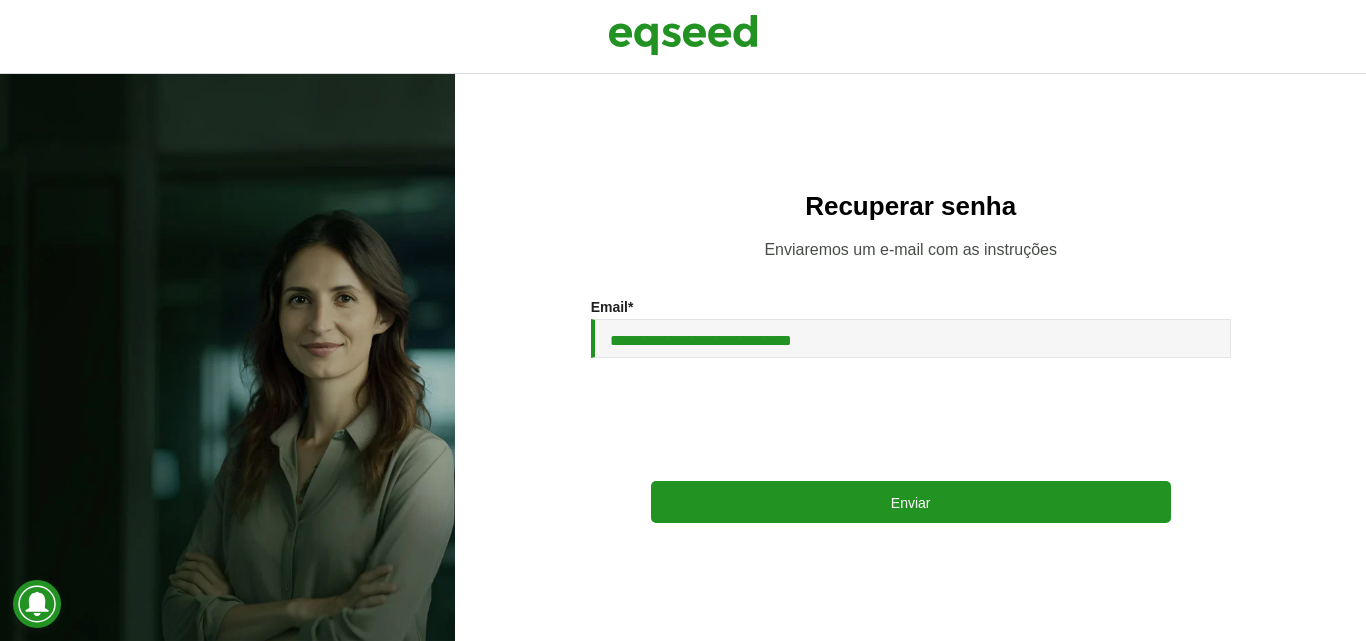 type on "**********" 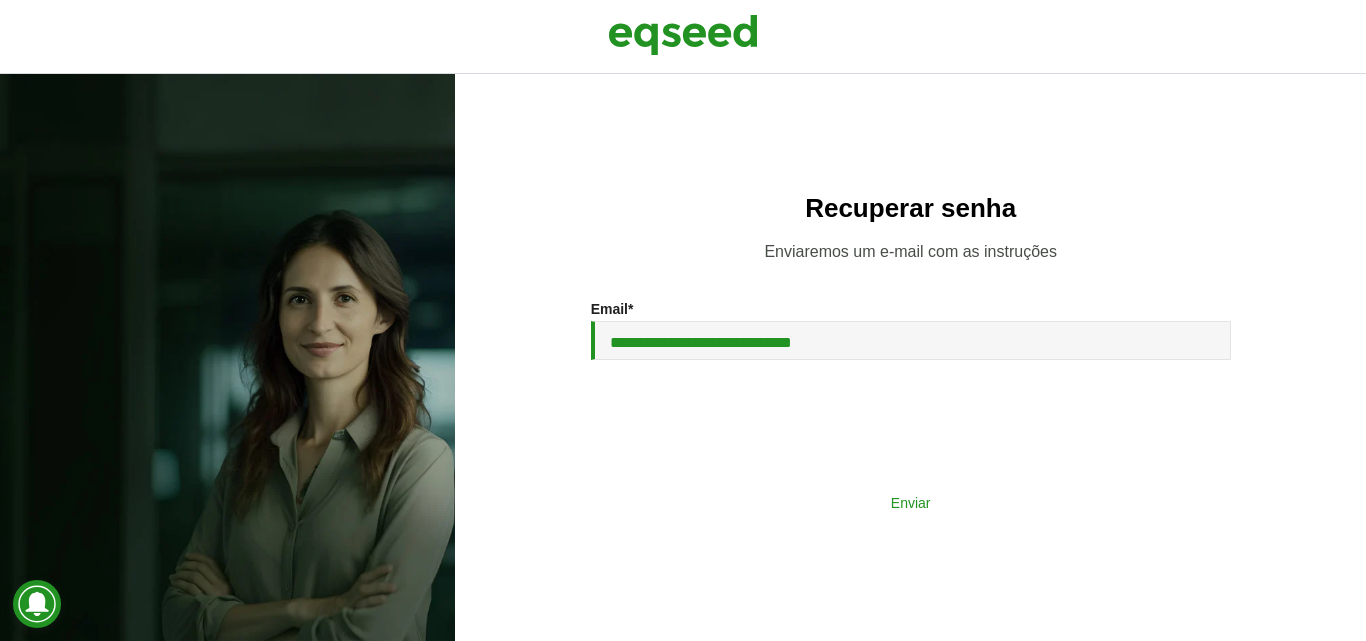click on "Enviar" at bounding box center [911, 502] 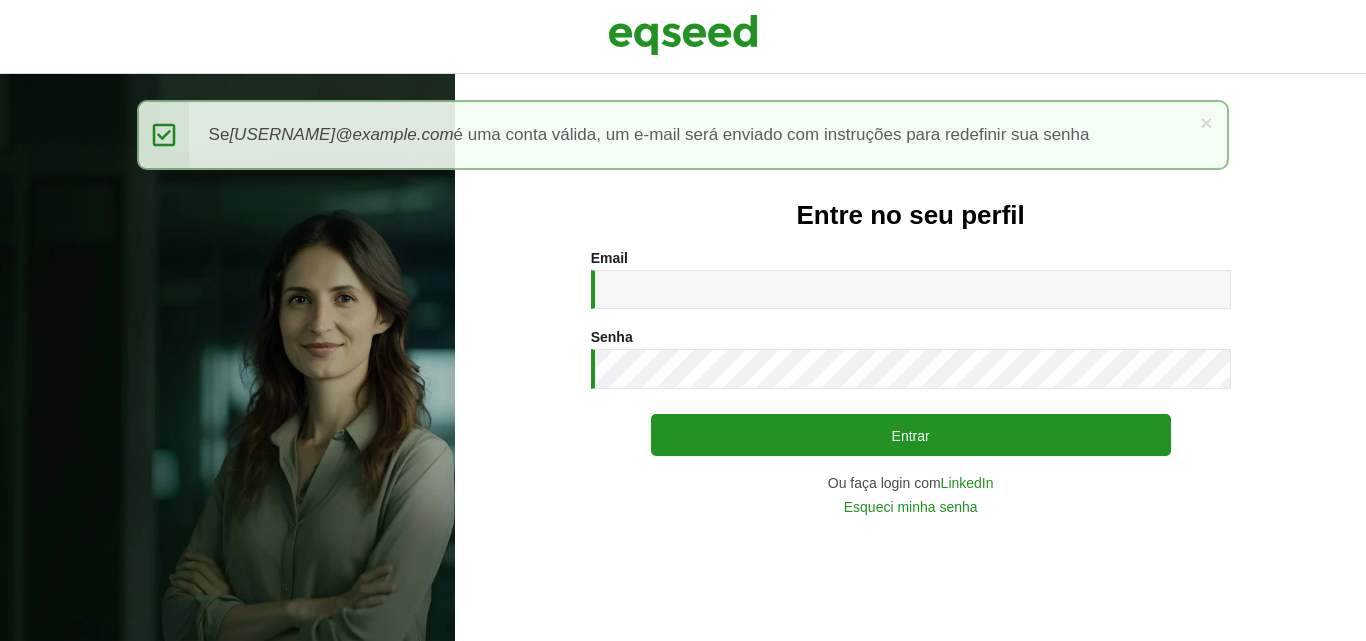 scroll, scrollTop: 0, scrollLeft: 0, axis: both 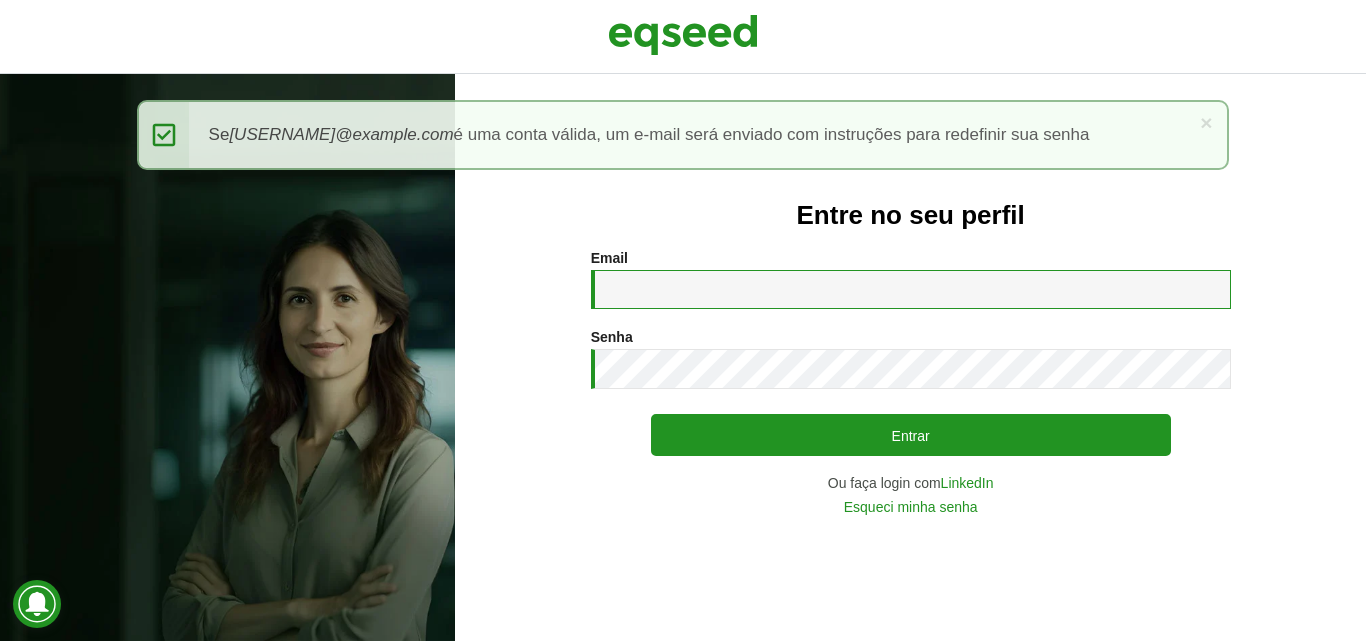 click on "Email  *" at bounding box center (911, 289) 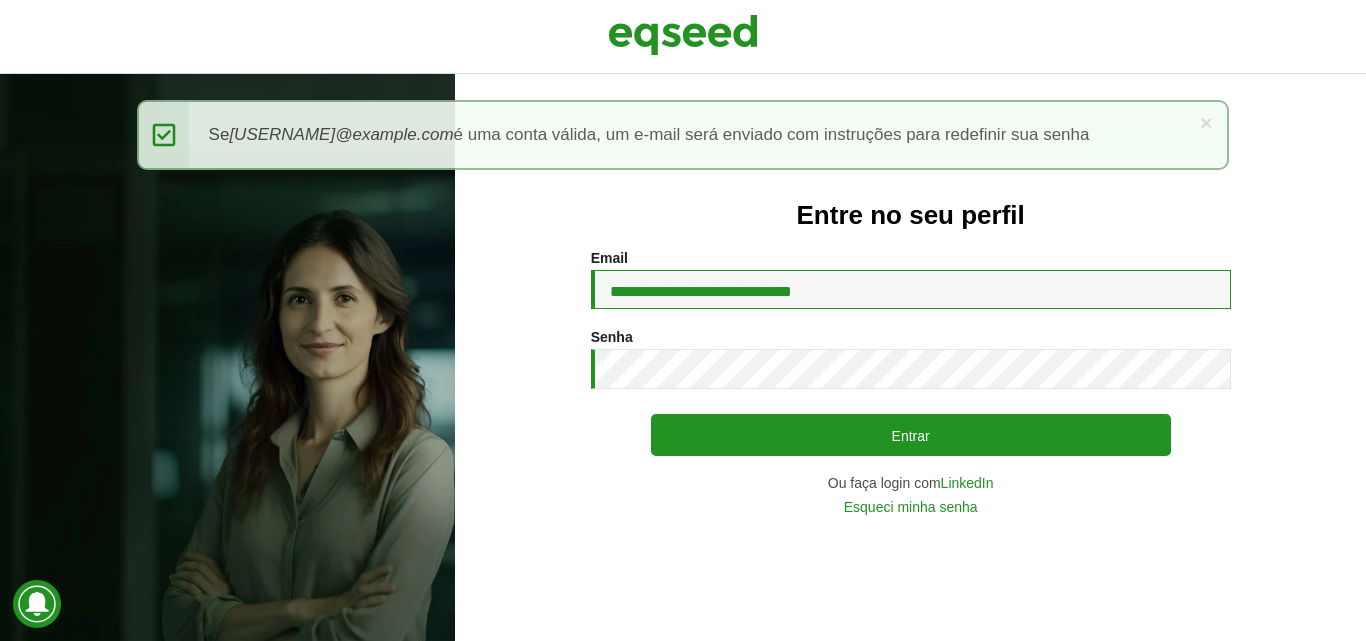 type on "**********" 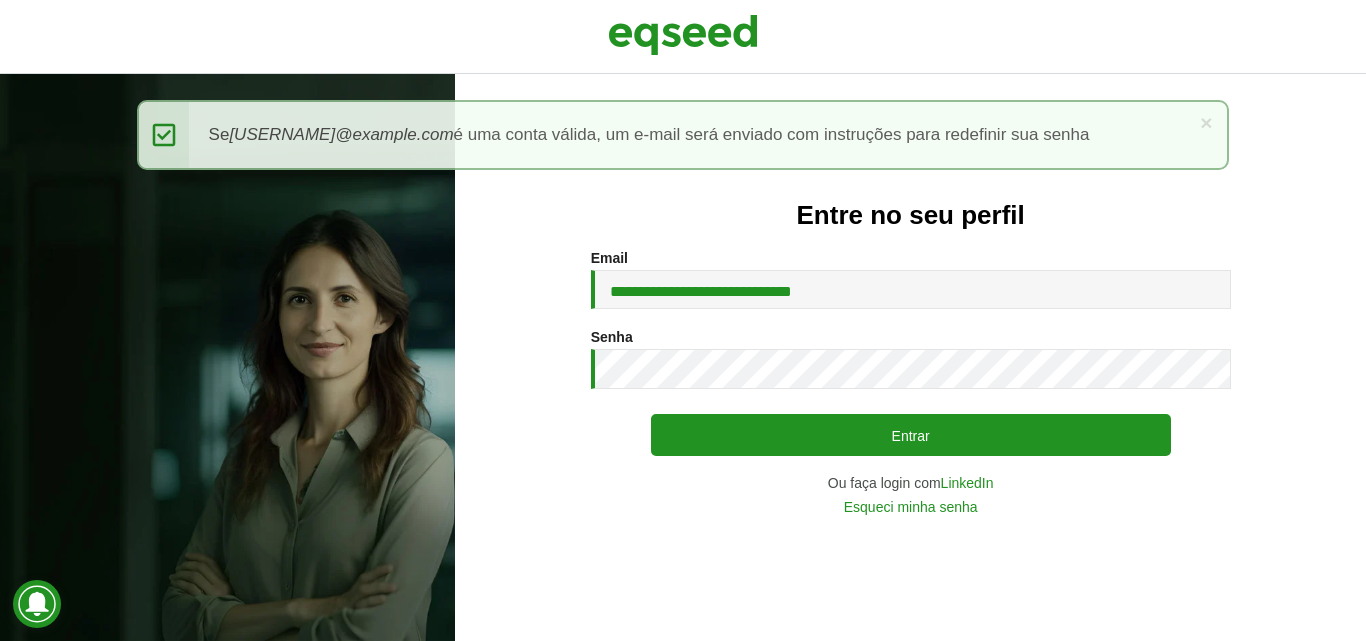 click on "Senha  *
Digite a senha que será usada em conjunto com seu e-mail." at bounding box center (911, 359) 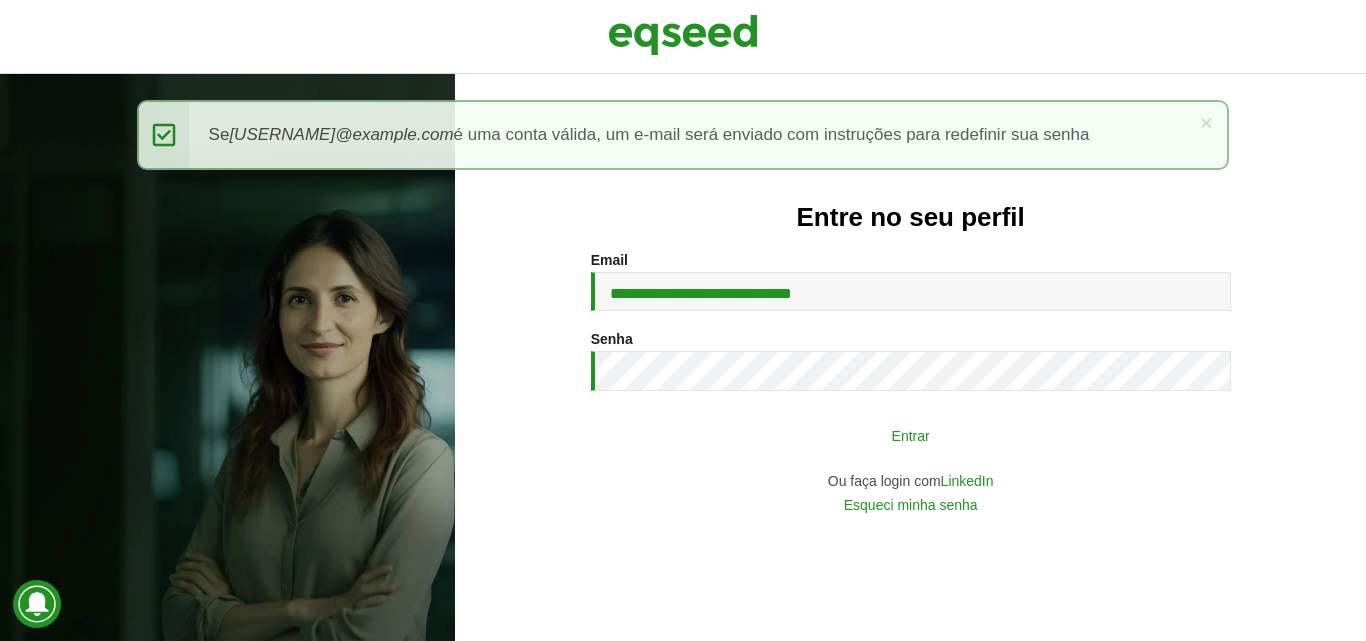 click on "Entrar" at bounding box center (911, 435) 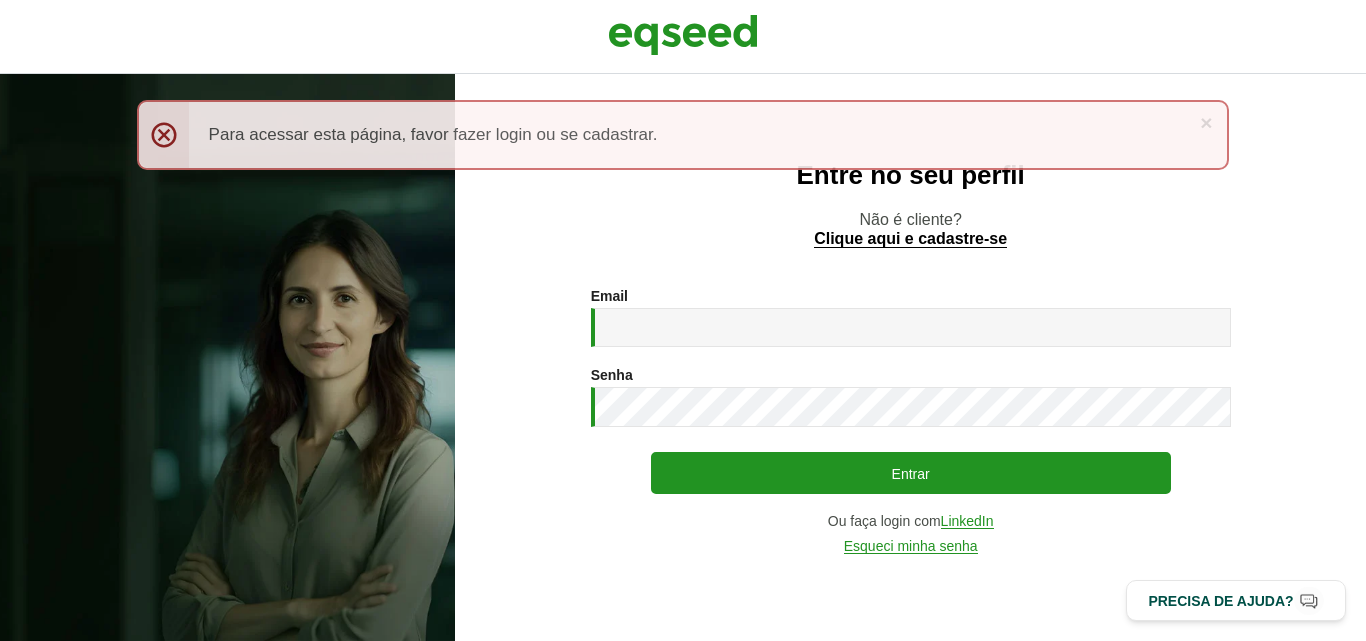 scroll, scrollTop: 0, scrollLeft: 0, axis: both 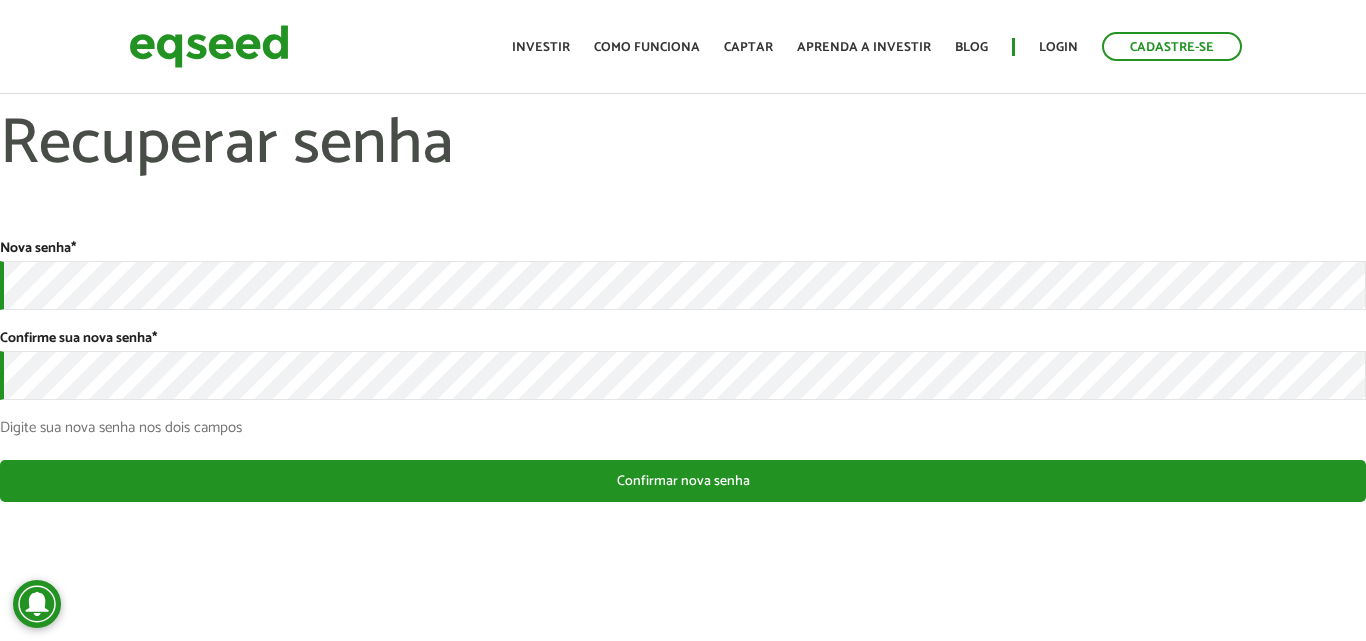 click on "Nova senha  *
Confirme sua nova senha  *
Digite sua nova senha nos dois campos Este lembrete de senha para o usuário  [FIRST] [LAST]  vai expirar em  [DAY], [DATE] - [TIME] . Clique neste botão para entrar no site e trocar sua senha.
Confirmar nova senha" at bounding box center [683, 371] 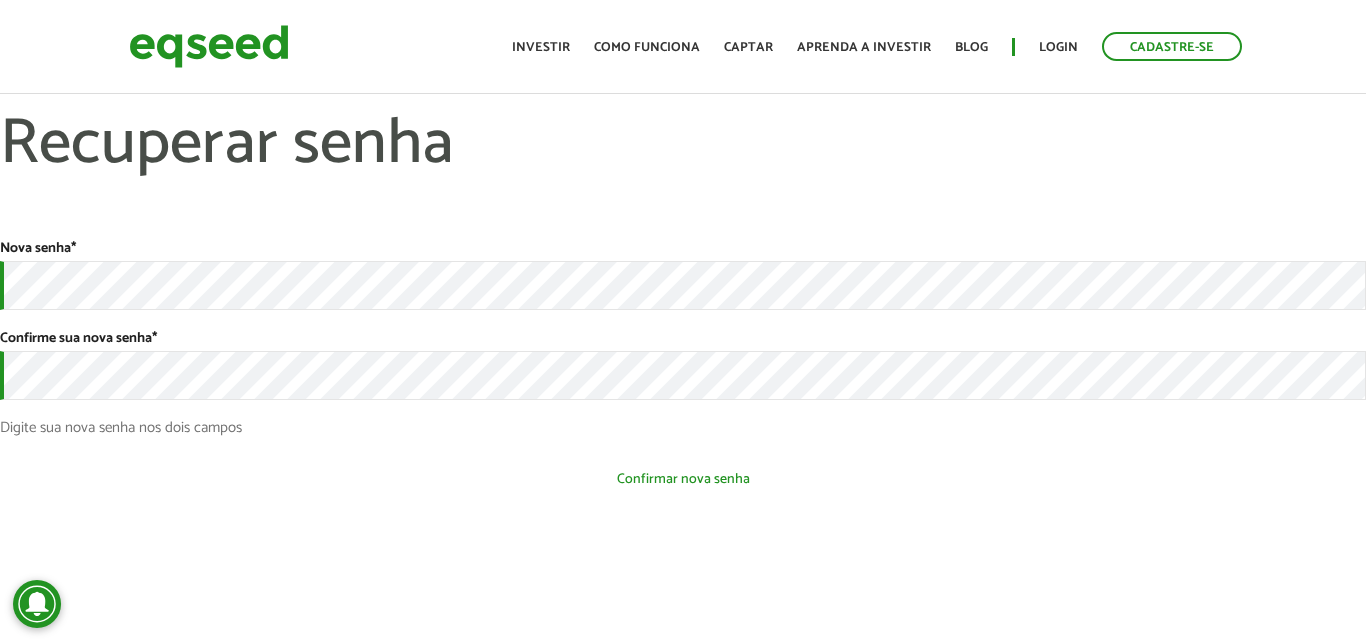 click on "Confirmar nova senha" at bounding box center (683, 479) 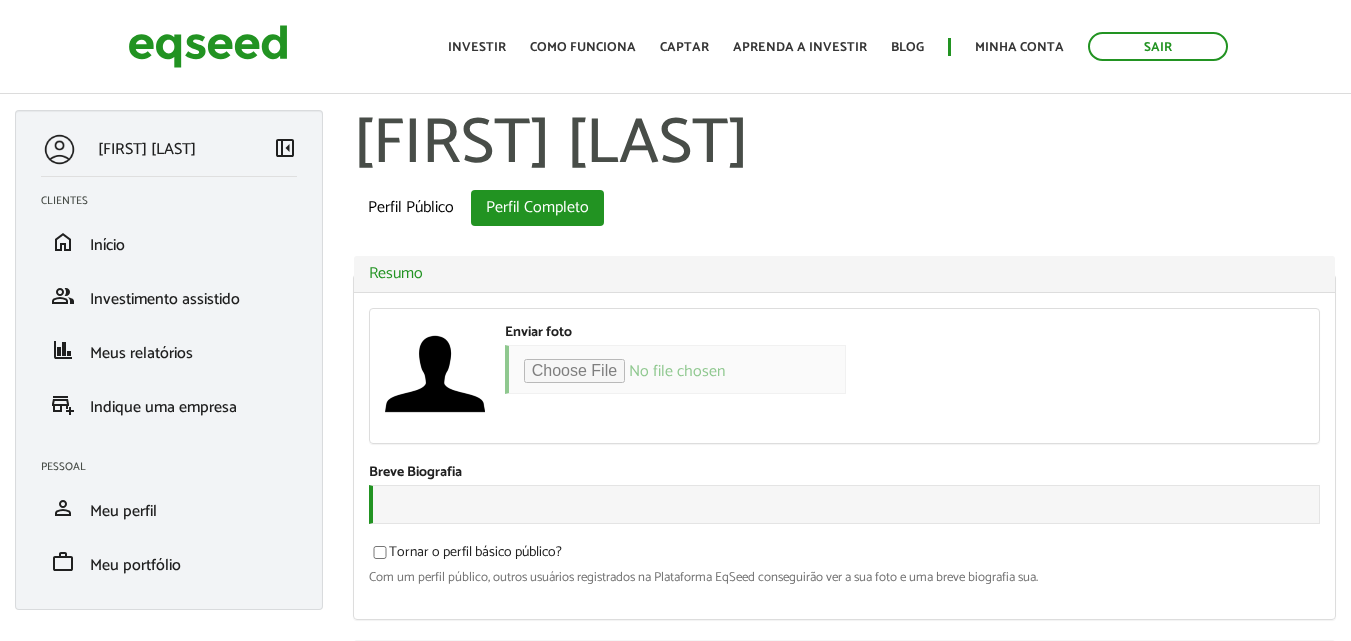 scroll, scrollTop: 0, scrollLeft: 0, axis: both 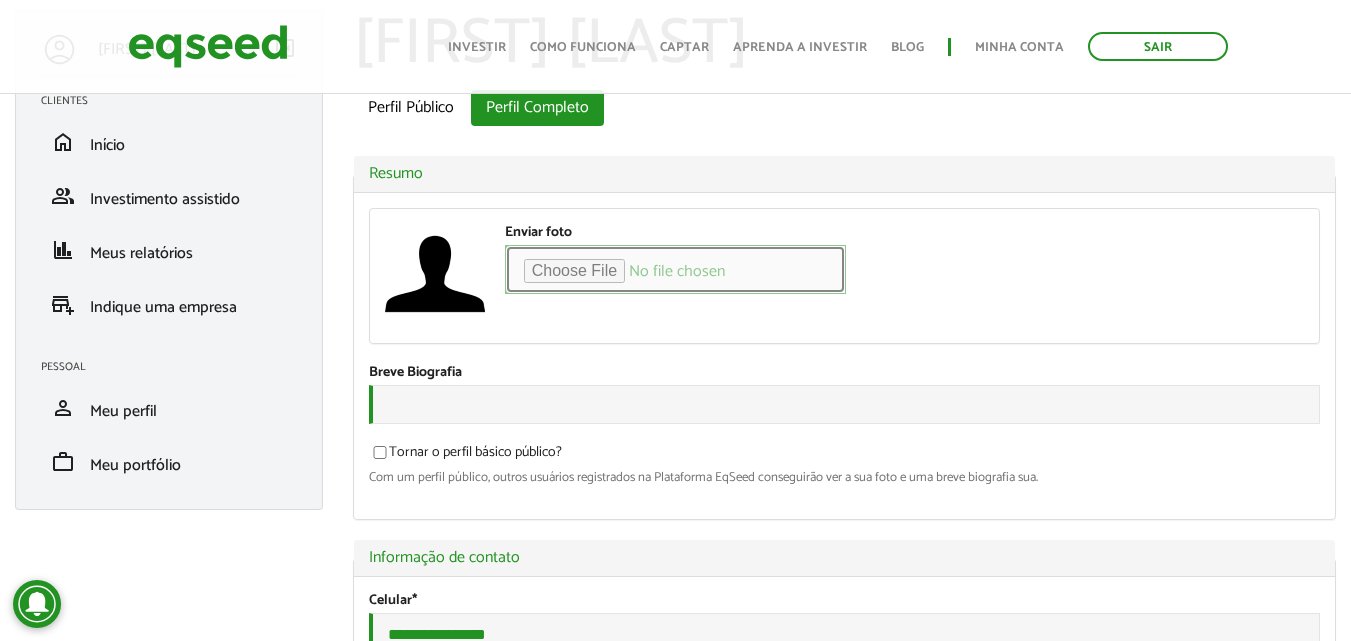 click on "Enviar foto" at bounding box center (675, 269) 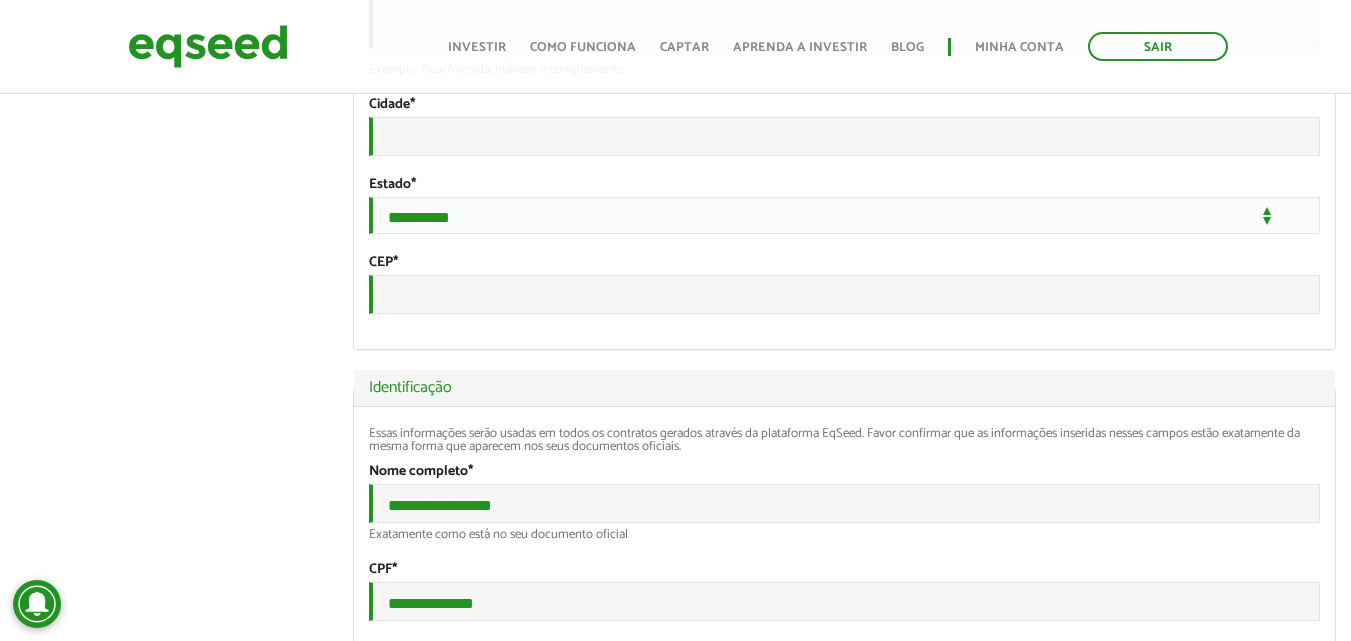 scroll, scrollTop: 500, scrollLeft: 0, axis: vertical 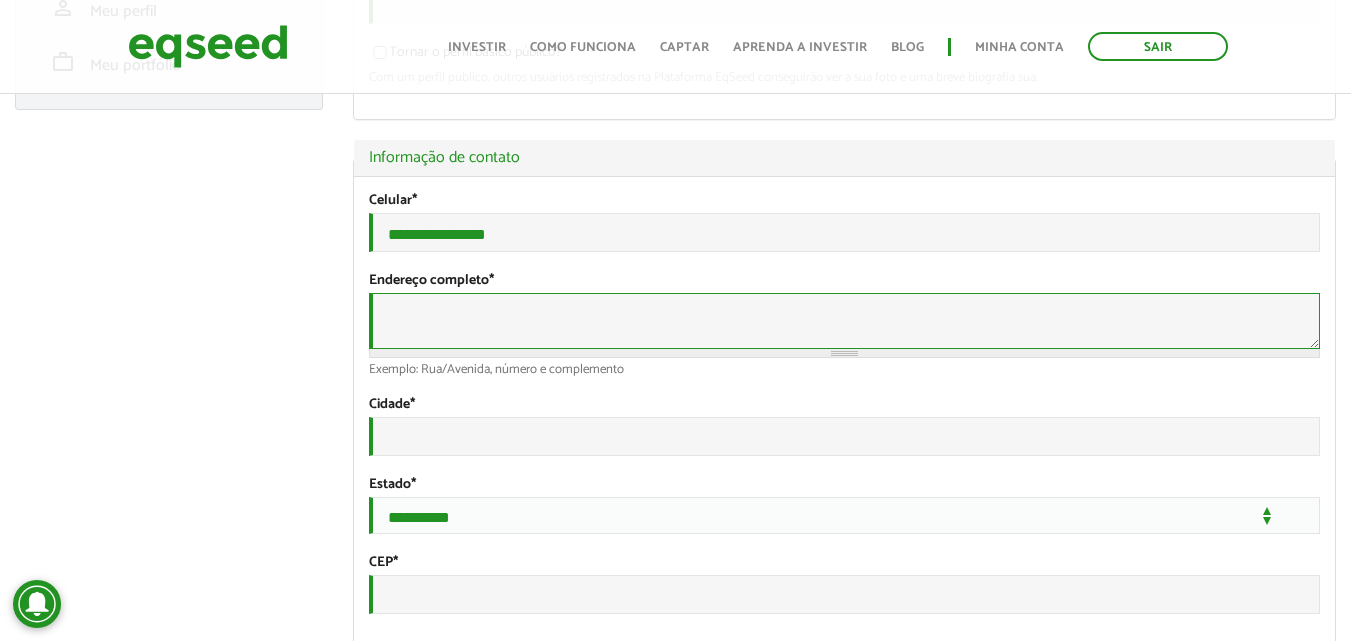 click on "Endereço completo  *" at bounding box center [844, 321] 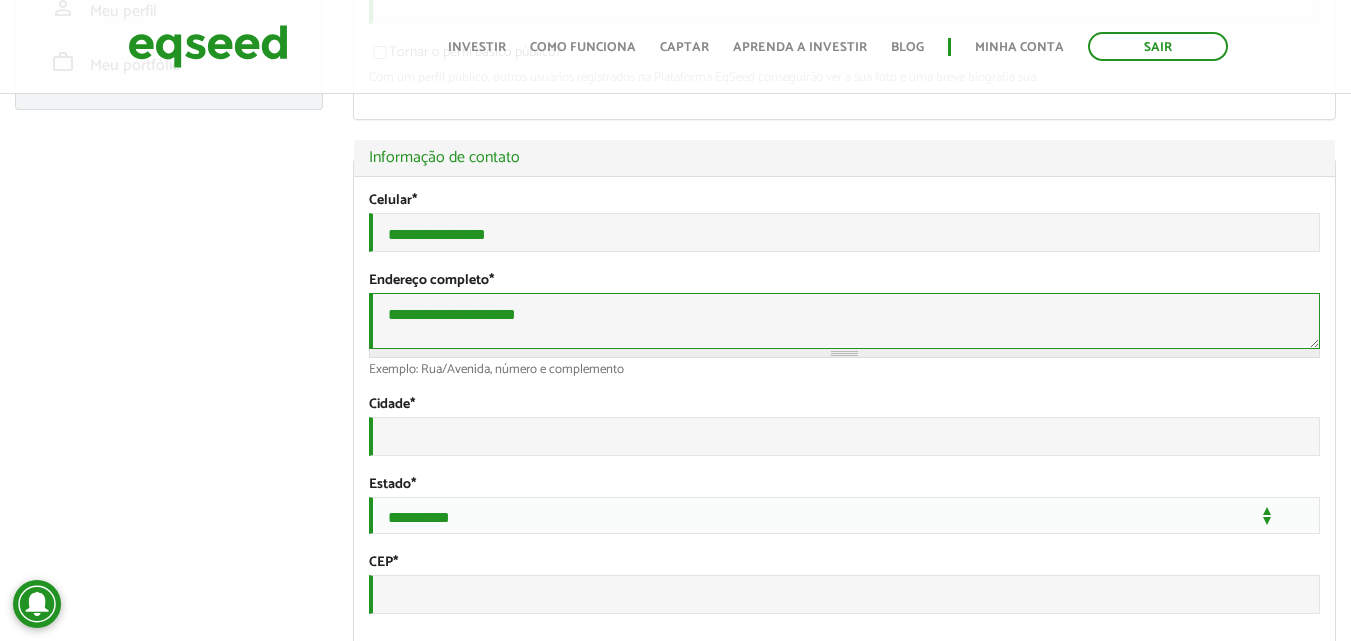 click on "**********" at bounding box center [844, 321] 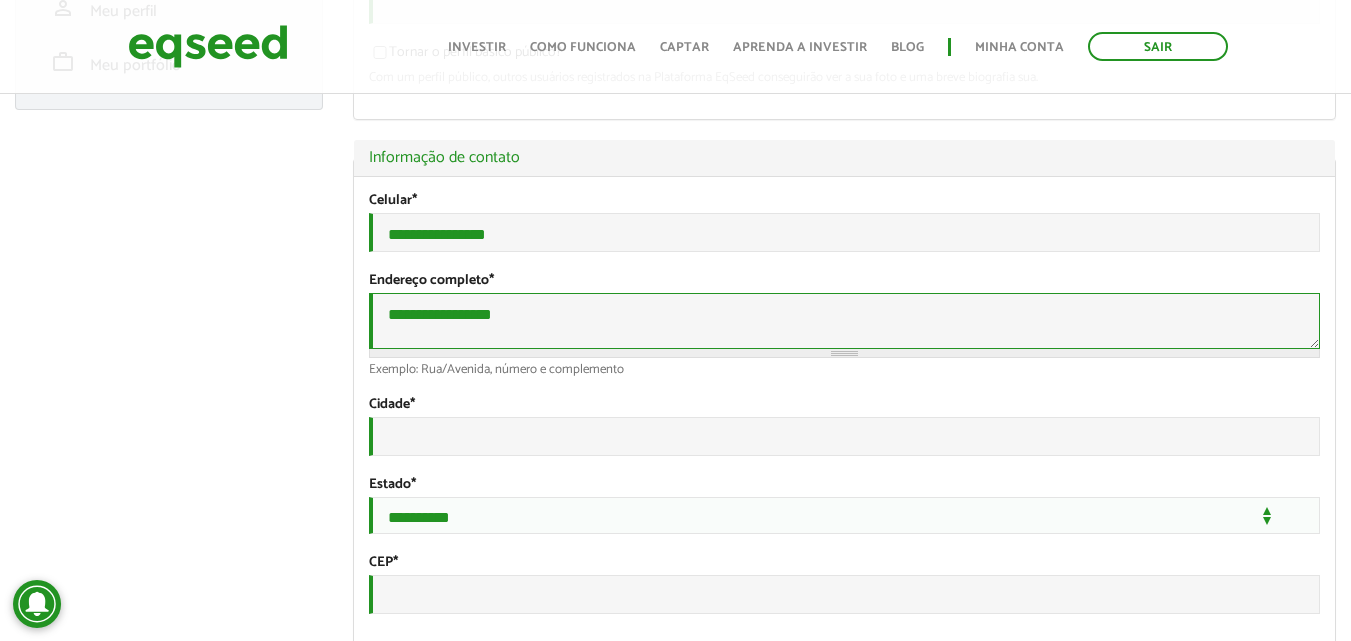 click on "**********" at bounding box center [844, 321] 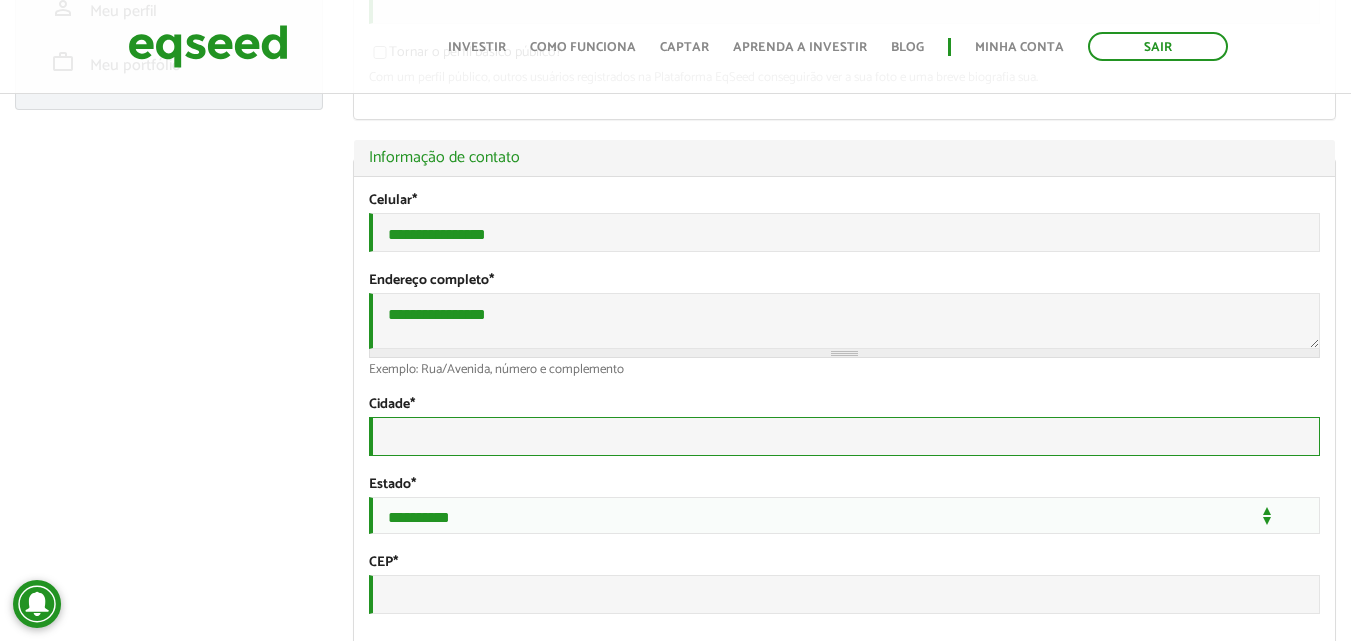 type on "**********" 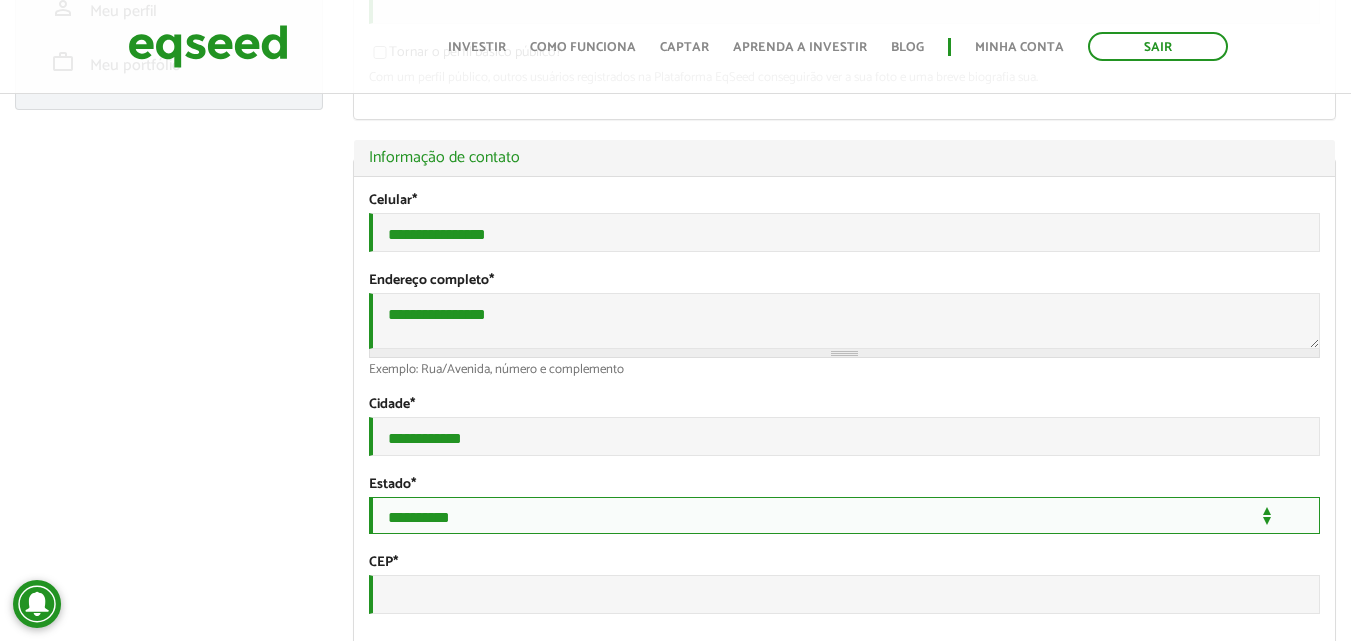 select on "**" 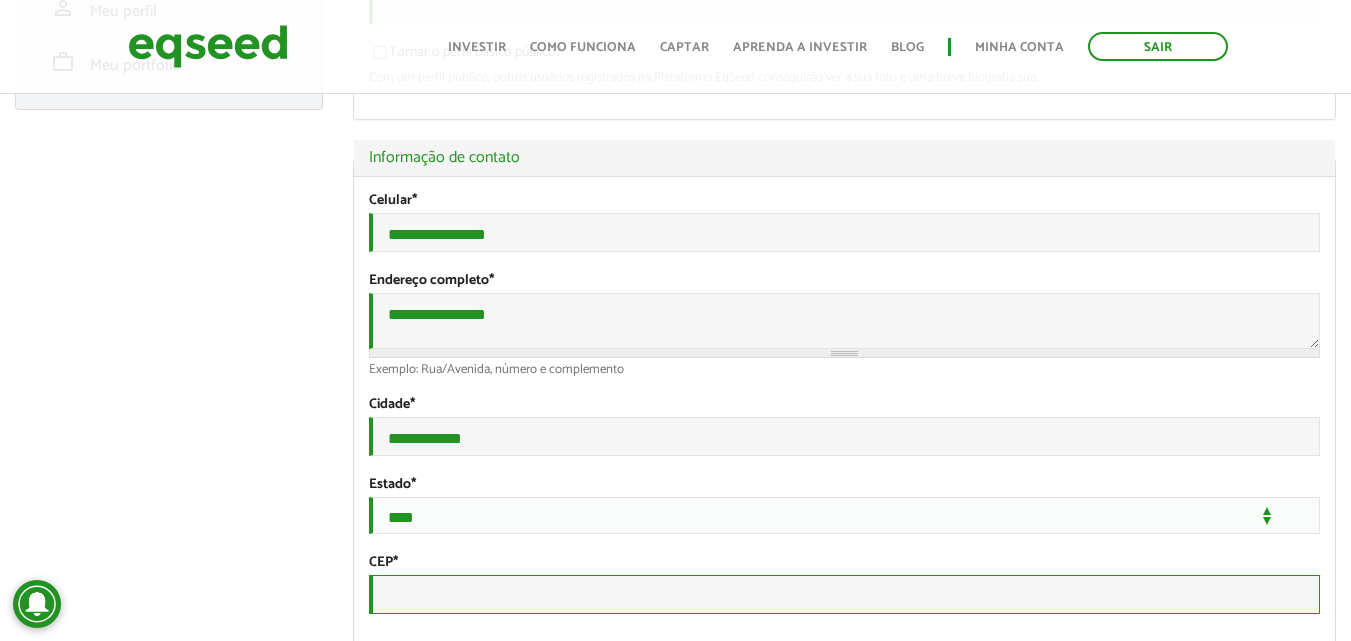 type on "*********" 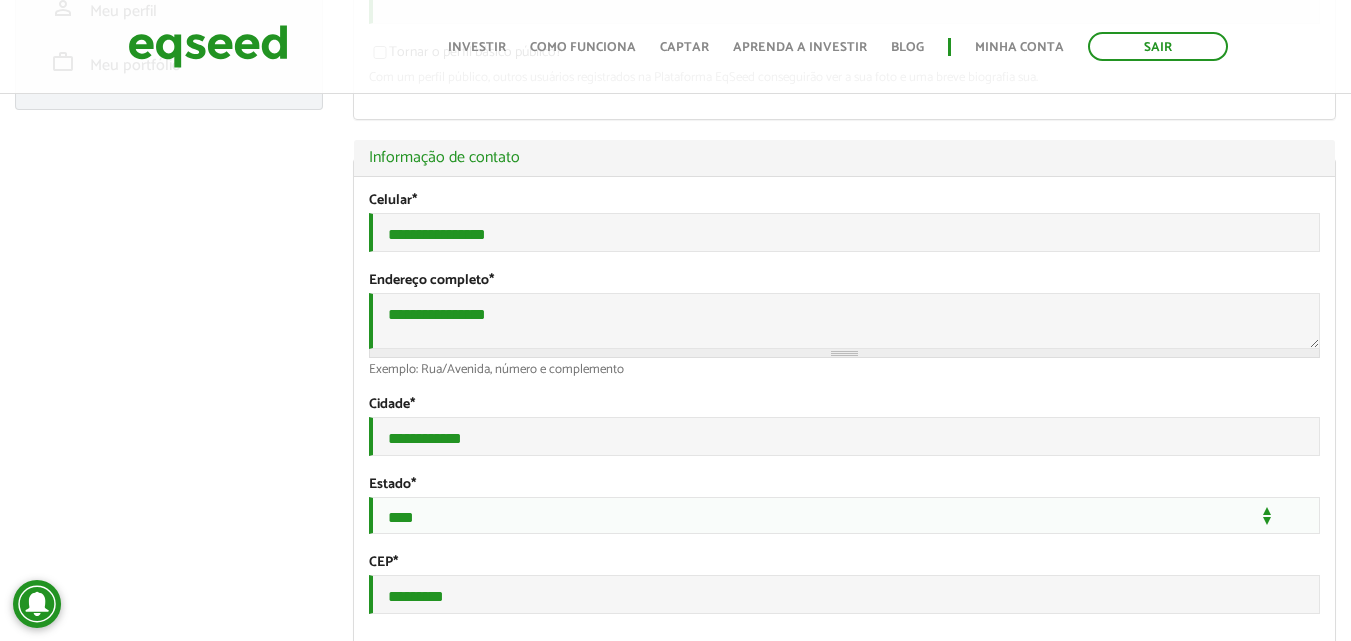 select on "***" 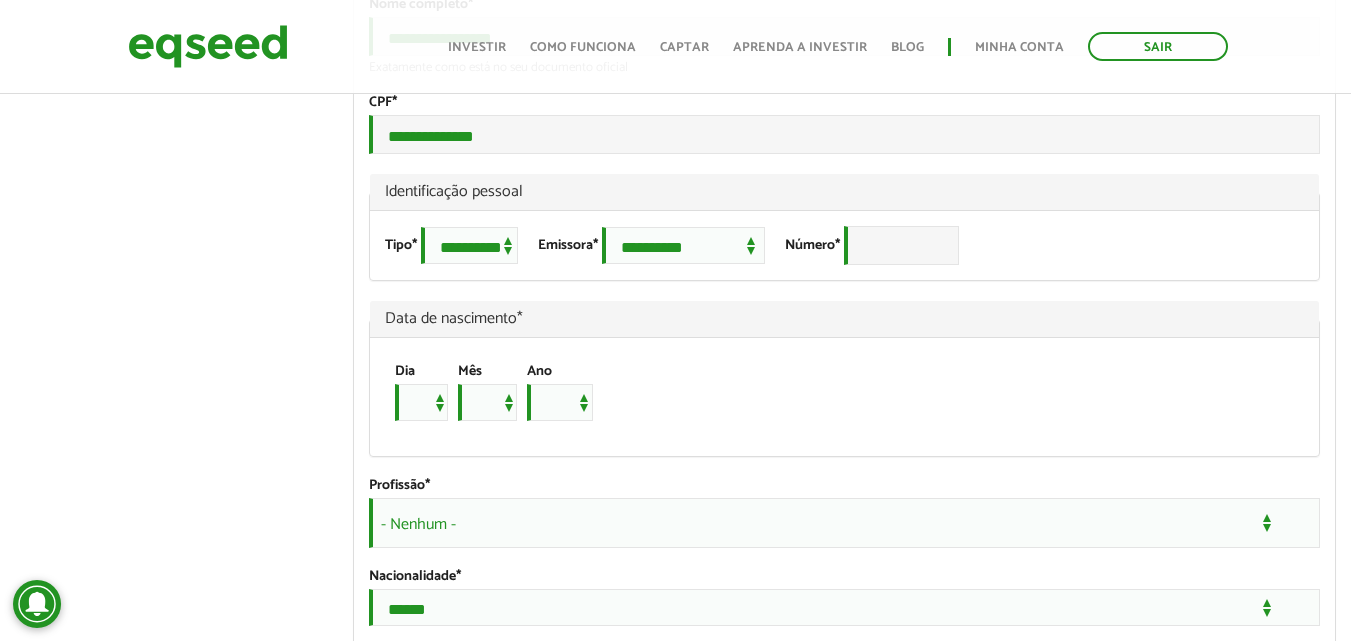 scroll, scrollTop: 1300, scrollLeft: 0, axis: vertical 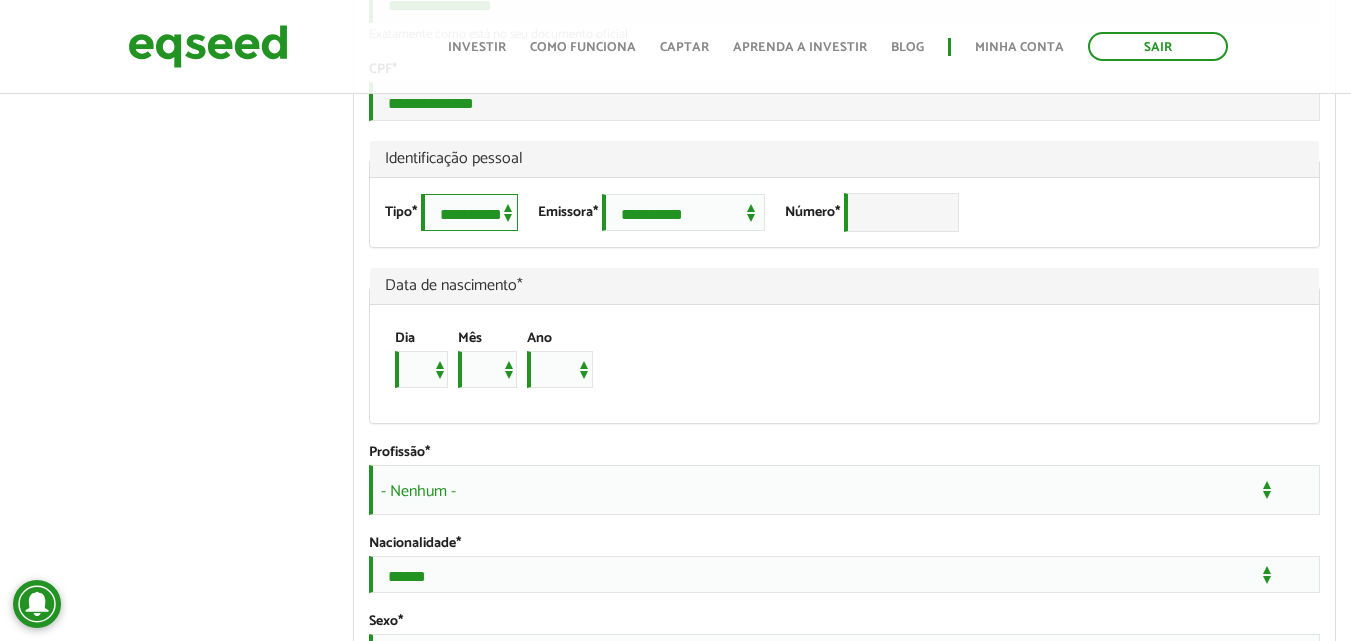 click on "**********" at bounding box center (469, 212) 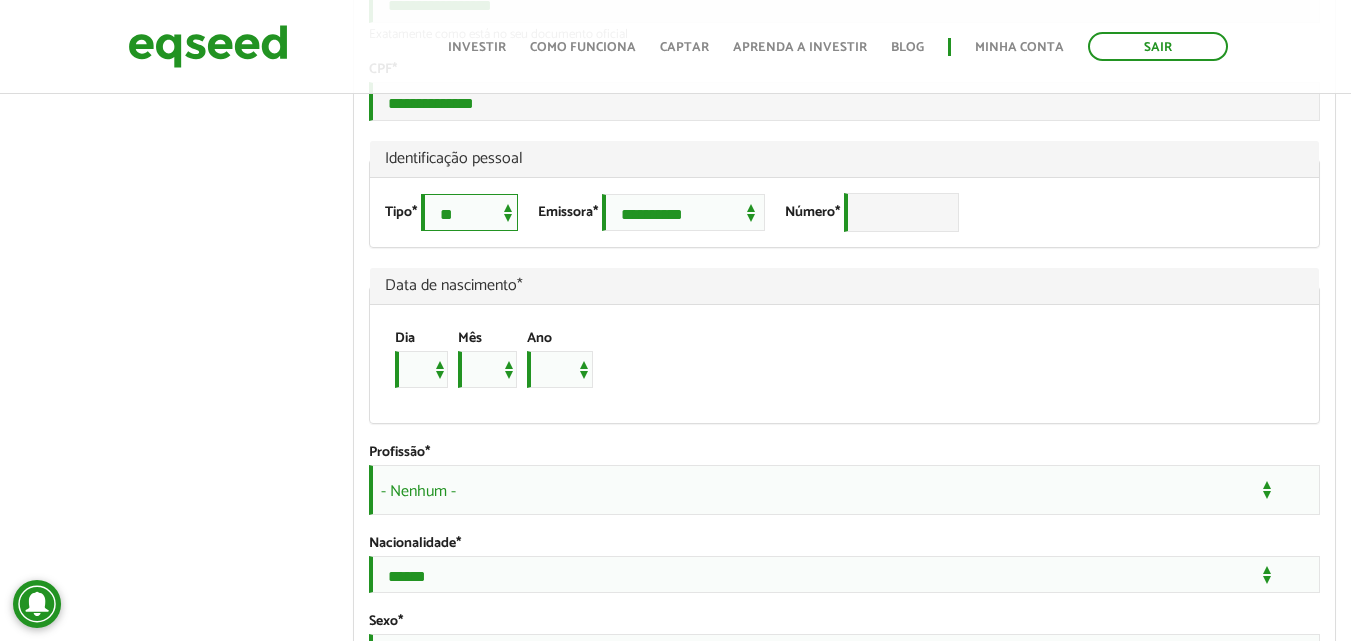 click on "**********" at bounding box center [469, 212] 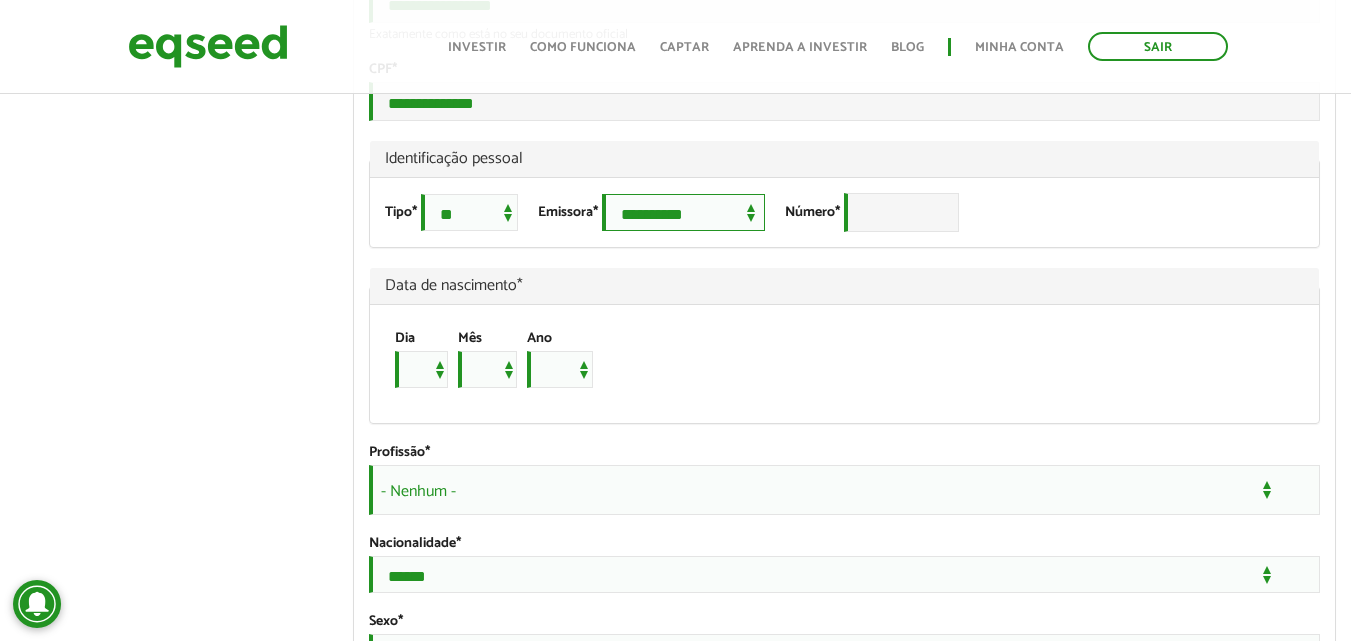click on "**********" at bounding box center [683, 212] 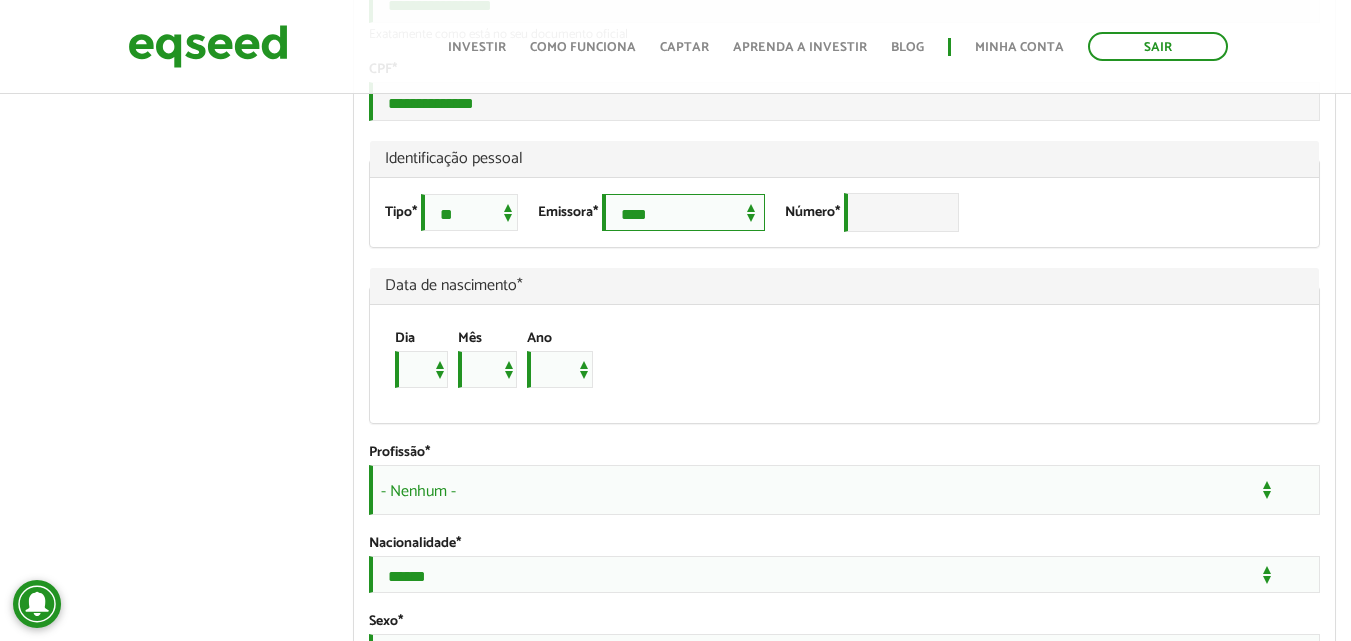 click on "**********" at bounding box center [683, 212] 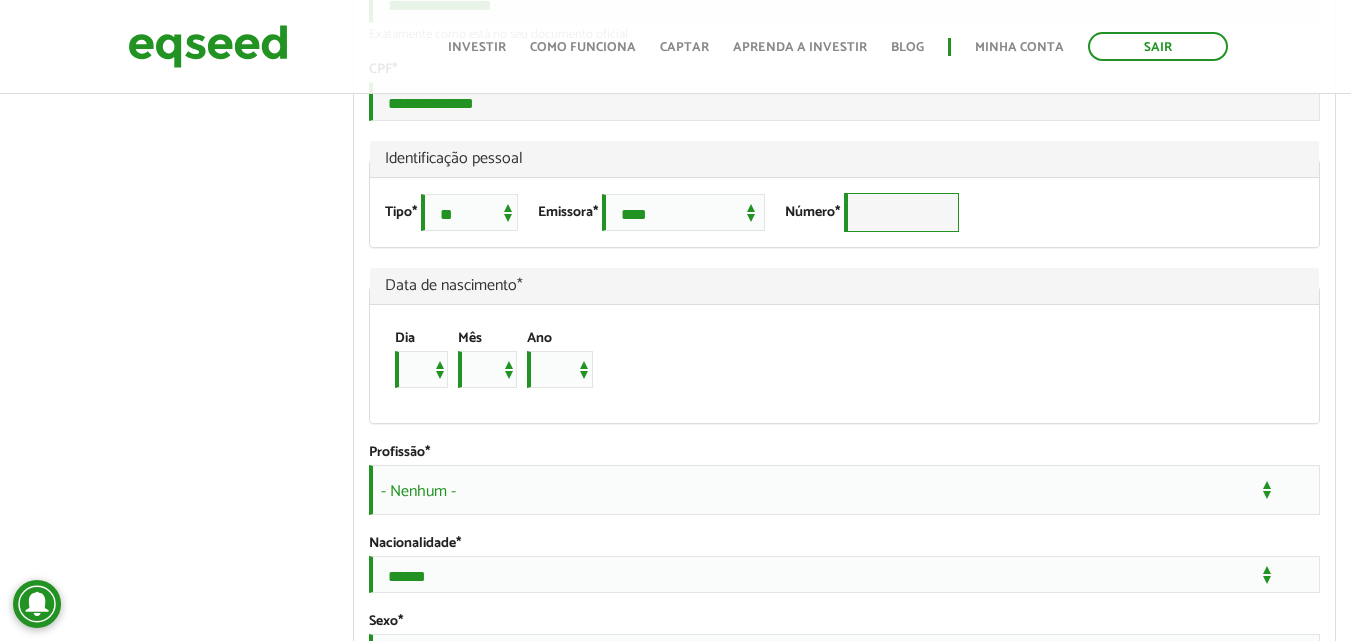 click on "Número  *" at bounding box center [901, 212] 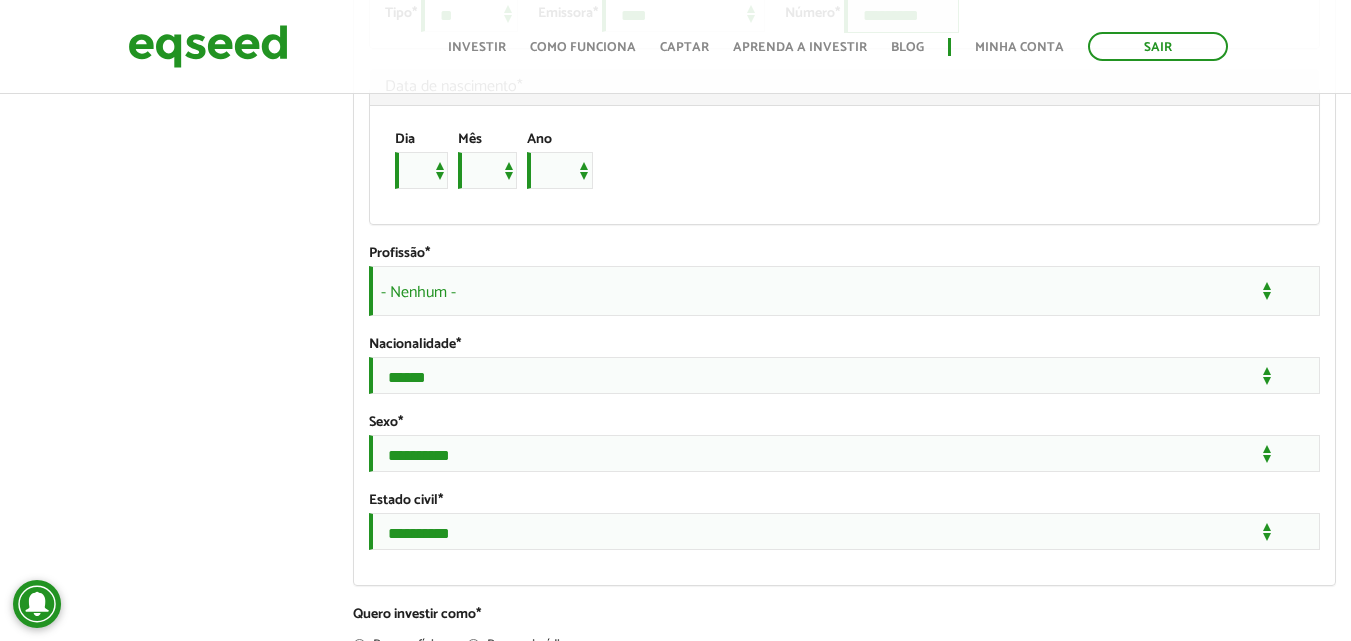 scroll, scrollTop: 1500, scrollLeft: 0, axis: vertical 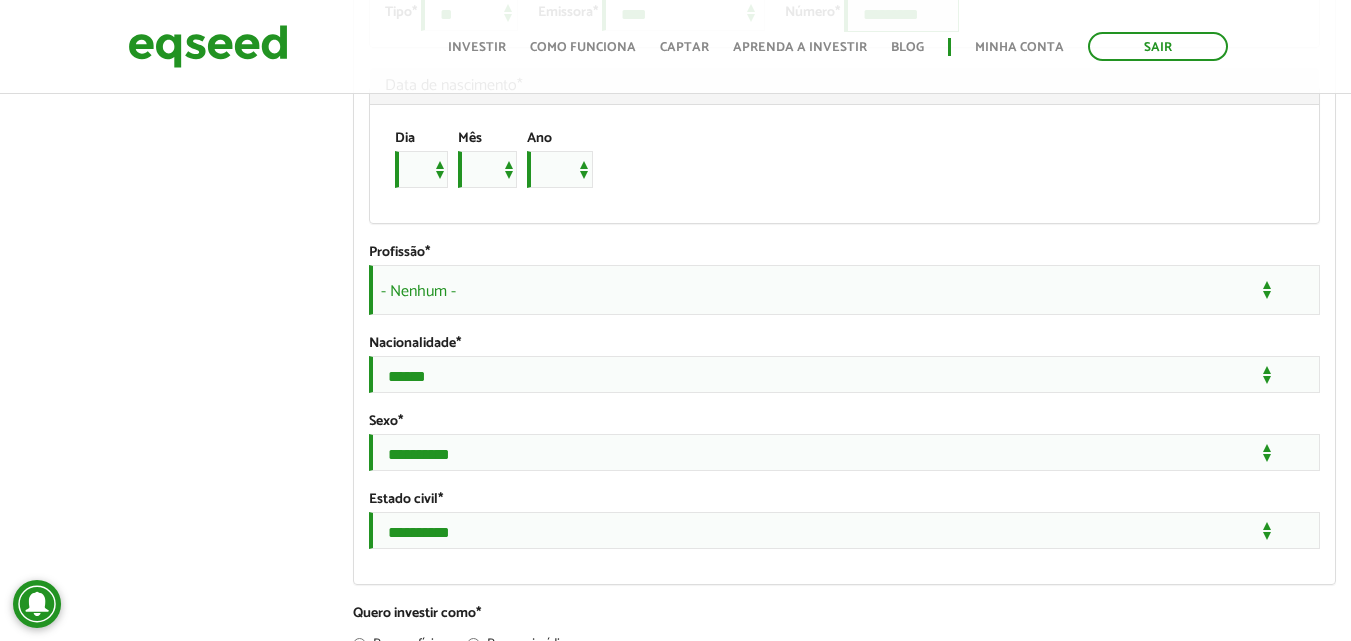 type on "*********" 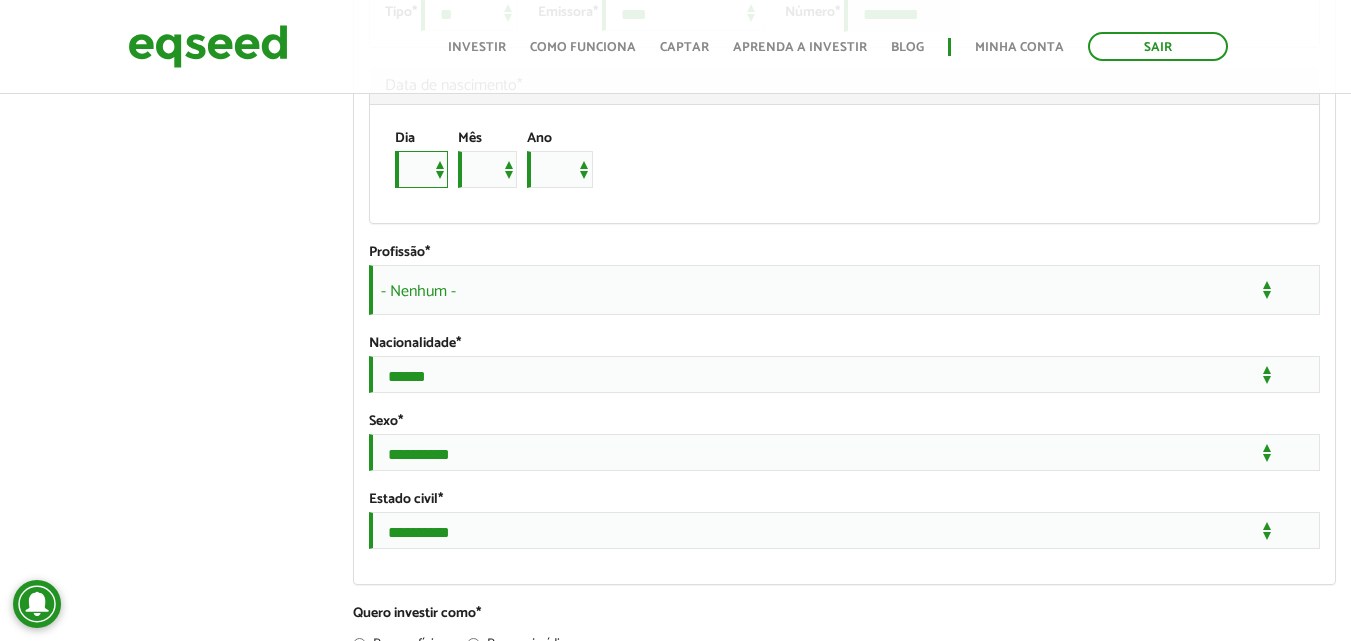 click on "* * * * * * * * * ** ** ** ** ** ** ** ** ** ** ** ** ** ** ** ** ** ** ** ** ** **" at bounding box center (421, 169) 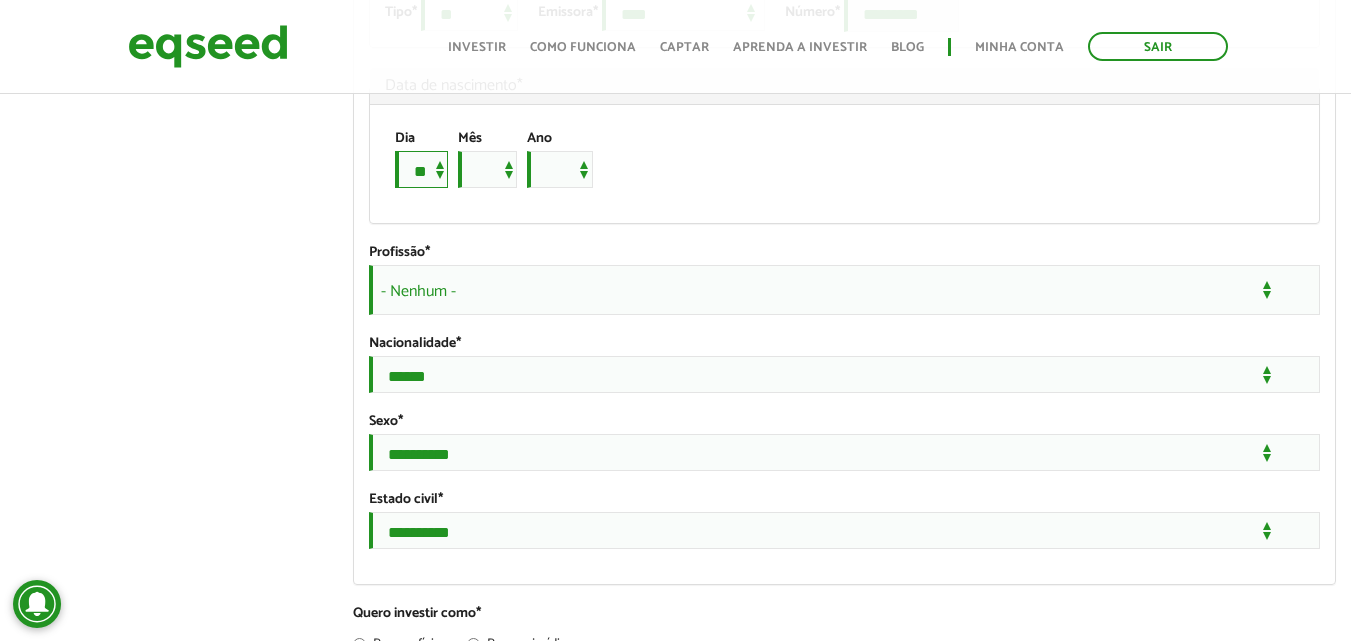click on "* * * * * * * * * ** ** ** ** ** ** ** ** ** ** ** ** ** ** ** ** ** ** ** ** ** **" at bounding box center (421, 169) 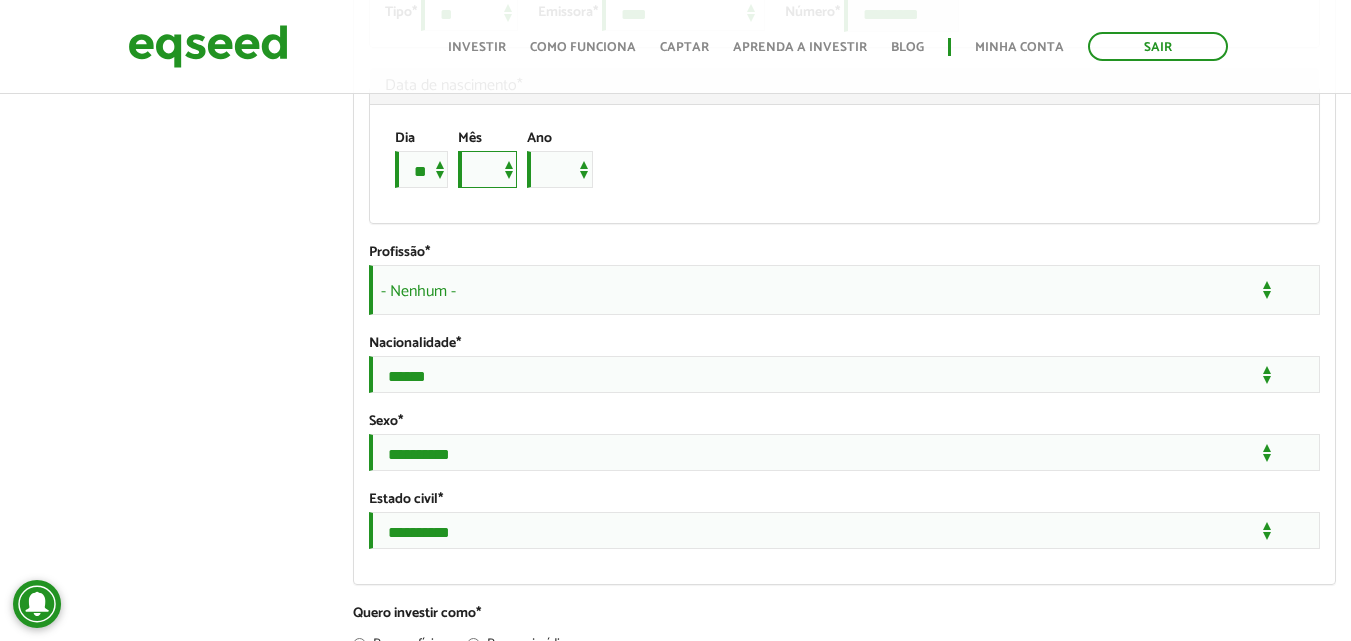 click on "*** *** *** *** *** *** *** *** *** *** *** ***" at bounding box center [487, 169] 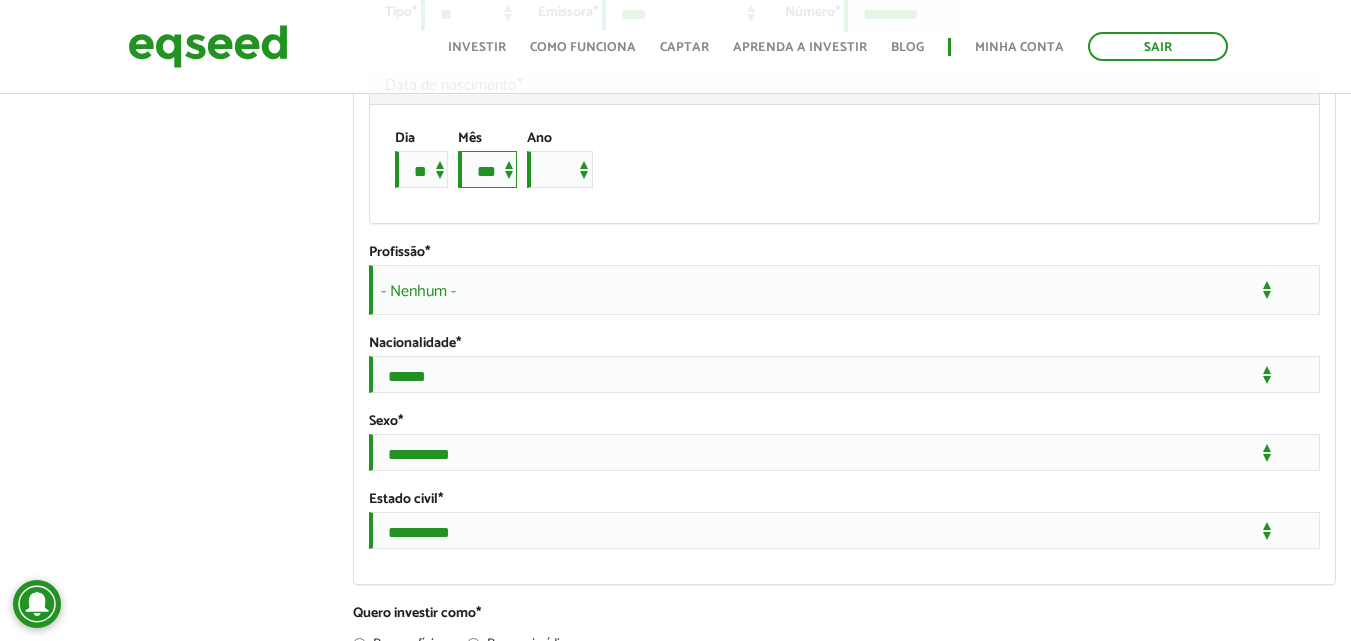 click on "*** *** *** *** *** *** *** *** *** *** *** ***" at bounding box center (487, 169) 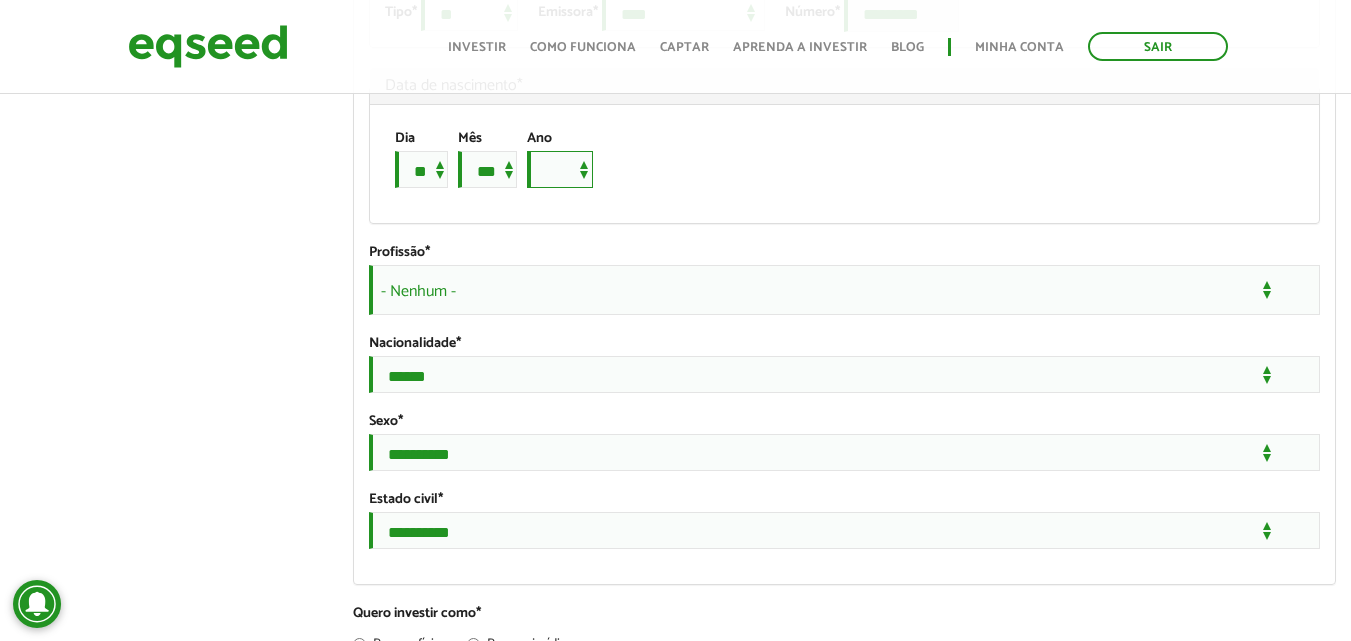 click on "**** **** **** **** **** **** **** **** **** **** **** **** **** **** **** **** **** **** **** **** **** **** **** **** **** **** **** **** **** **** **** **** **** **** **** **** **** **** **** **** **** **** **** **** **** **** **** **** **** **** **** **** **** **** **** **** **** **** **** **** **** **** **** **** **** **** **** **** **** **** **** **** **** **** **** **** **** **** **** **** **** **** **** **** **** **** **** **** **** **** **** **** **** **** **** **** **** **** **** **** **** **** **** **** **** **** **** **** **** **** **** **** **** **** **** **** **** **** **** **** **** **** **** **** **** ****" at bounding box center [560, 169] 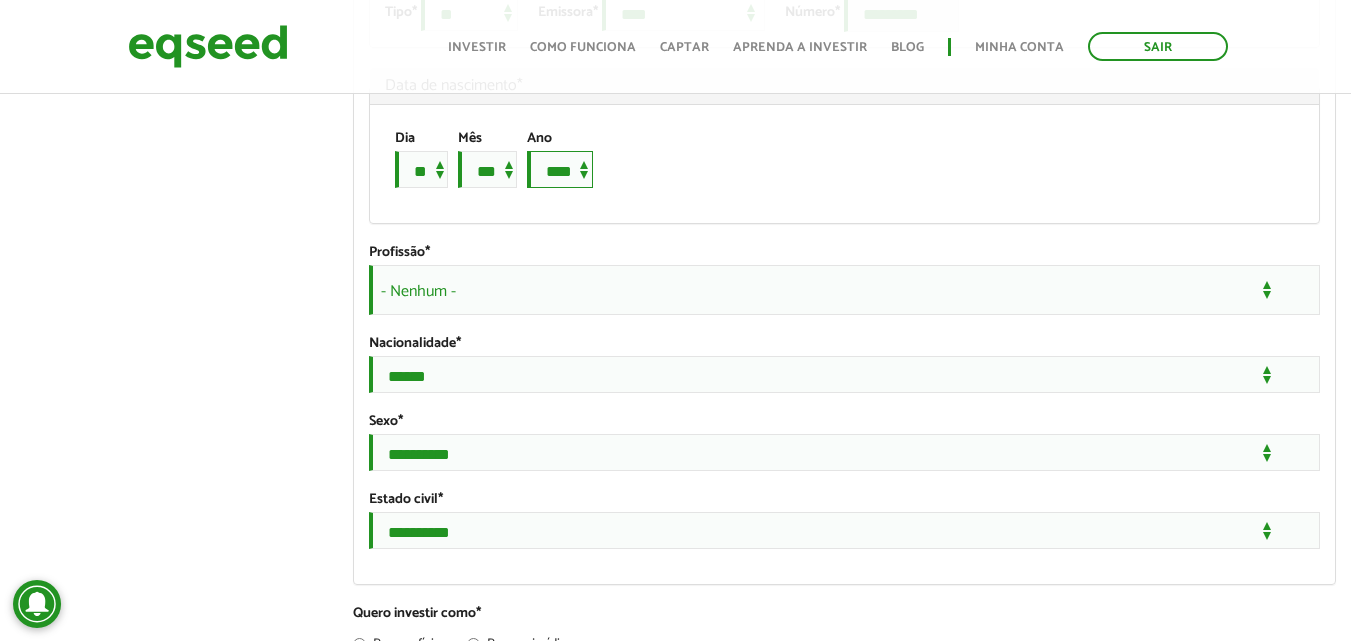 click on "**** **** **** **** **** **** **** **** **** **** **** **** **** **** **** **** **** **** **** **** **** **** **** **** **** **** **** **** **** **** **** **** **** **** **** **** **** **** **** **** **** **** **** **** **** **** **** **** **** **** **** **** **** **** **** **** **** **** **** **** **** **** **** **** **** **** **** **** **** **** **** **** **** **** **** **** **** **** **** **** **** **** **** **** **** **** **** **** **** **** **** **** **** **** **** **** **** **** **** **** **** **** **** **** **** **** **** **** **** **** **** **** **** **** **** **** **** **** **** **** **** **** **** **** **** ****" at bounding box center (560, 169) 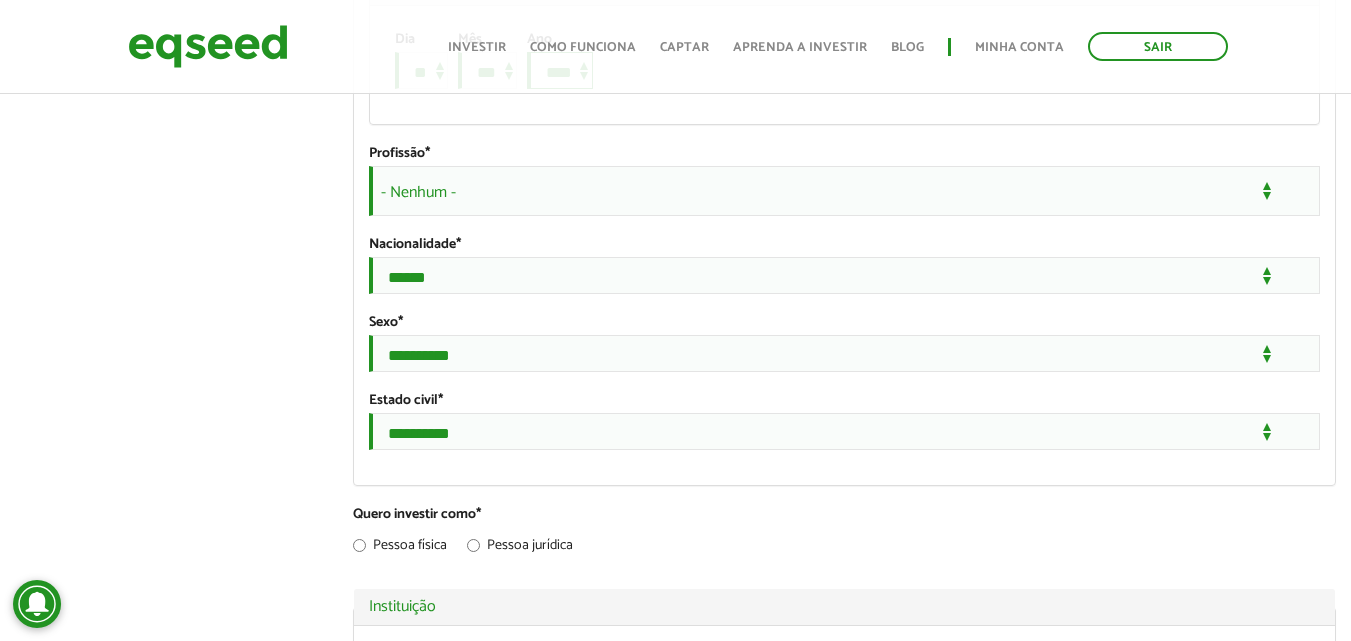 scroll, scrollTop: 1600, scrollLeft: 0, axis: vertical 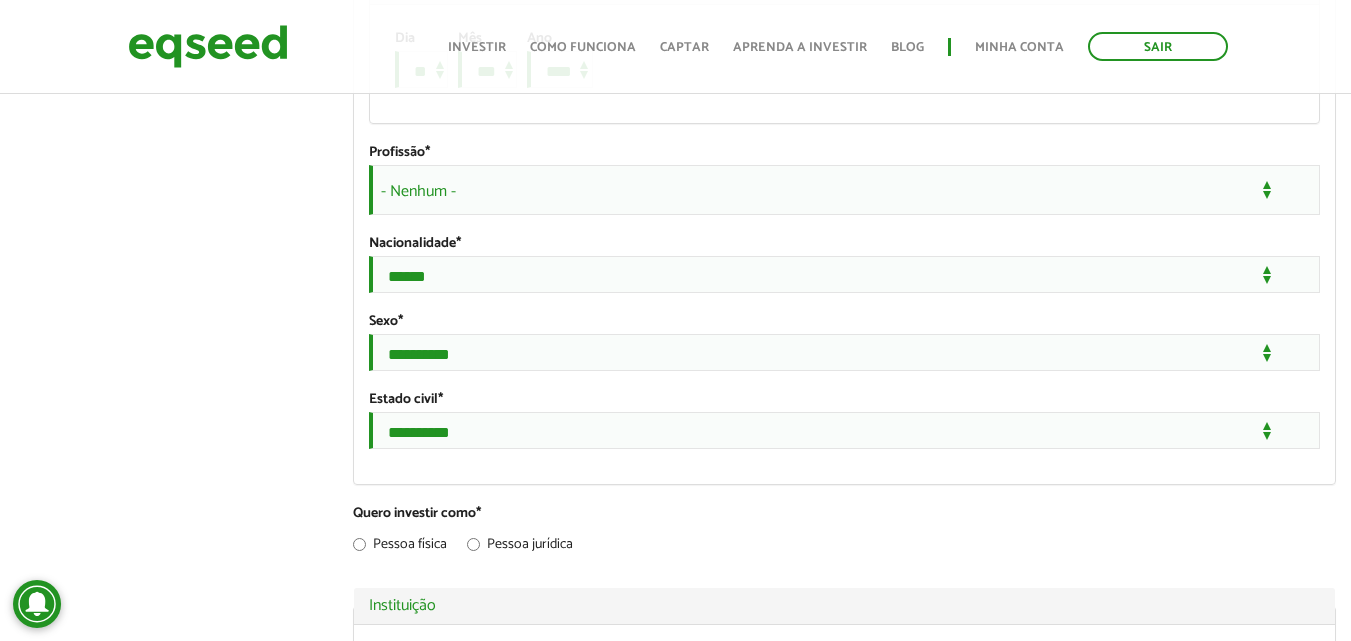 click on "- Nenhum -" at bounding box center (844, 190) 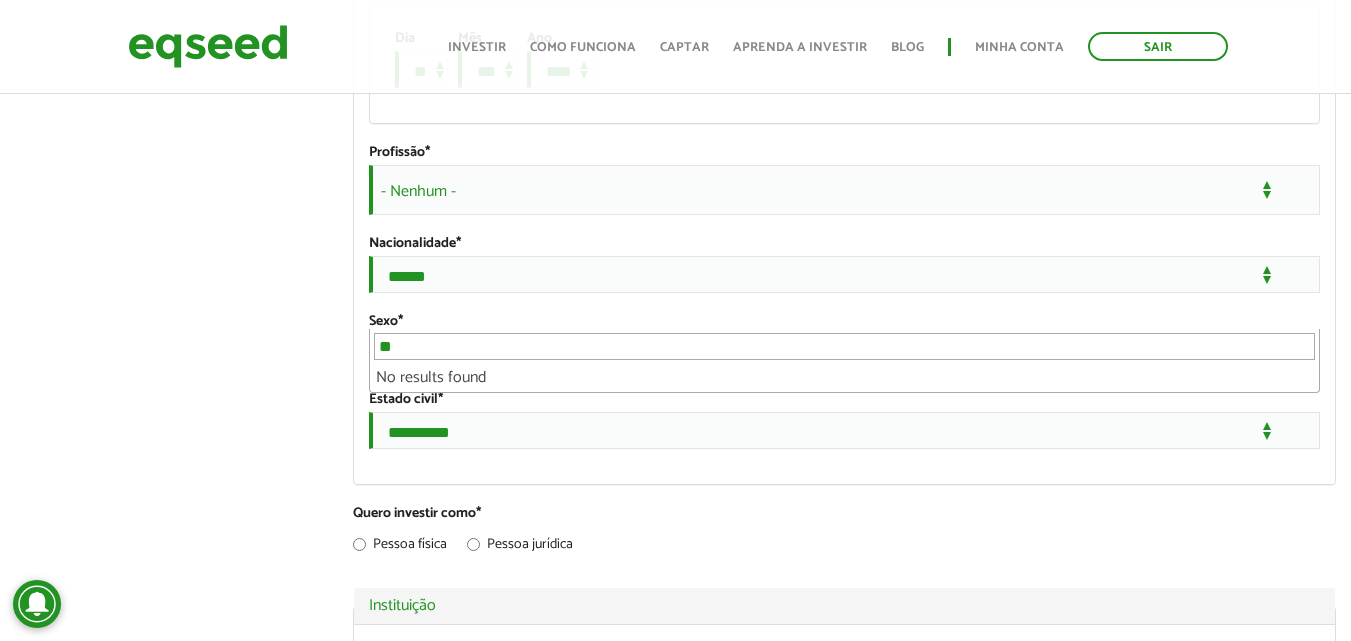 scroll, scrollTop: 0, scrollLeft: 0, axis: both 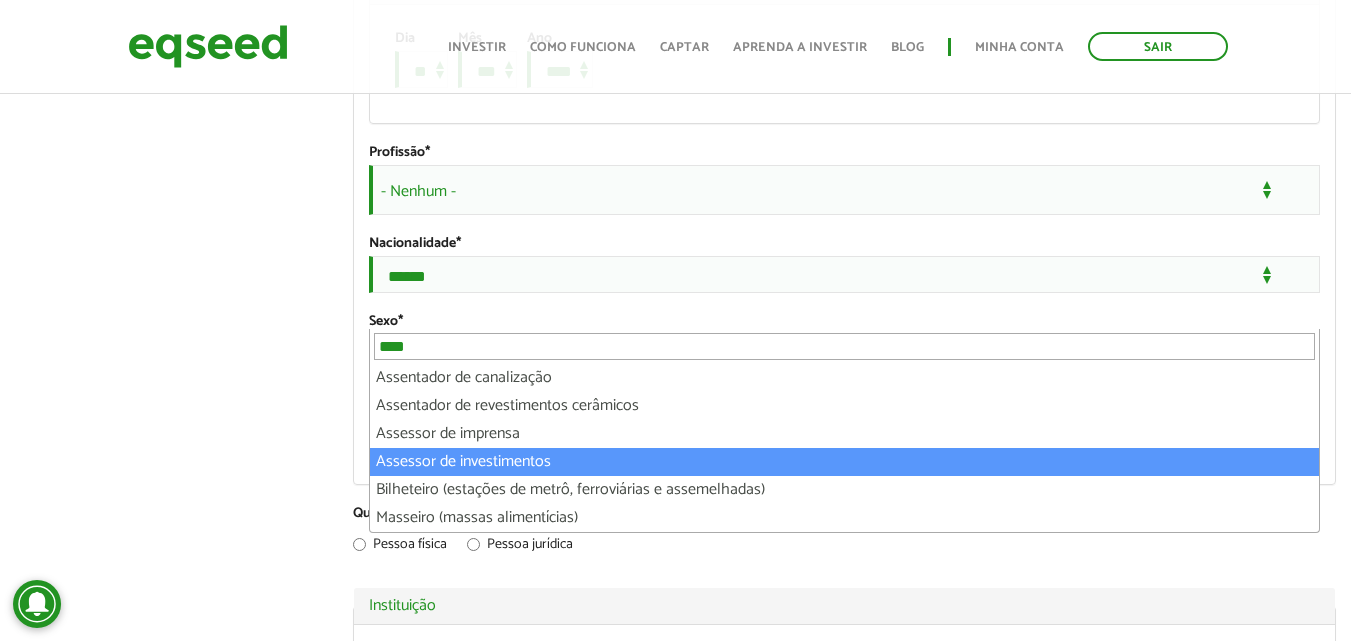 type on "****" 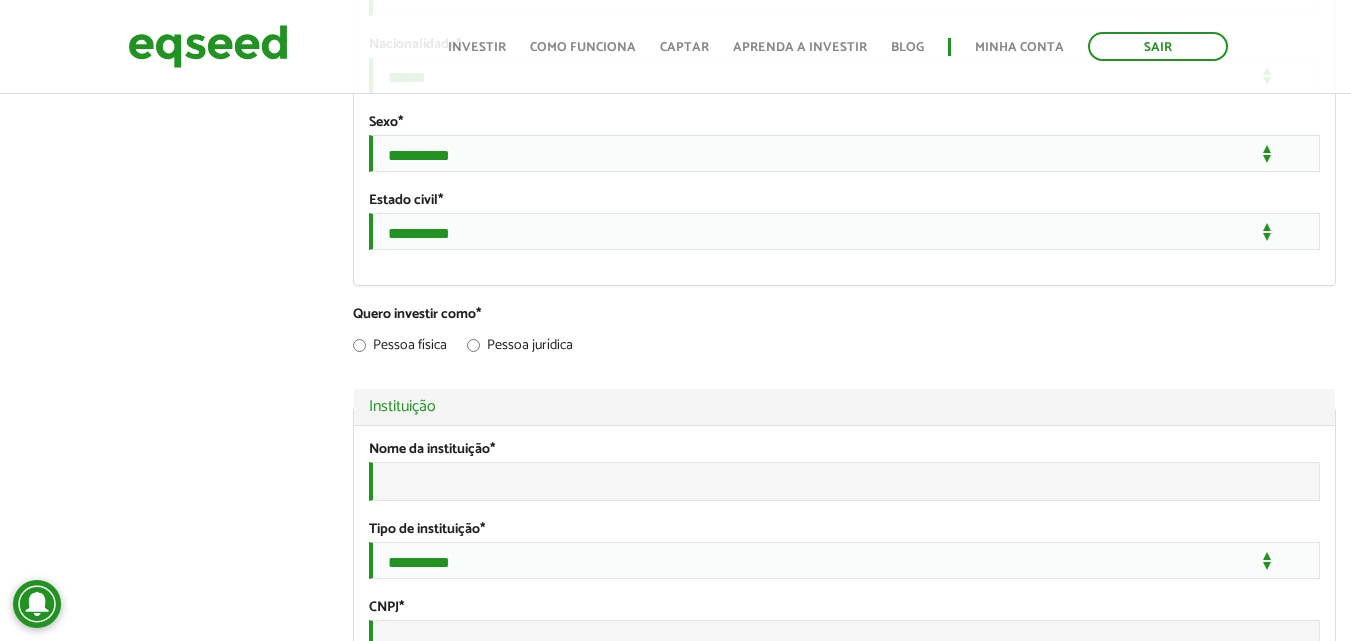 scroll, scrollTop: 1800, scrollLeft: 0, axis: vertical 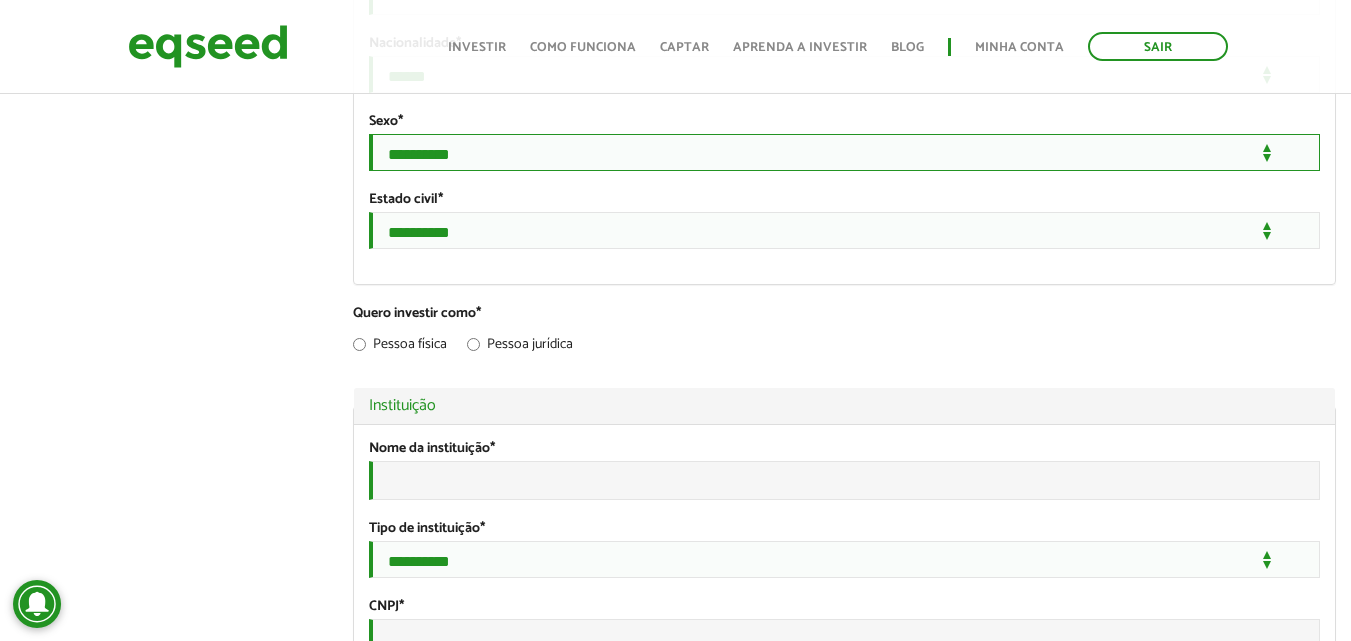 click on "**********" at bounding box center (844, 152) 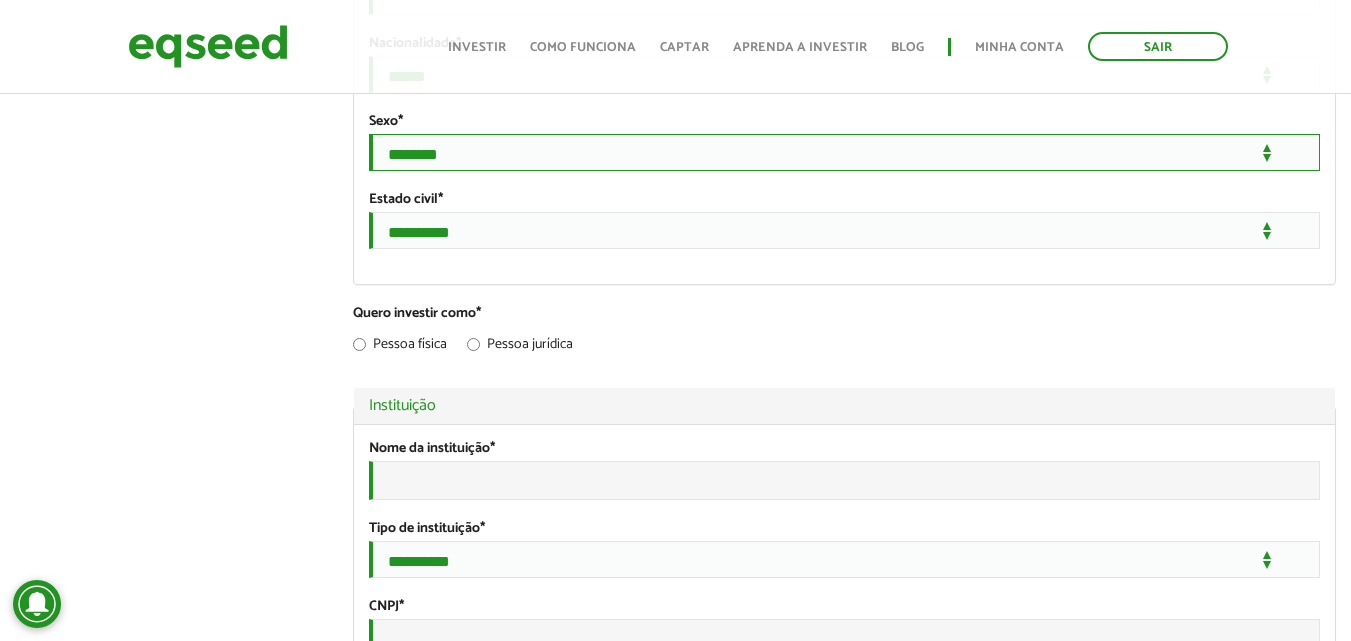 click on "**********" at bounding box center (844, 152) 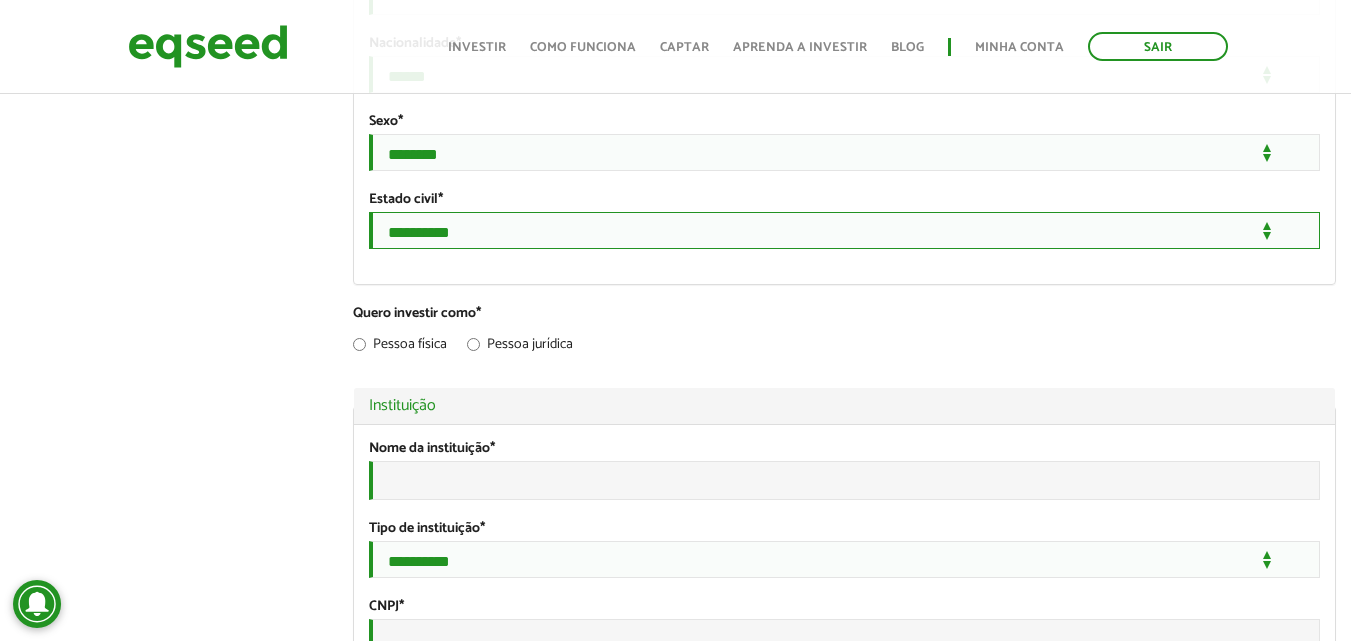 click on "**********" at bounding box center (844, 230) 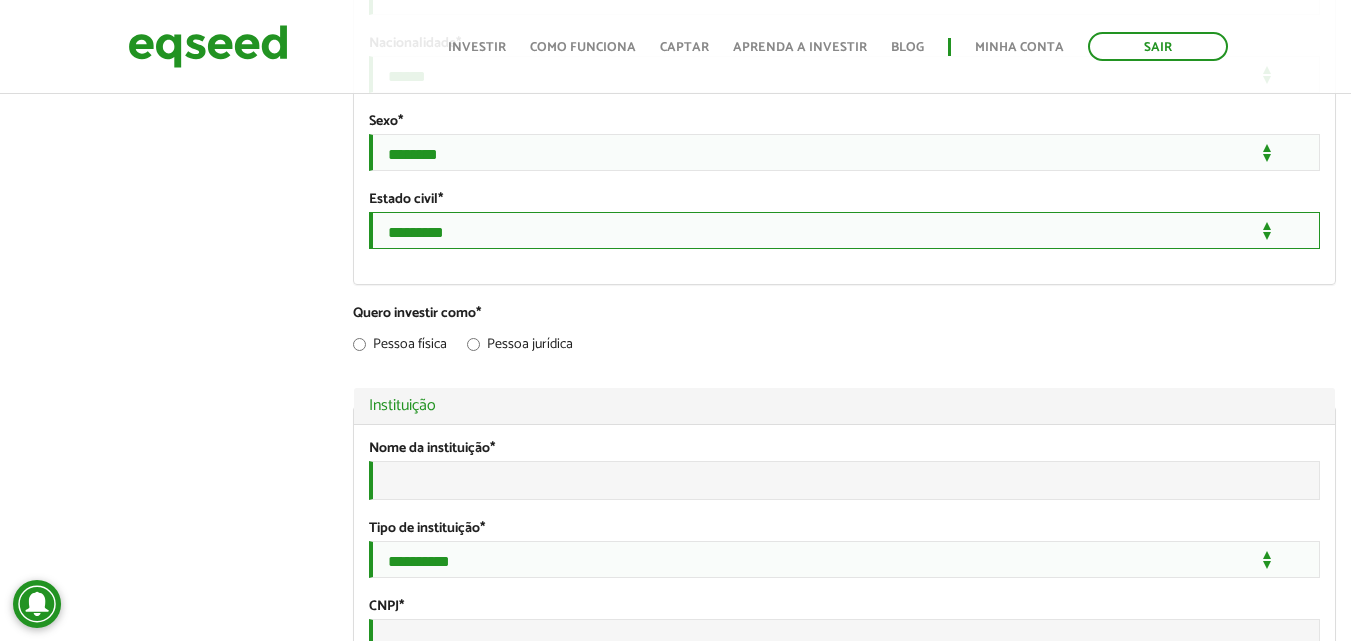 click on "**********" at bounding box center (844, 230) 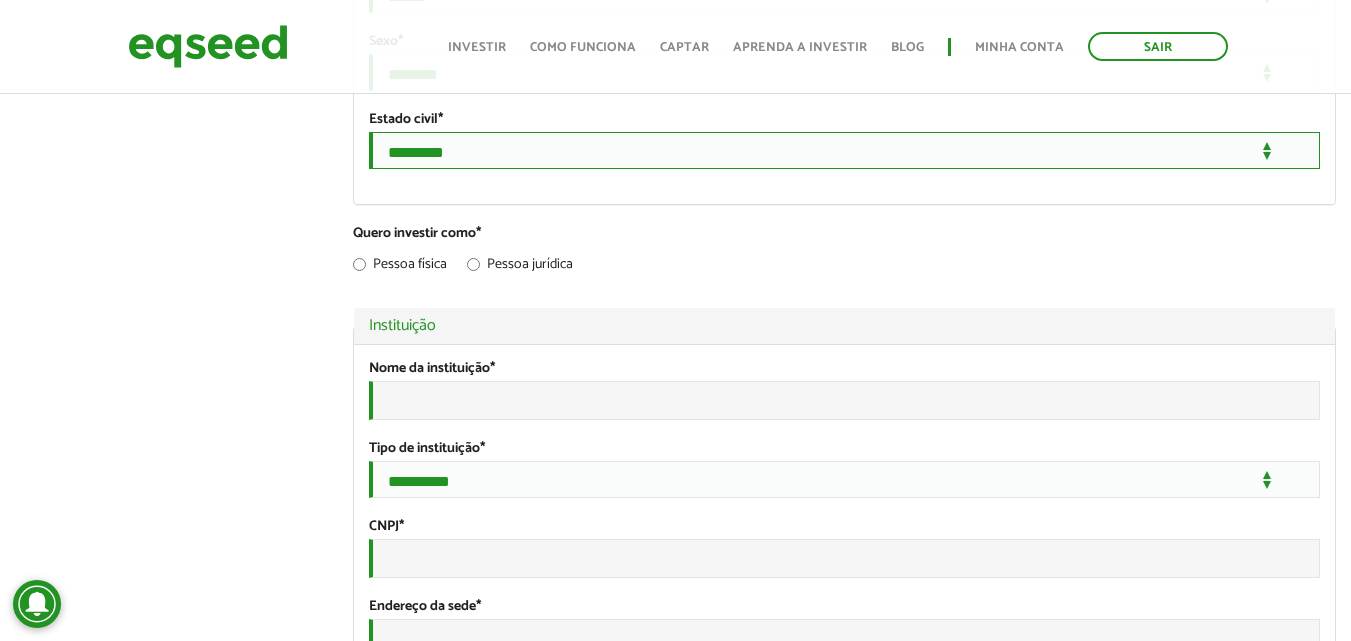 scroll, scrollTop: 2000, scrollLeft: 0, axis: vertical 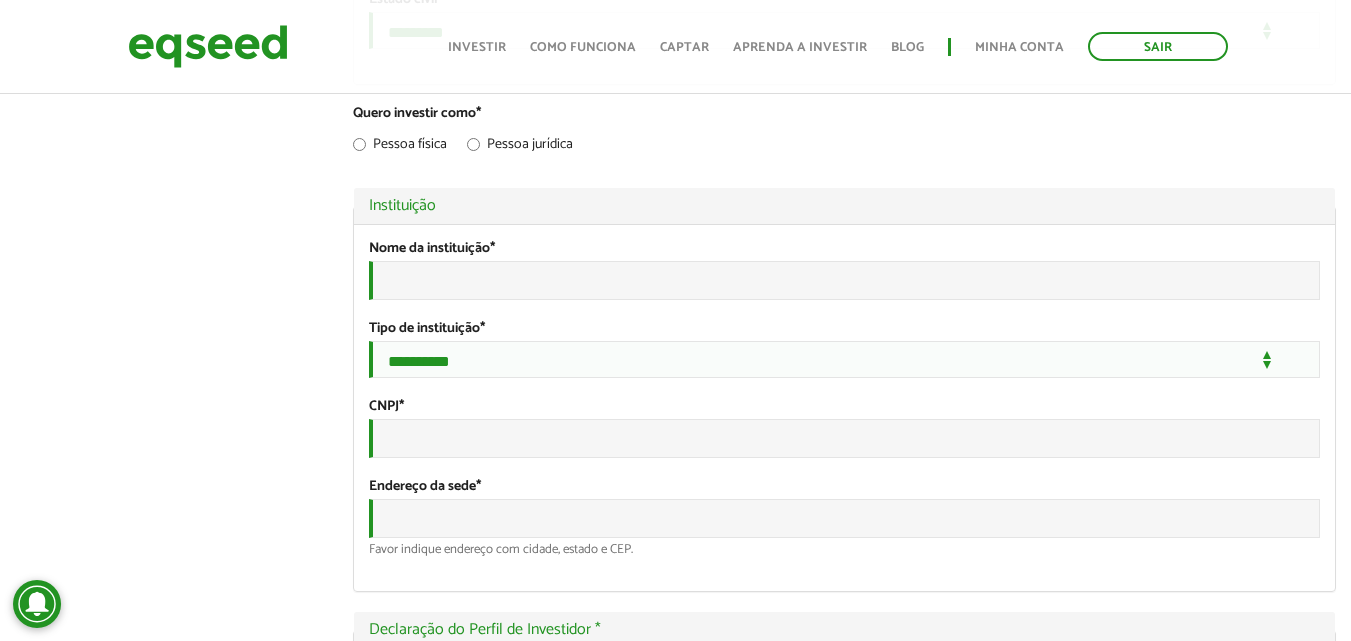 click on "Pessoa física
Pessoa jurídica" at bounding box center (844, 147) 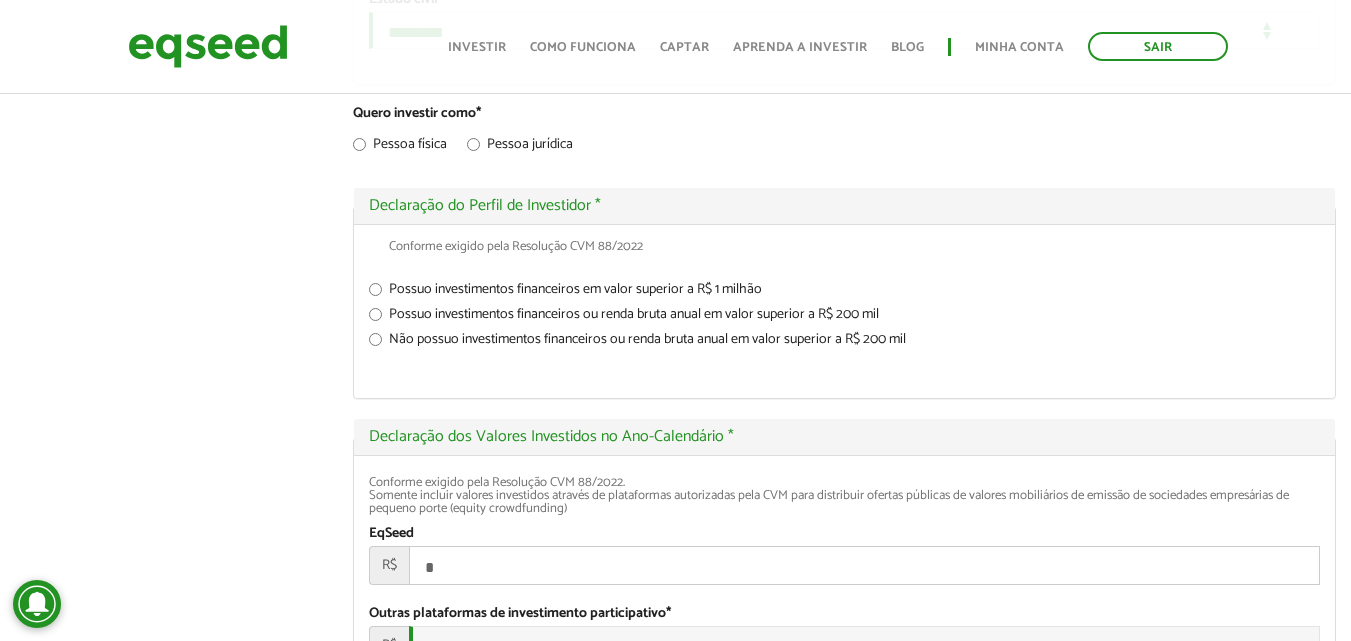 click on "Pessoa jurídica" at bounding box center [520, 148] 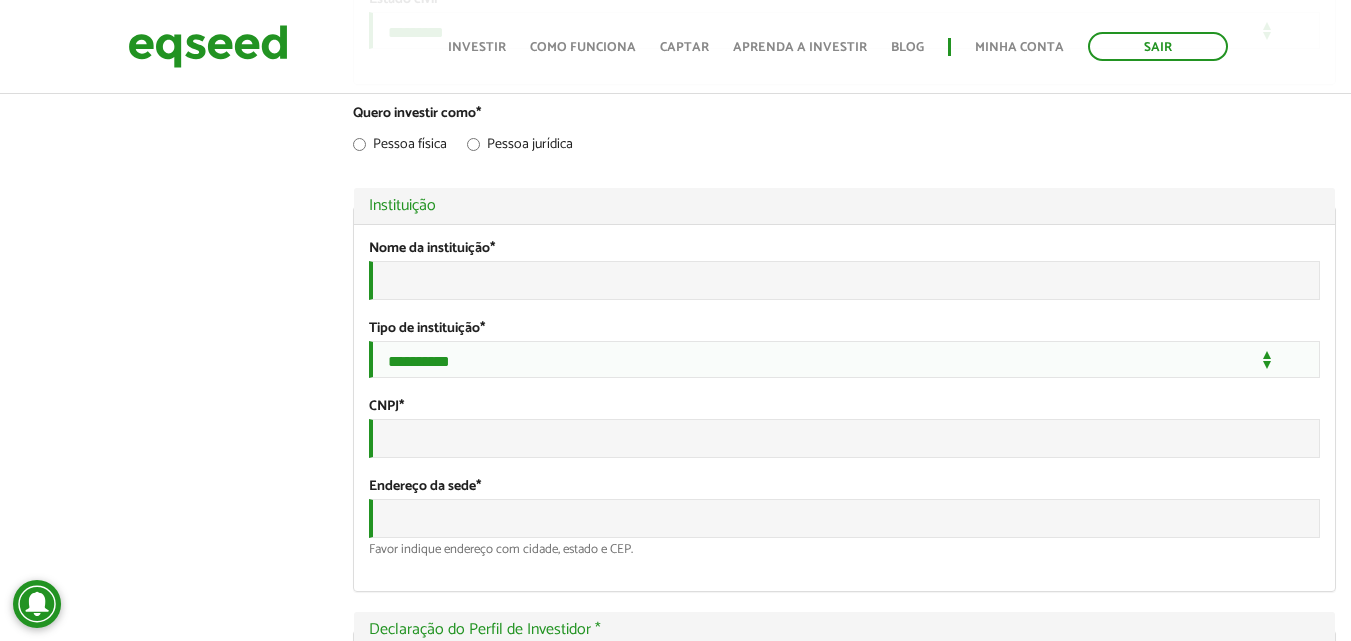 click on "Pessoa física" at bounding box center (400, 148) 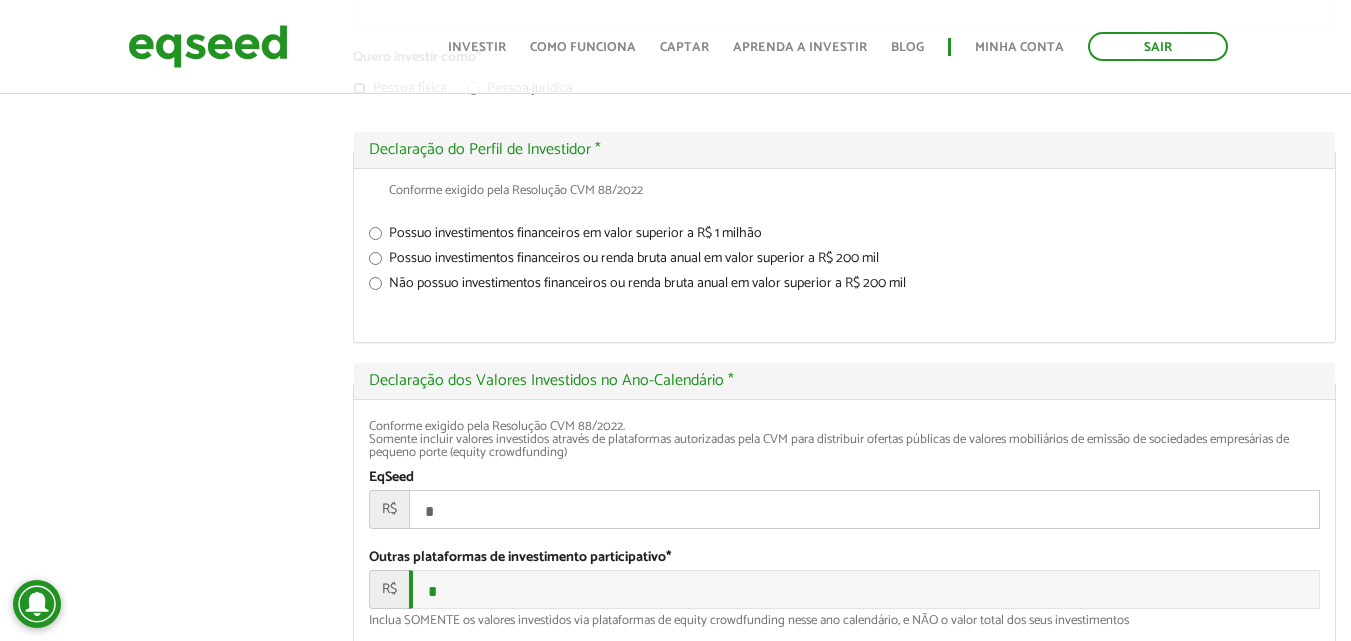 scroll, scrollTop: 2100, scrollLeft: 0, axis: vertical 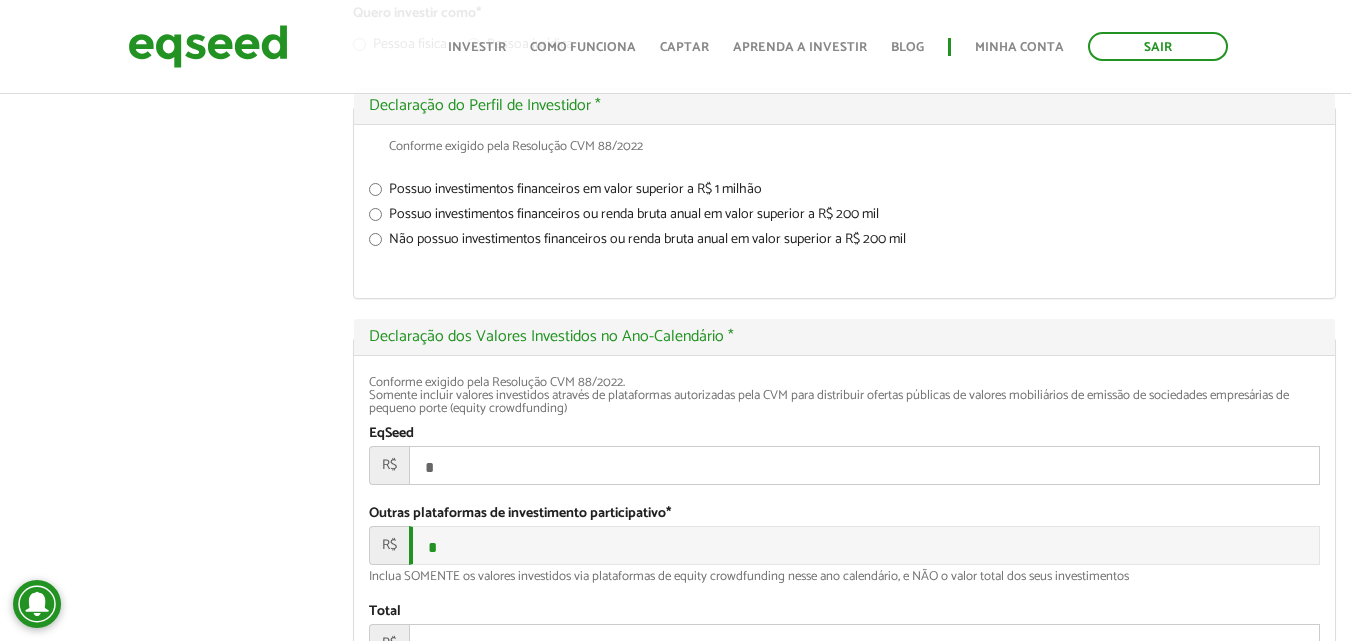 click on "Não possuo investimentos financeiros ou renda bruta anual em valor superior a R$ 200 mil" at bounding box center (844, 243) 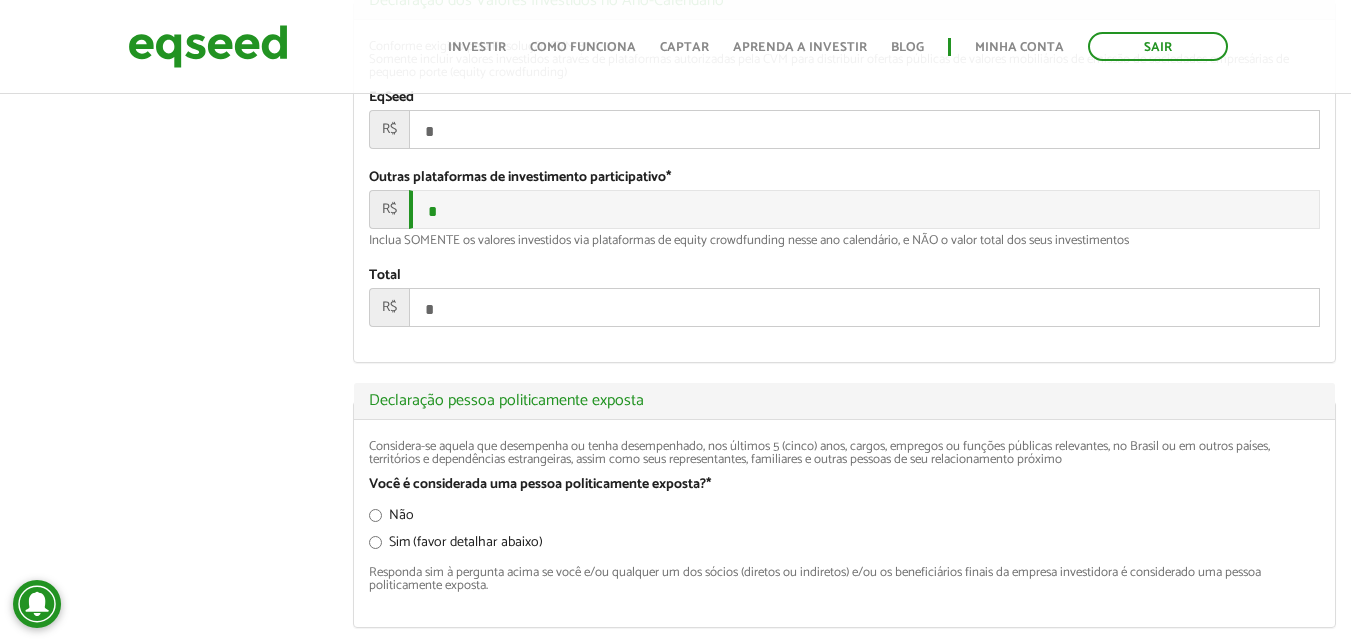 scroll, scrollTop: 2500, scrollLeft: 0, axis: vertical 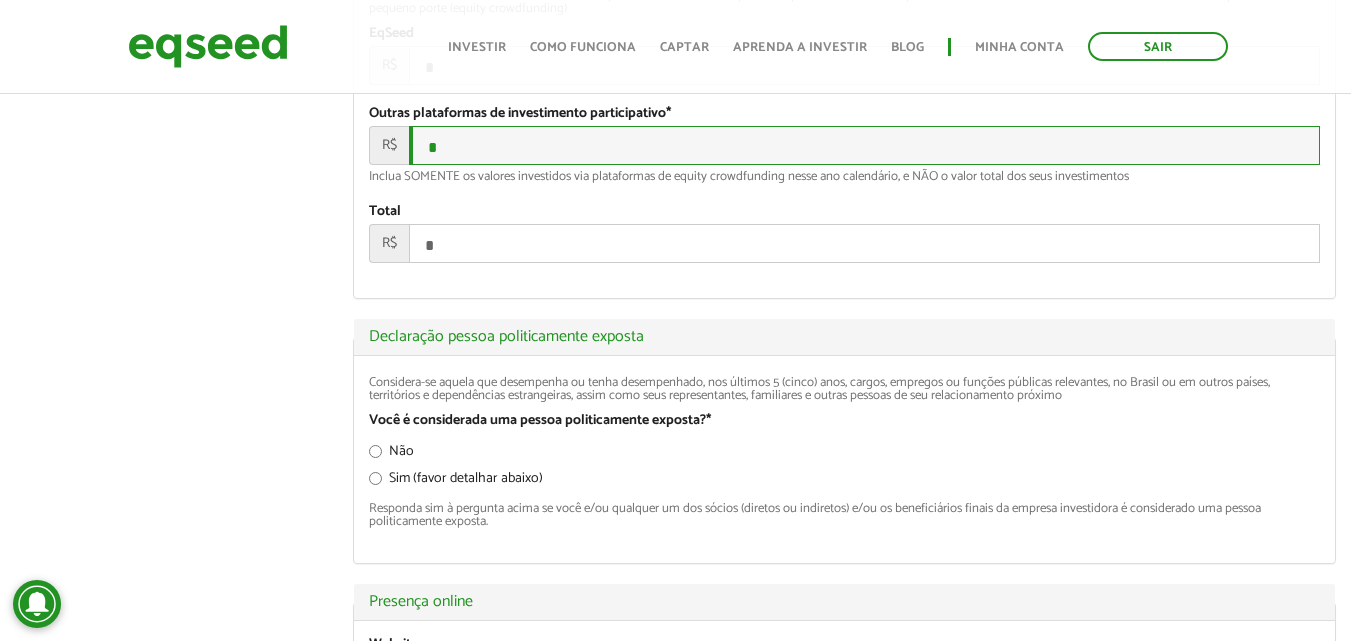 click on "*" at bounding box center [864, 145] 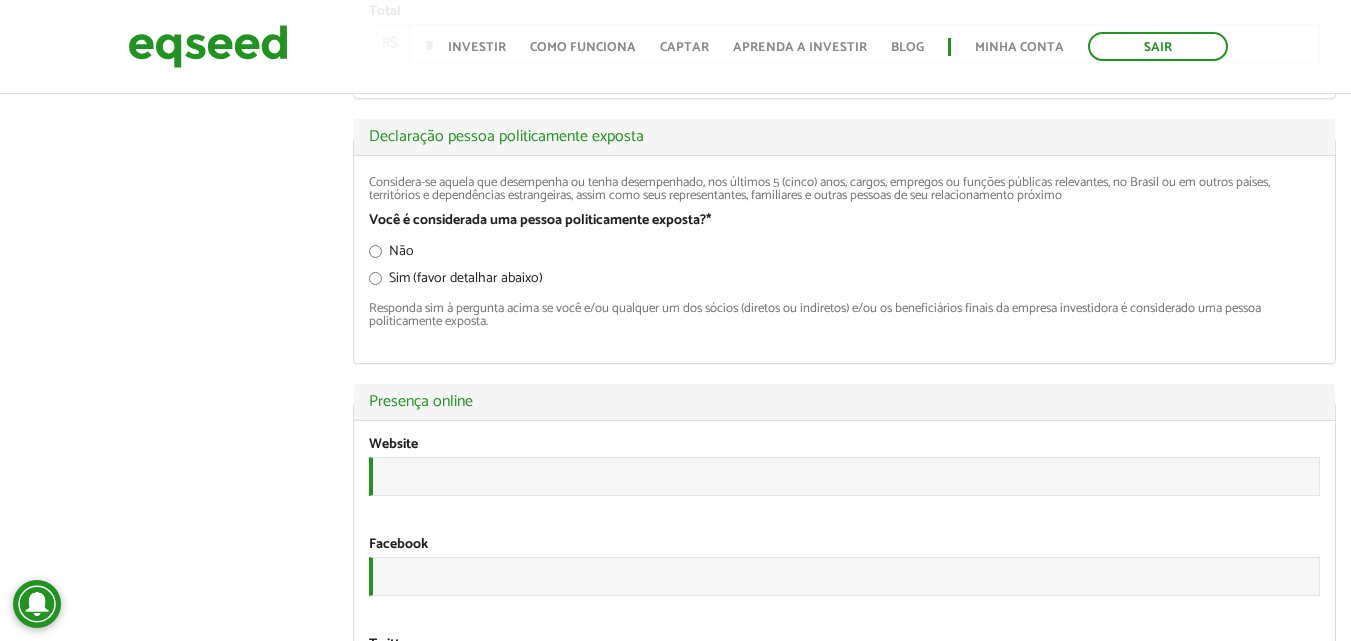 scroll, scrollTop: 2800, scrollLeft: 0, axis: vertical 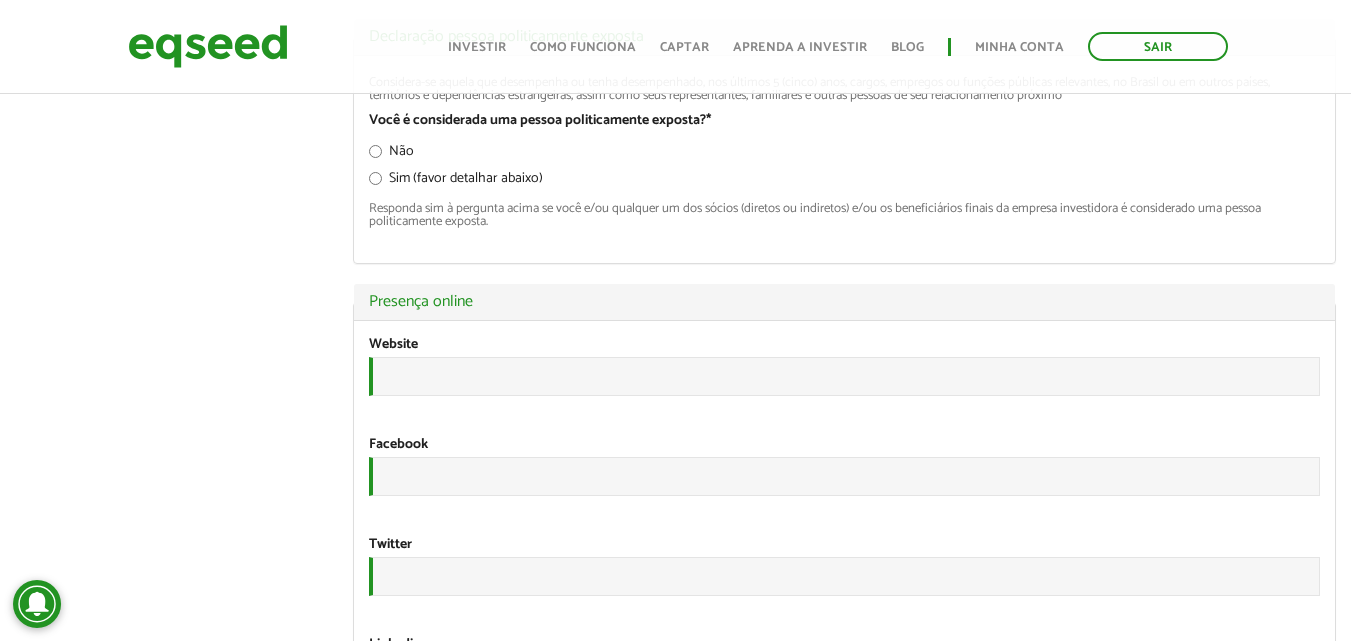 click on "Sim (favor detalhar abaixo)" at bounding box center [456, 182] 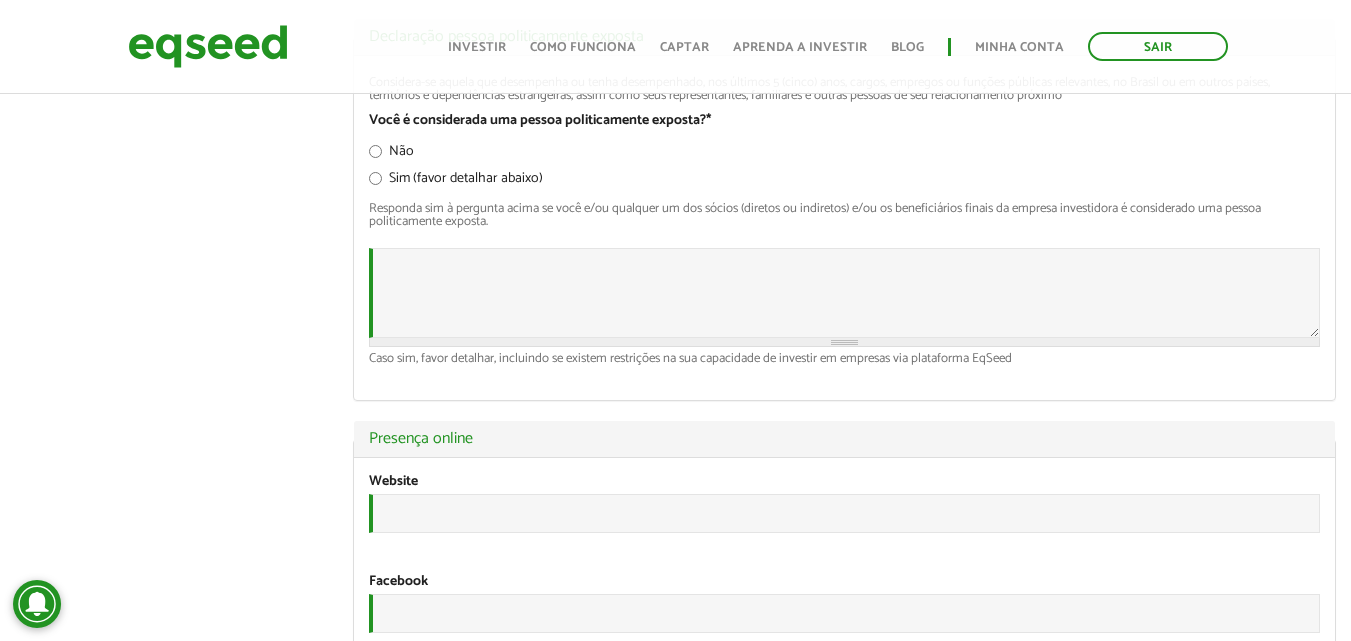 click on "Não" at bounding box center (391, 155) 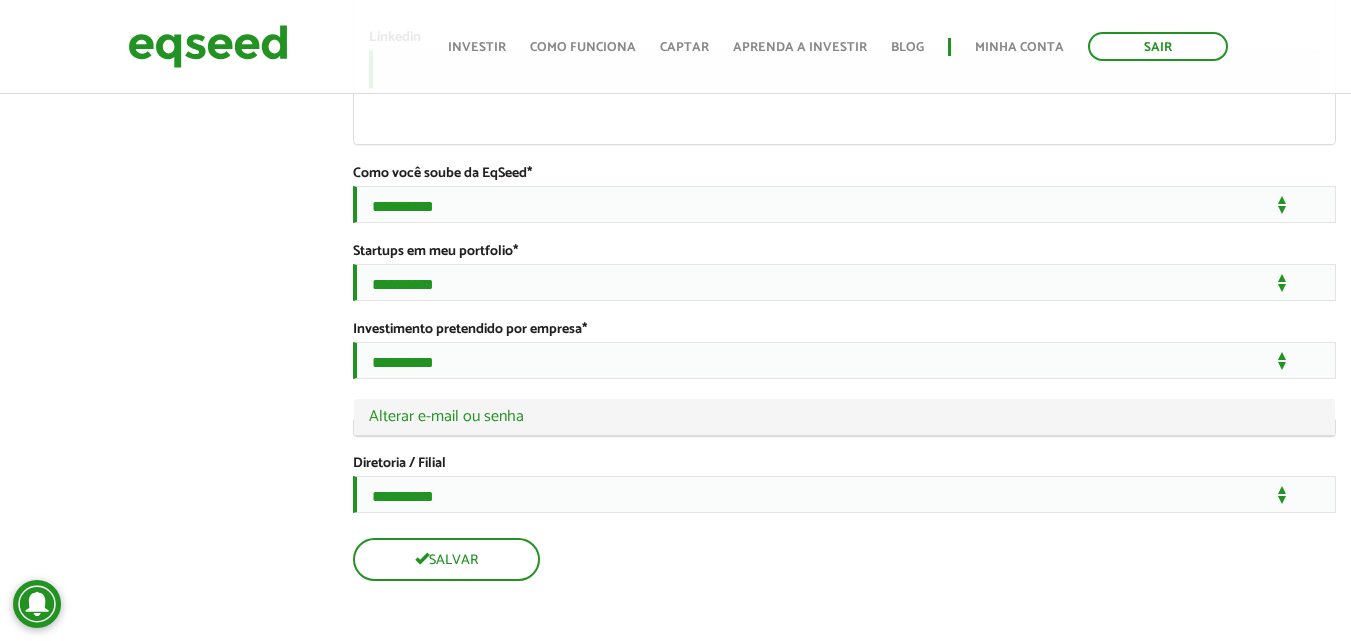 scroll, scrollTop: 3600, scrollLeft: 0, axis: vertical 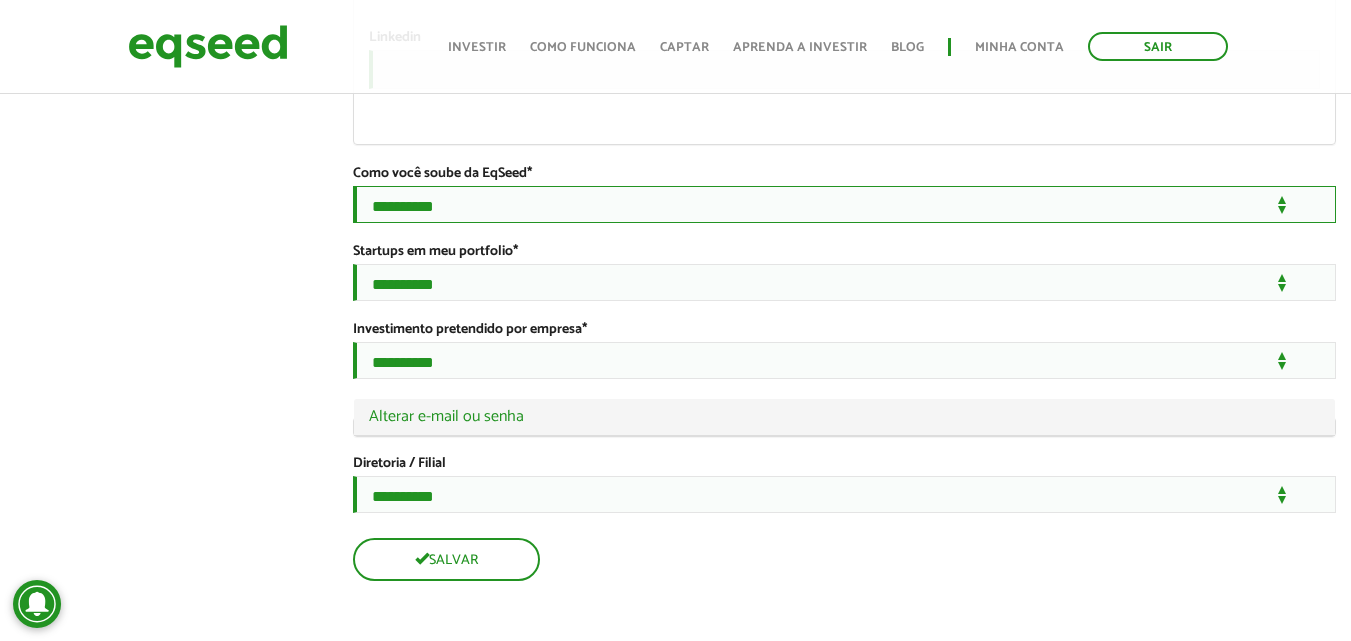 click on "**********" at bounding box center [844, 204] 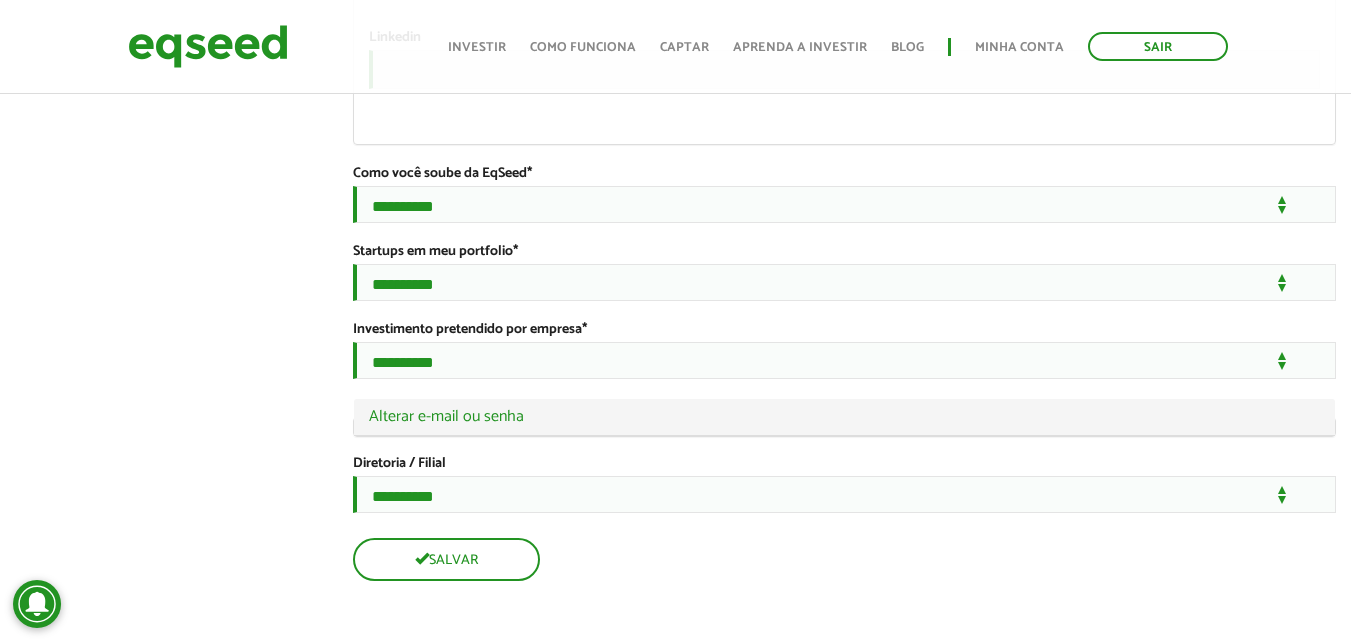 click on "Pedro Reque Kouba
left_panel_close
Clientes
home Início
group Investimento assistido
finance Meus relatórios
add_business Indique uma empresa
Pessoal
person Meu perfil
finance_mode Minha simulação
work Meu portfólio
Pedro Reque Kouba
Abas primárias Perfil Público
Perfil Completo (aba ativa)
Ocultar Resumo
Foto
Enviar foto
Seu rosto virtual ou imagem. Imagens maiores que 1024x1024 pixels serão reduzidas.
Breve Biografia" at bounding box center [675, -1348] 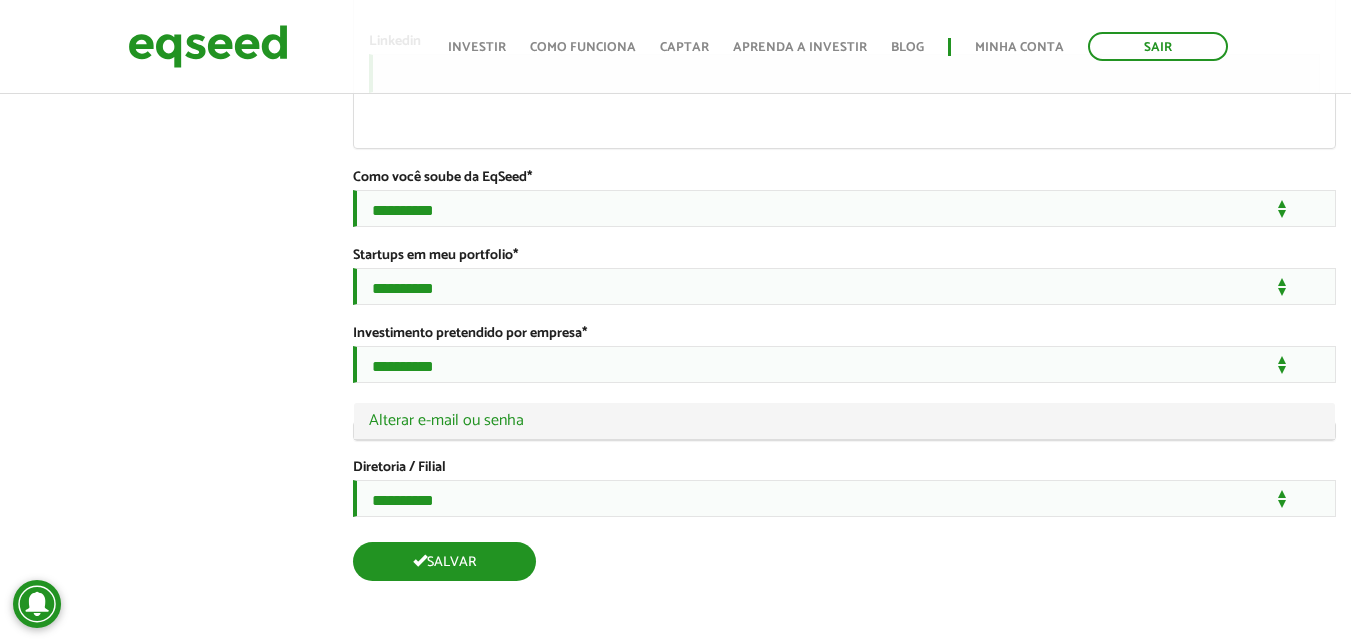 scroll, scrollTop: 3671, scrollLeft: 0, axis: vertical 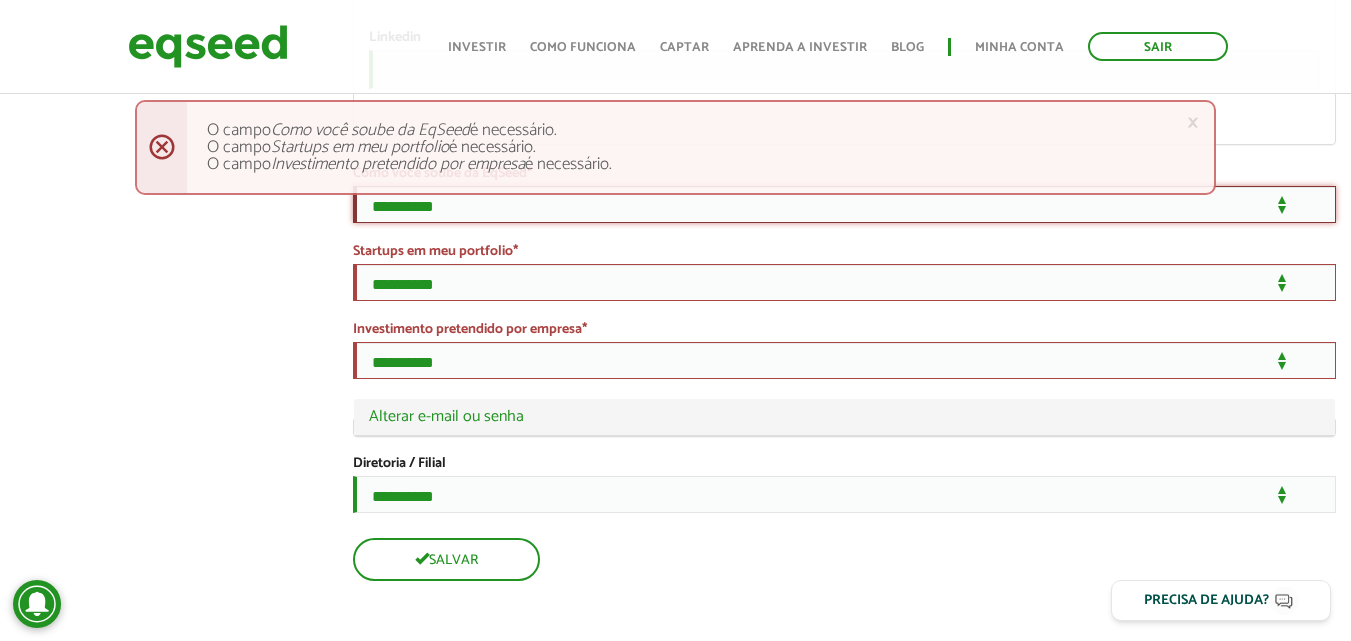 click on "**********" at bounding box center [844, 204] 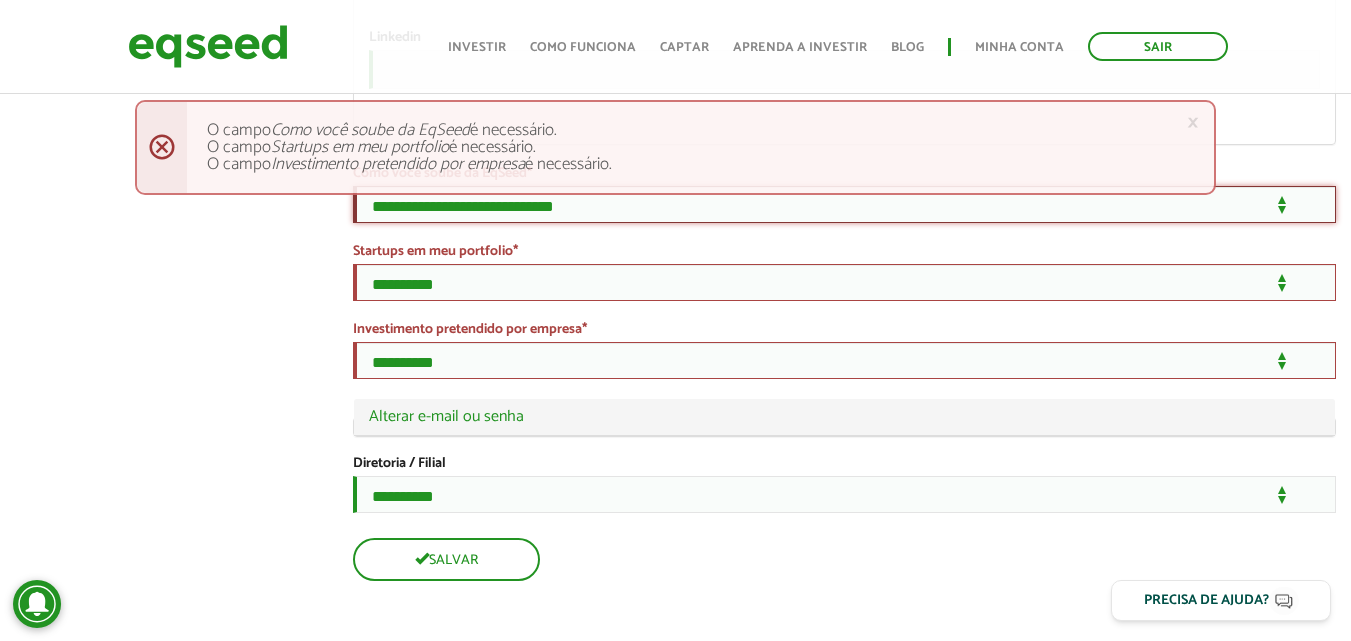 click on "**********" at bounding box center (844, 204) 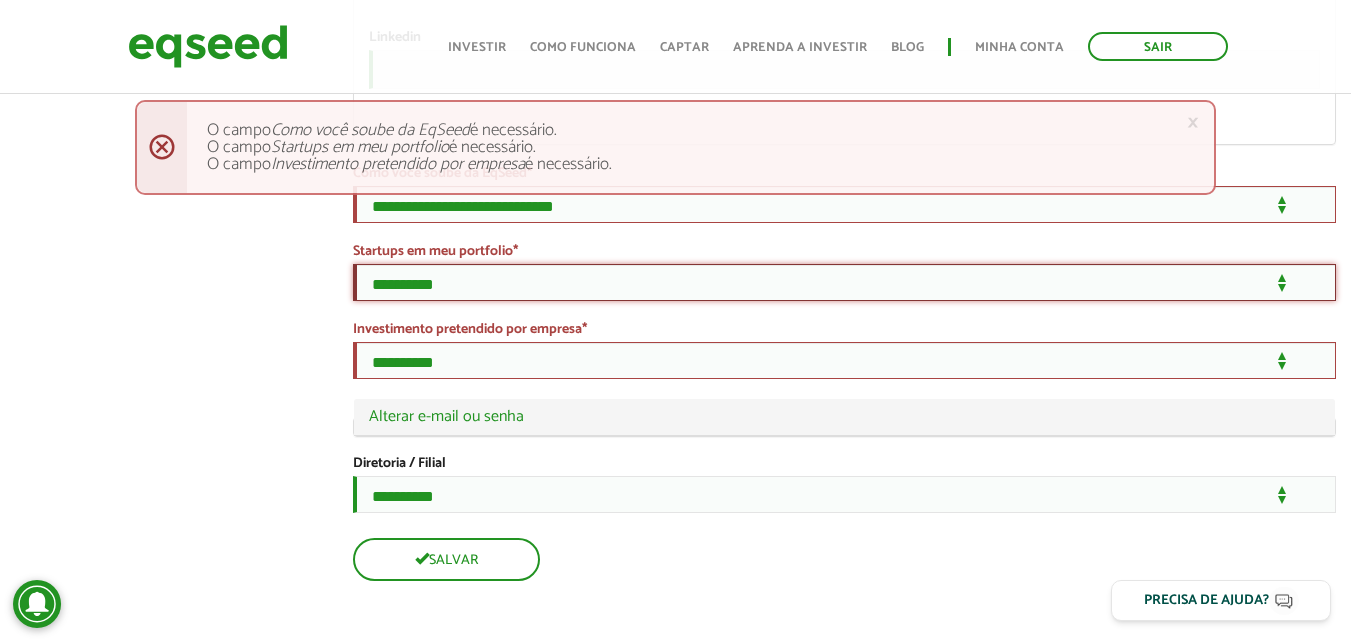 click on "**********" at bounding box center (844, 282) 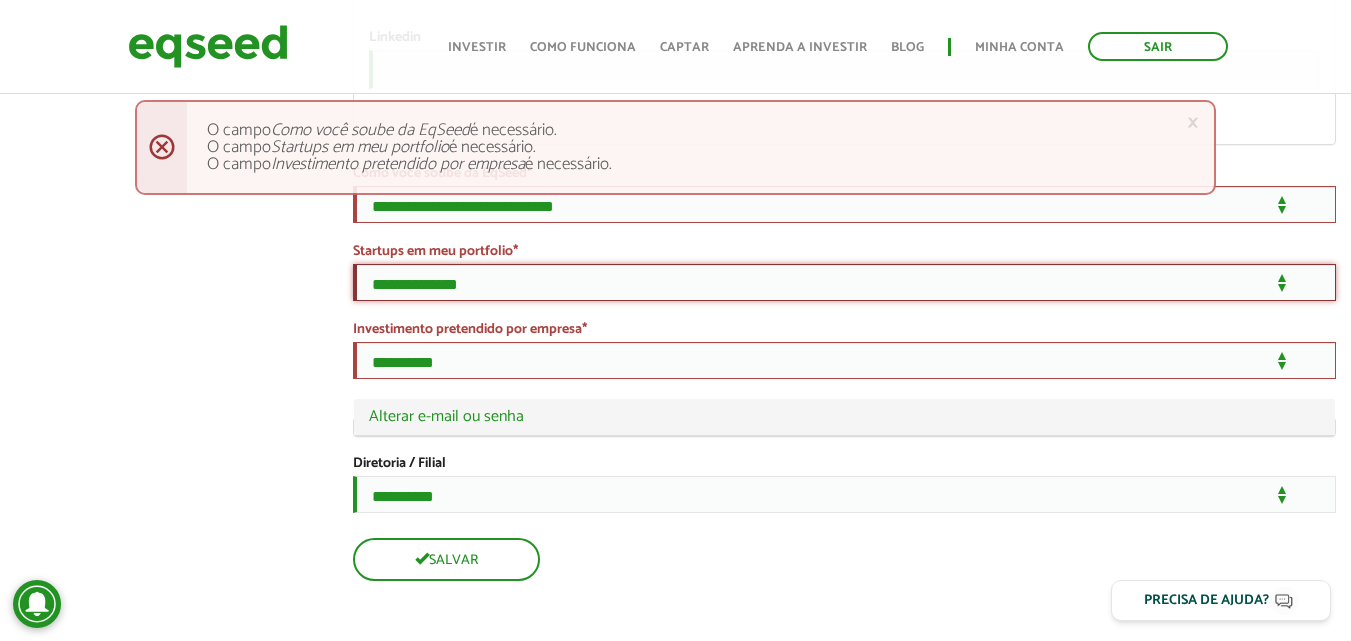 click on "**********" at bounding box center [844, 282] 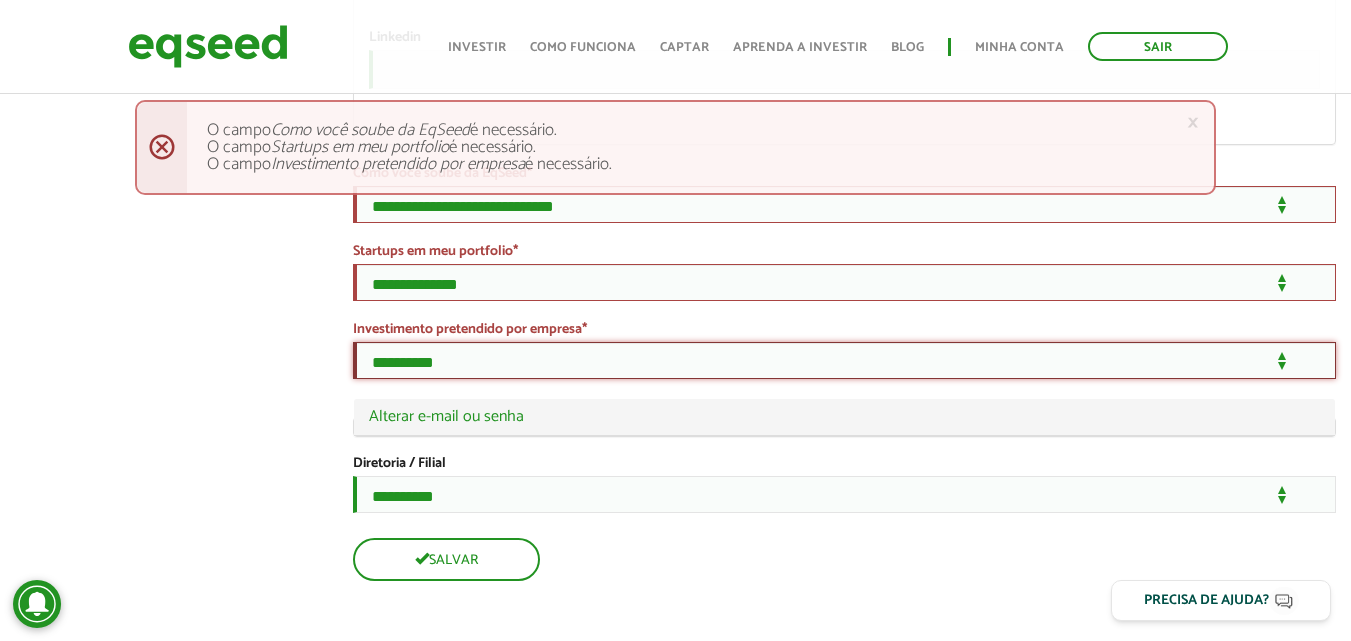 click on "**********" at bounding box center (844, 360) 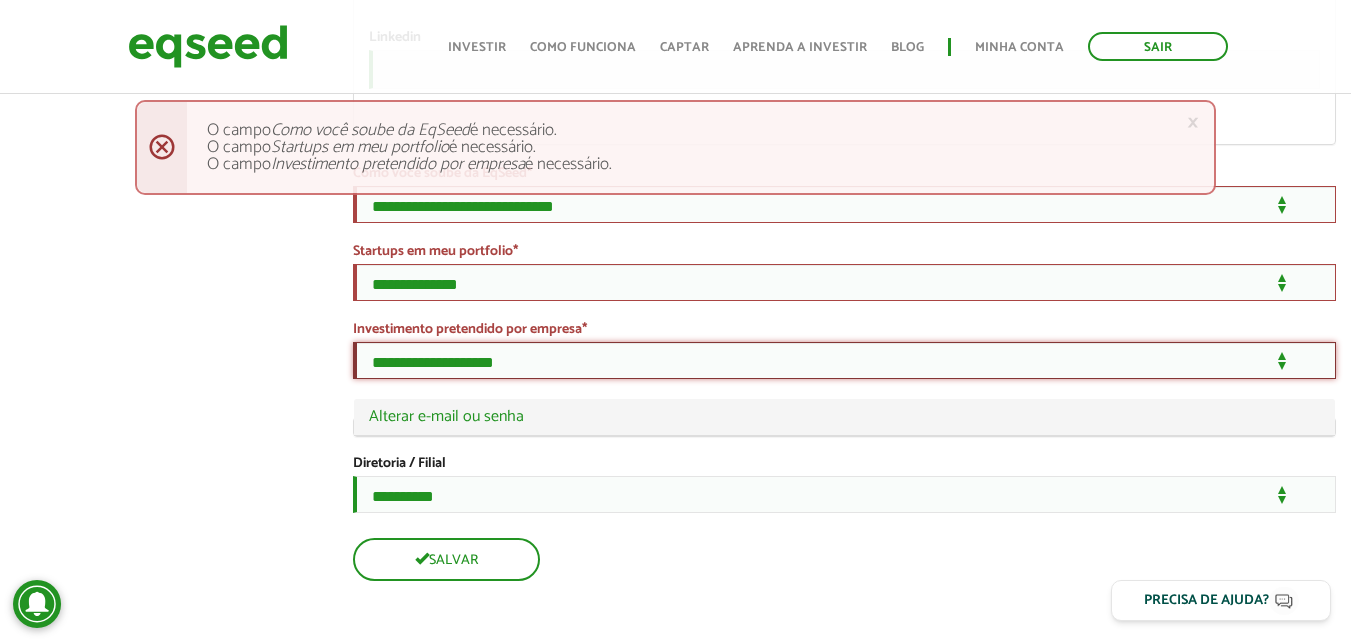 click on "**********" at bounding box center [844, 360] 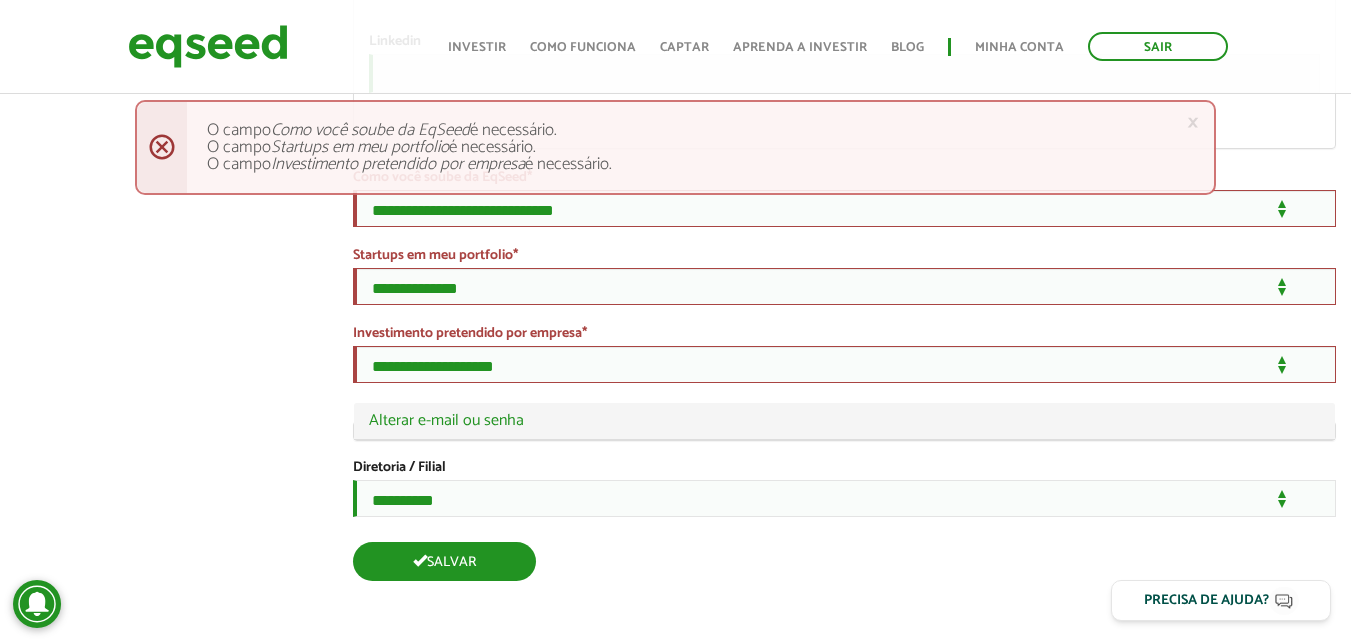 click on "Salvar" at bounding box center (444, 561) 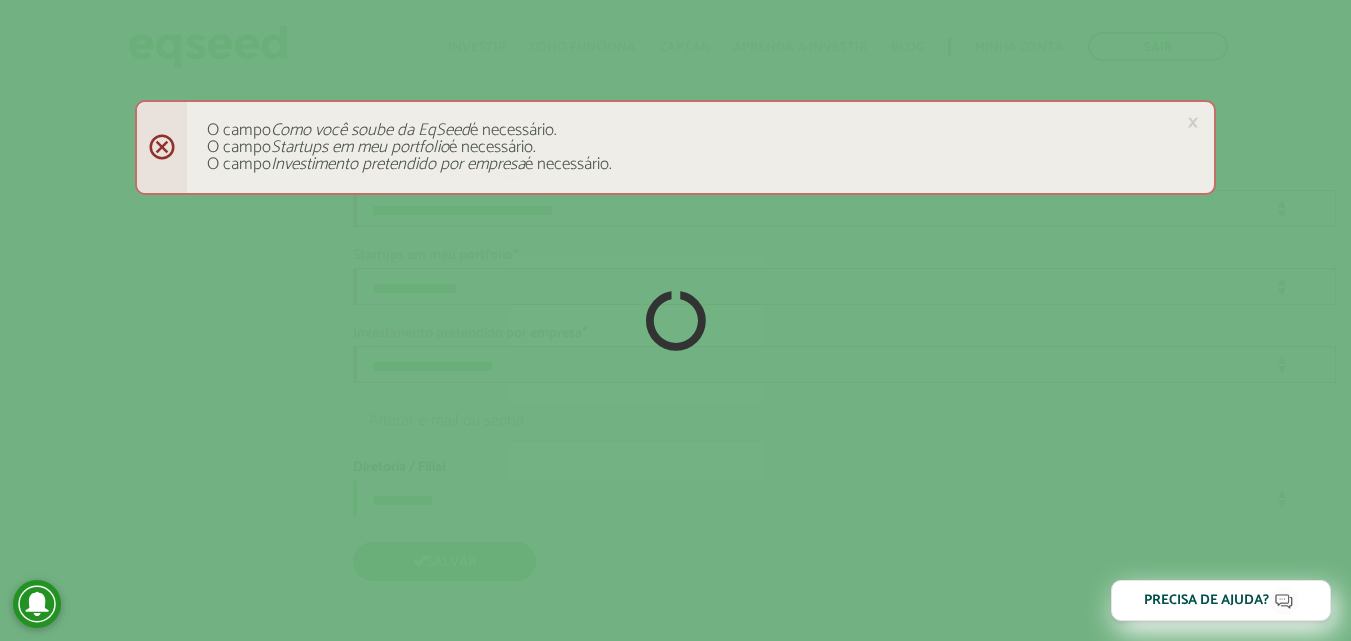 scroll, scrollTop: 3671, scrollLeft: 0, axis: vertical 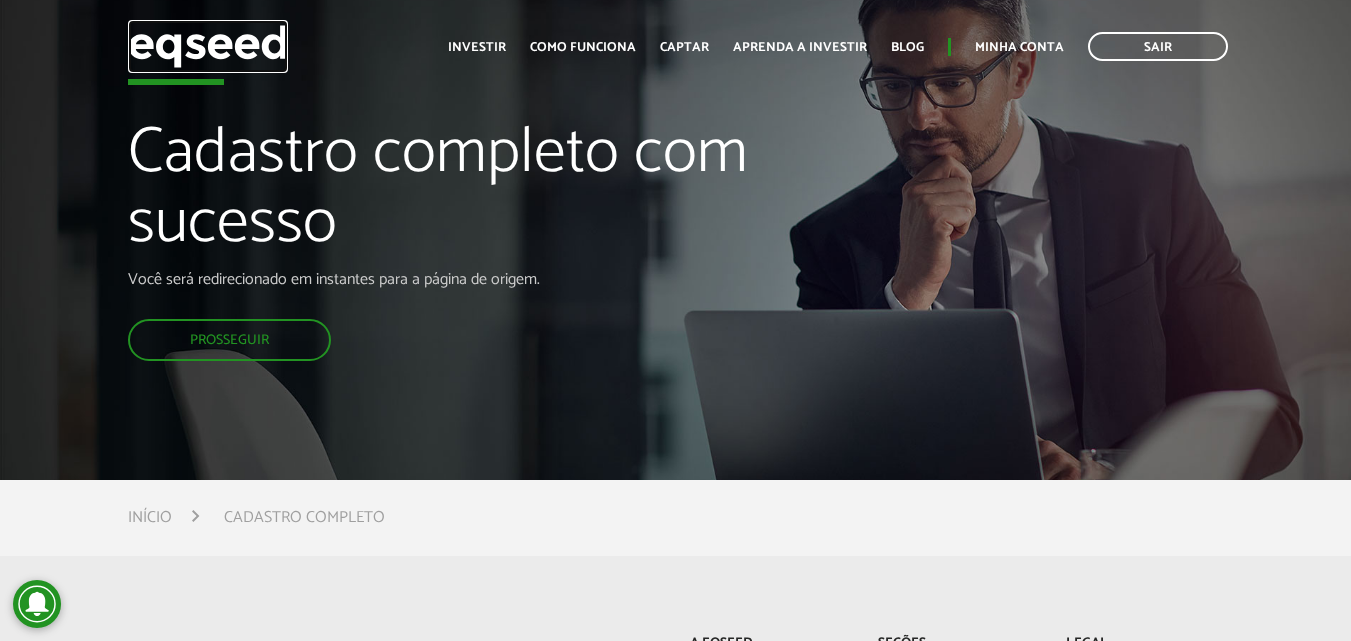 click at bounding box center [208, 46] 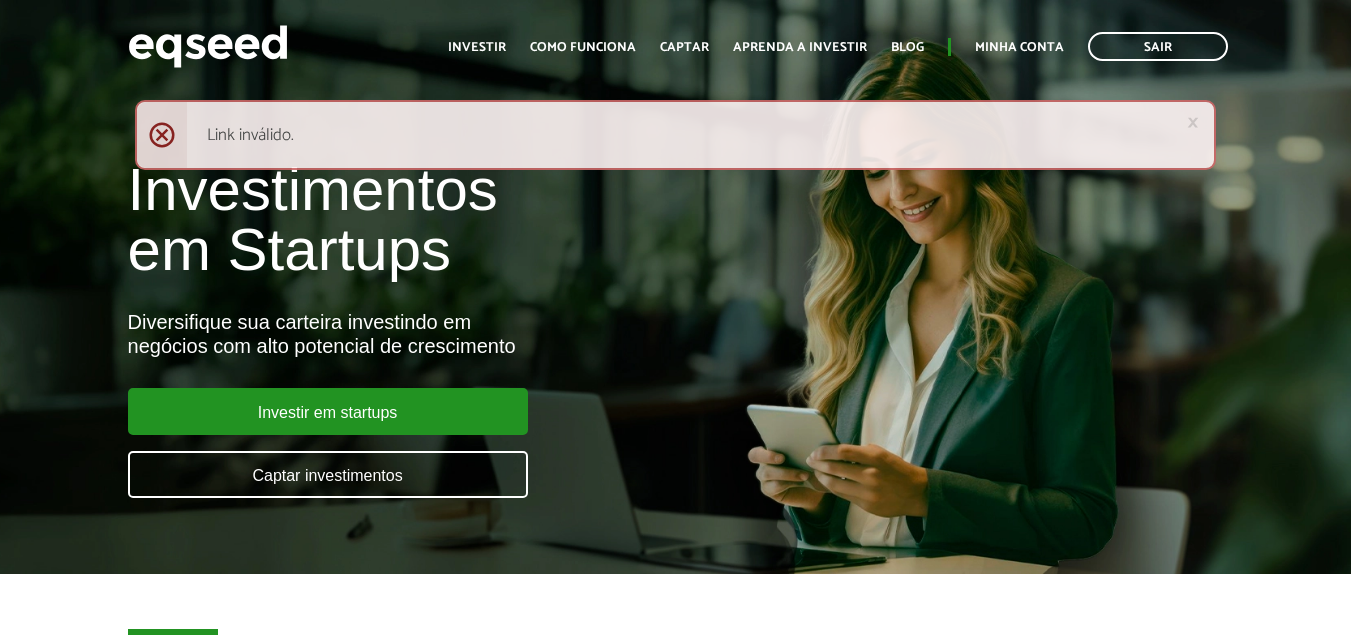 scroll, scrollTop: 0, scrollLeft: 0, axis: both 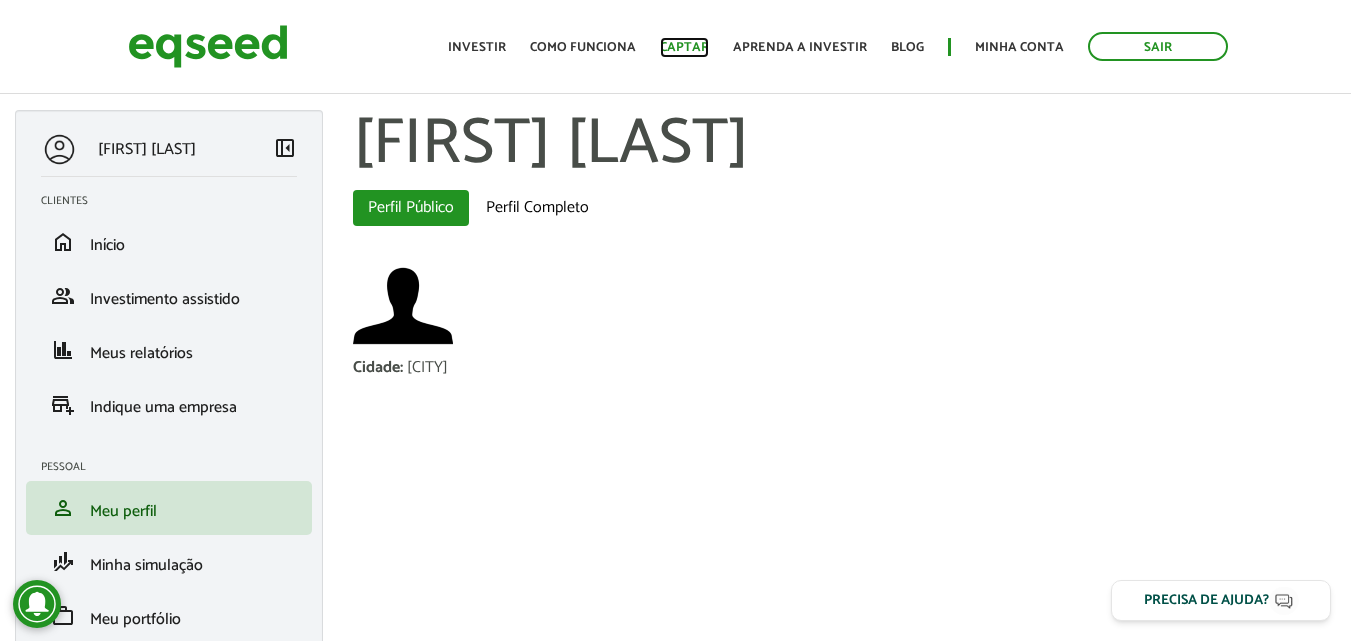 click on "Captar" at bounding box center (684, 47) 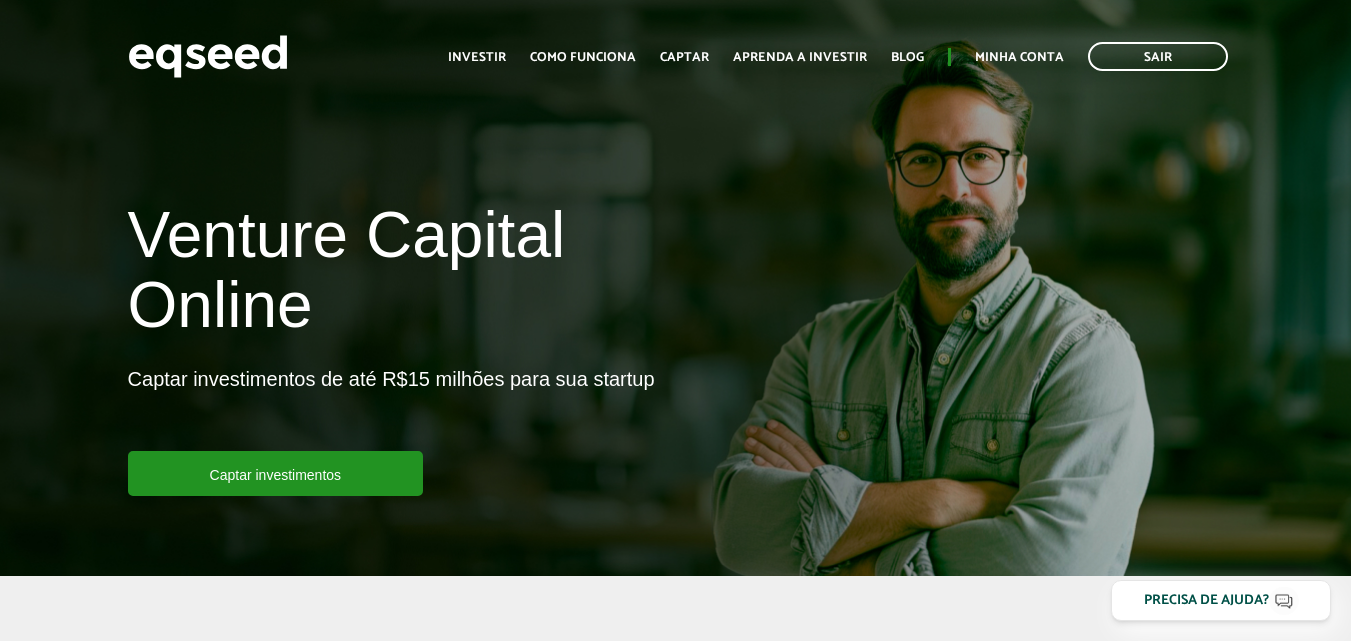 scroll, scrollTop: 0, scrollLeft: 0, axis: both 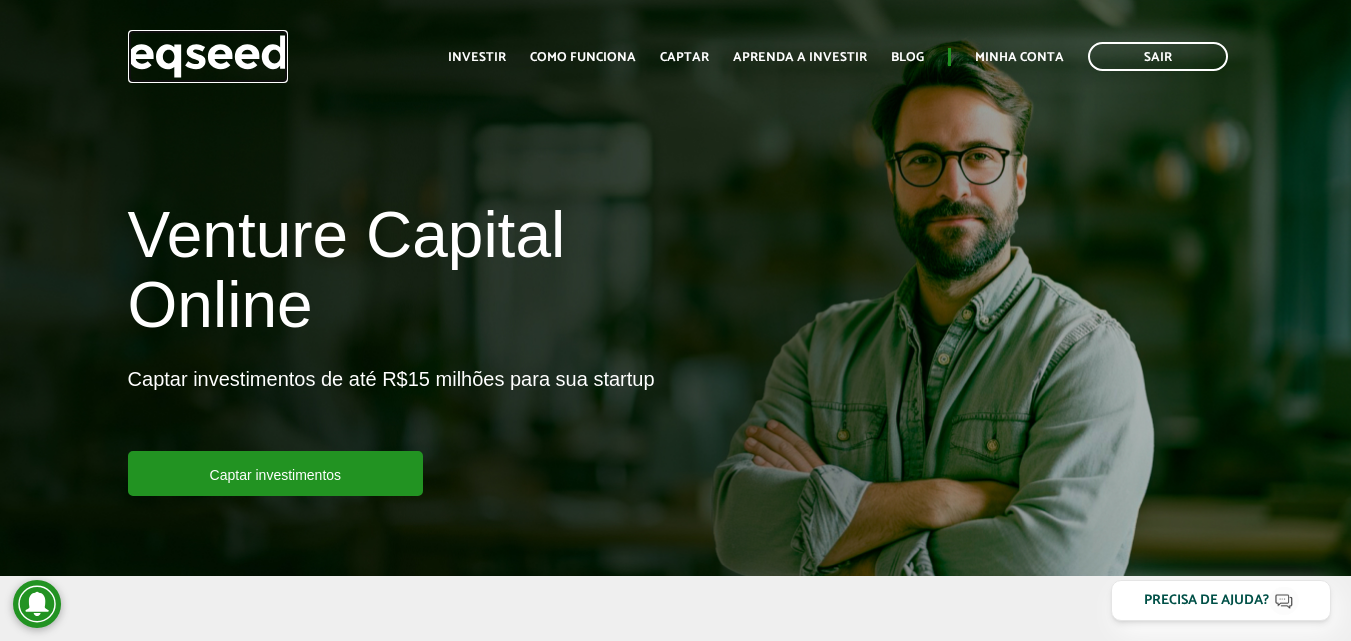 click at bounding box center (208, 56) 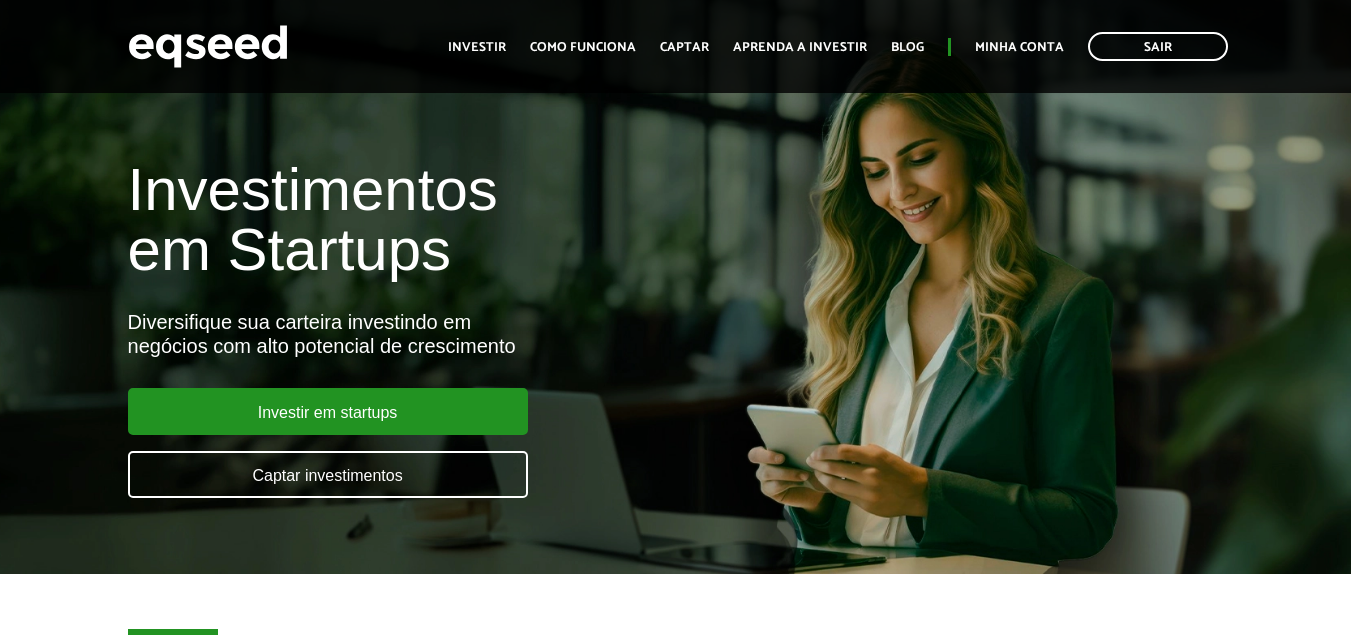 scroll, scrollTop: 300, scrollLeft: 0, axis: vertical 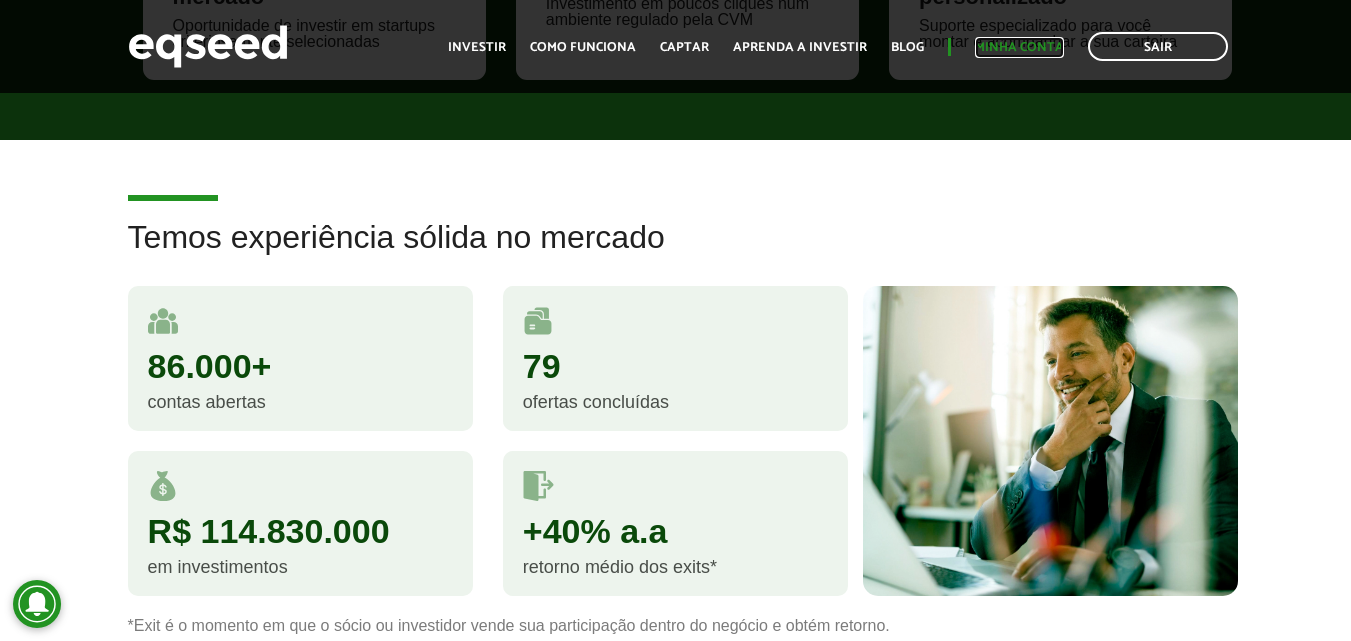 click on "Minha conta" at bounding box center [1019, 47] 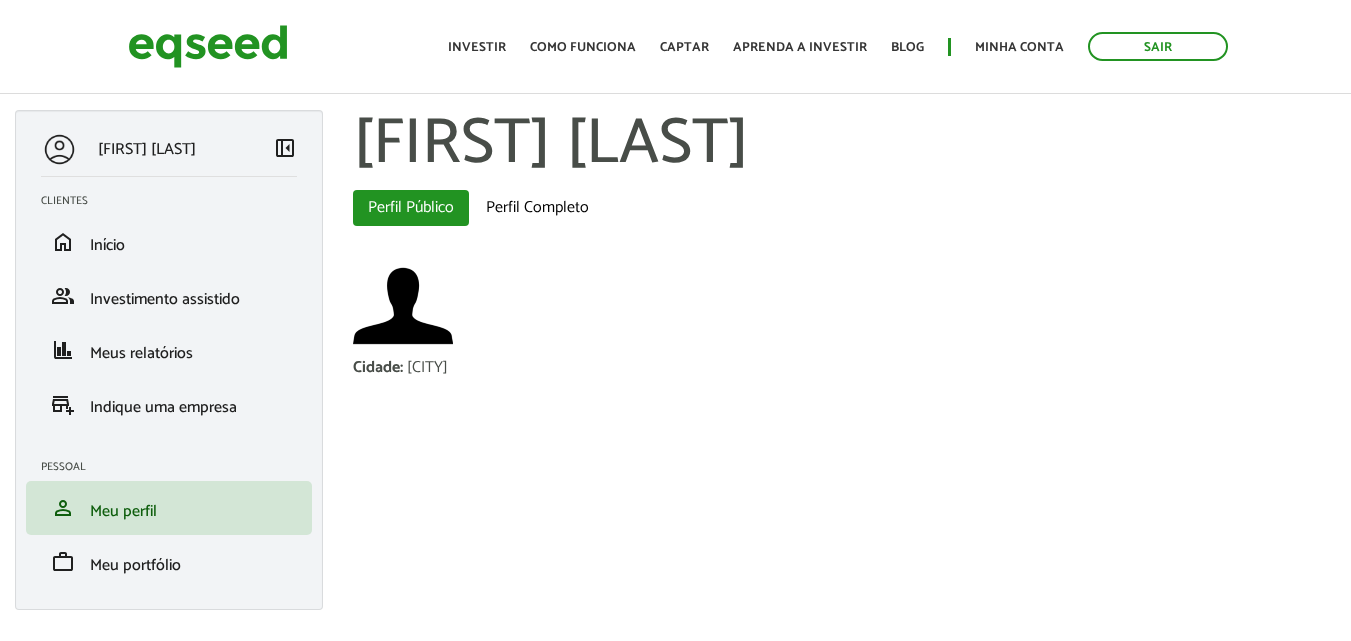 scroll, scrollTop: 0, scrollLeft: 0, axis: both 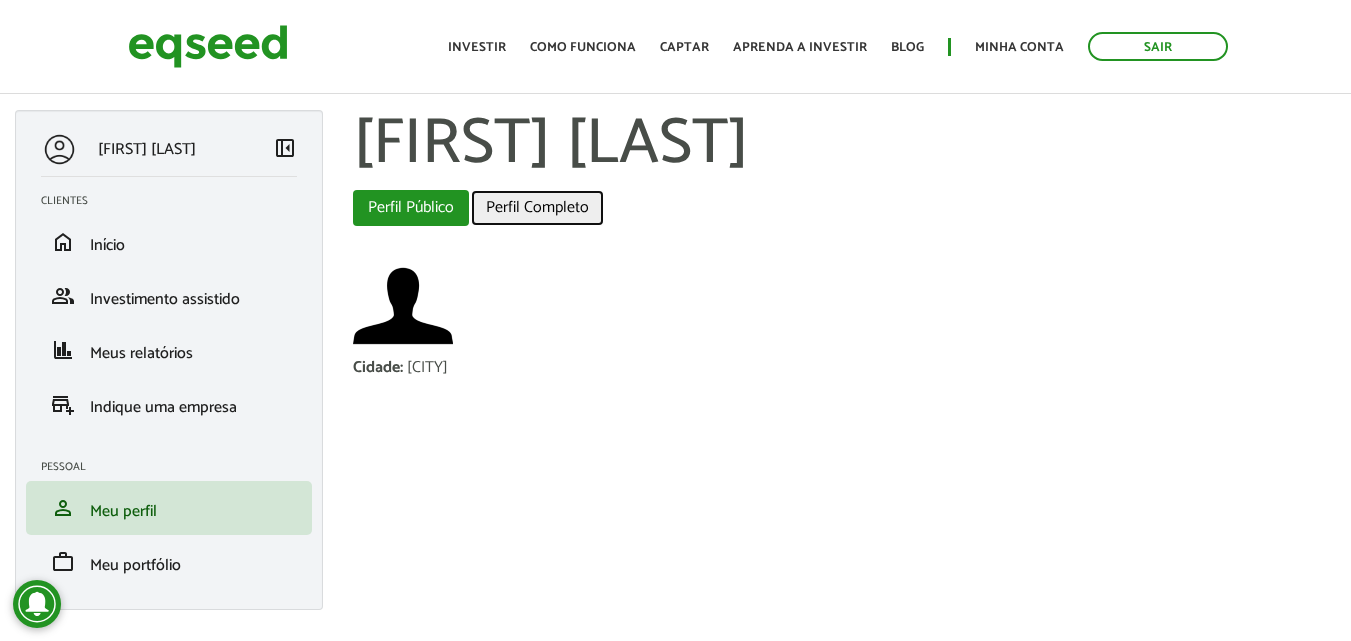 click on "Perfil Completo" at bounding box center (537, 208) 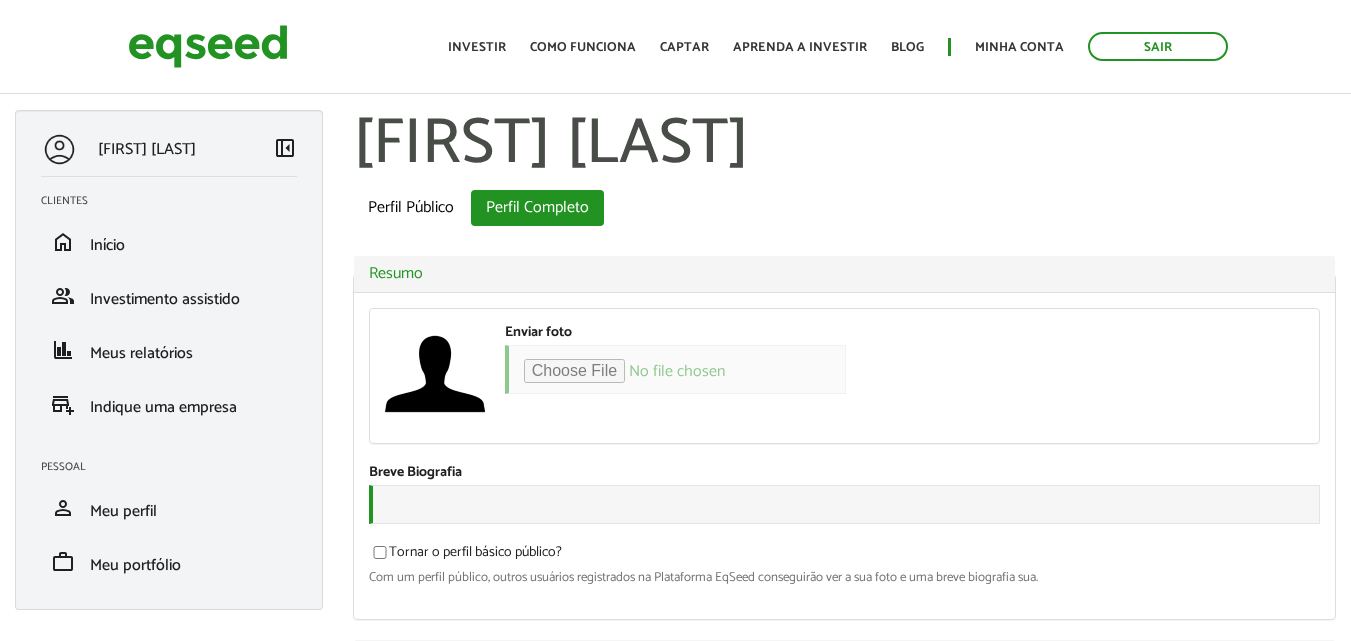 scroll, scrollTop: 0, scrollLeft: 0, axis: both 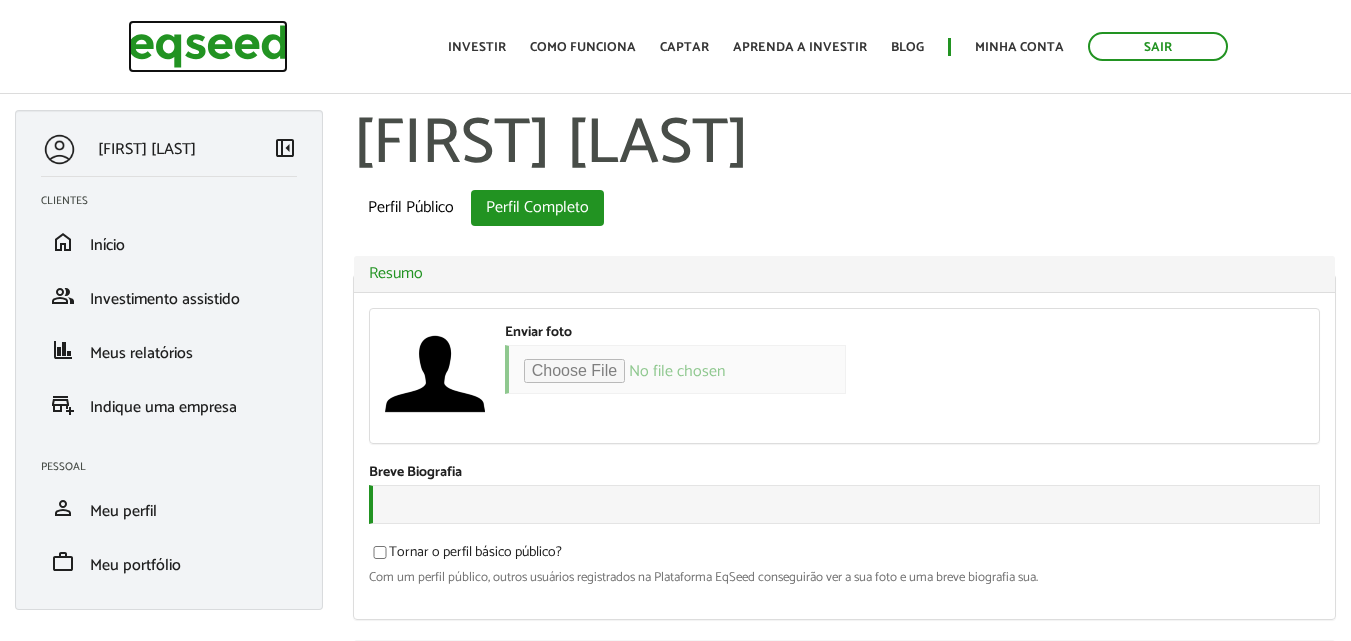 click at bounding box center (208, 46) 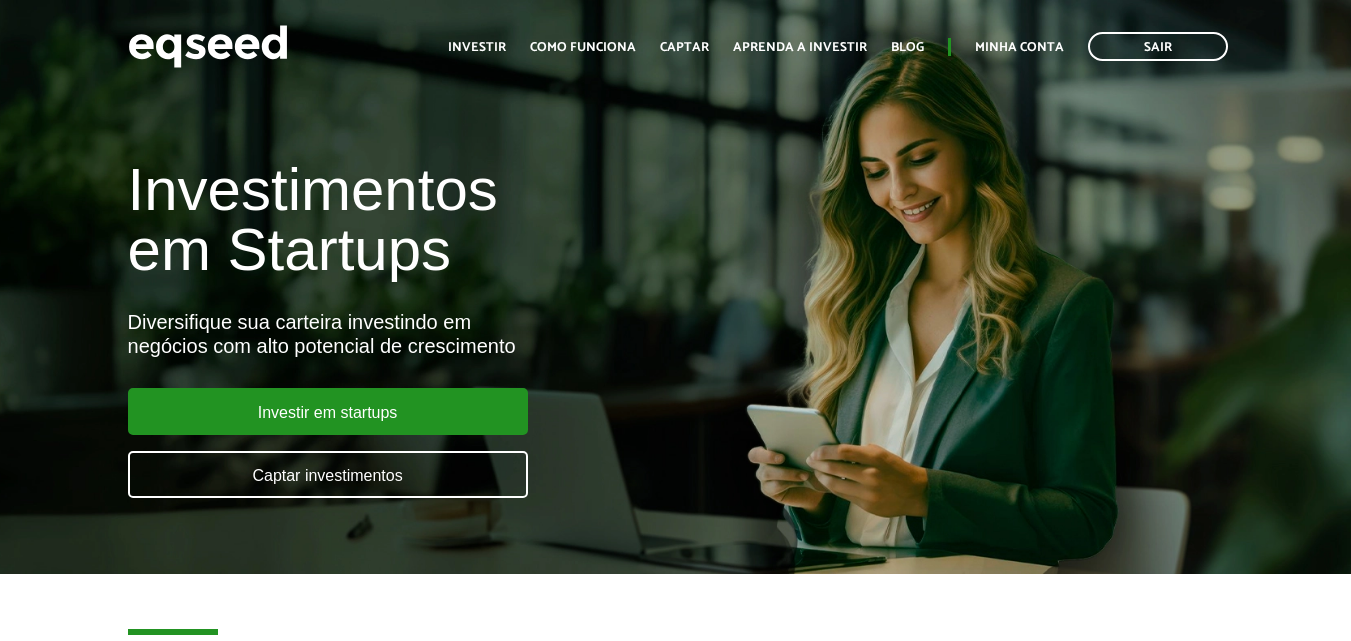 scroll, scrollTop: 0, scrollLeft: 0, axis: both 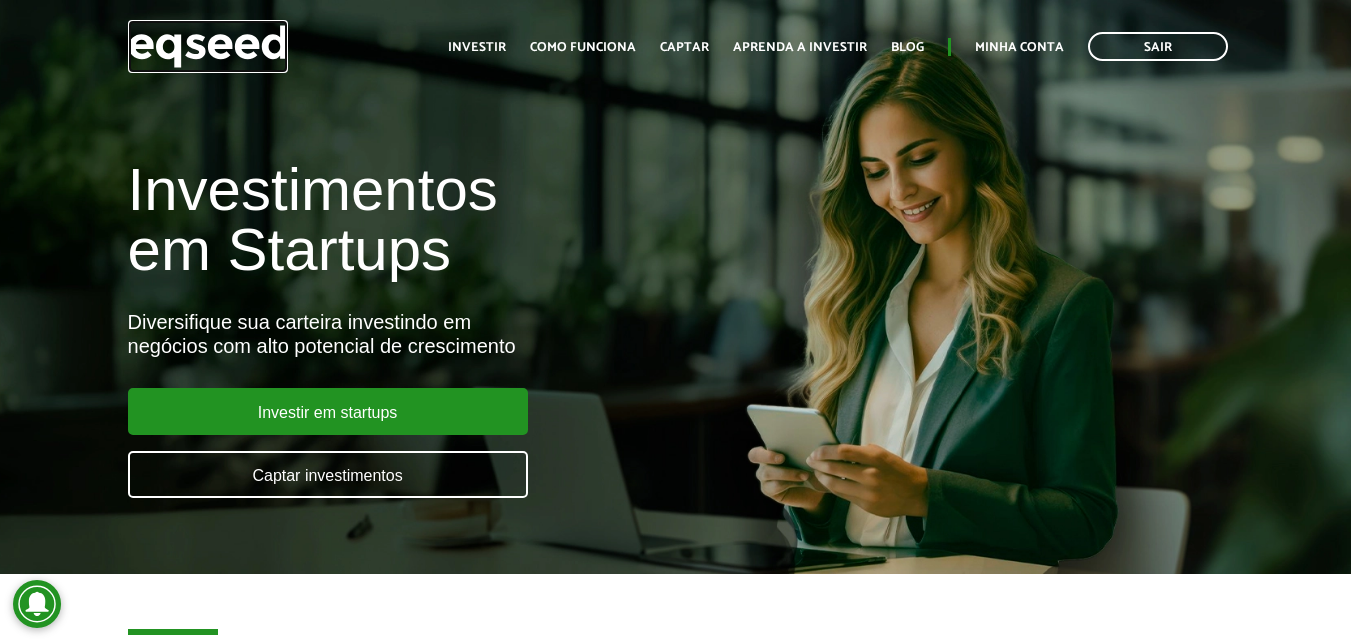 click at bounding box center [208, 46] 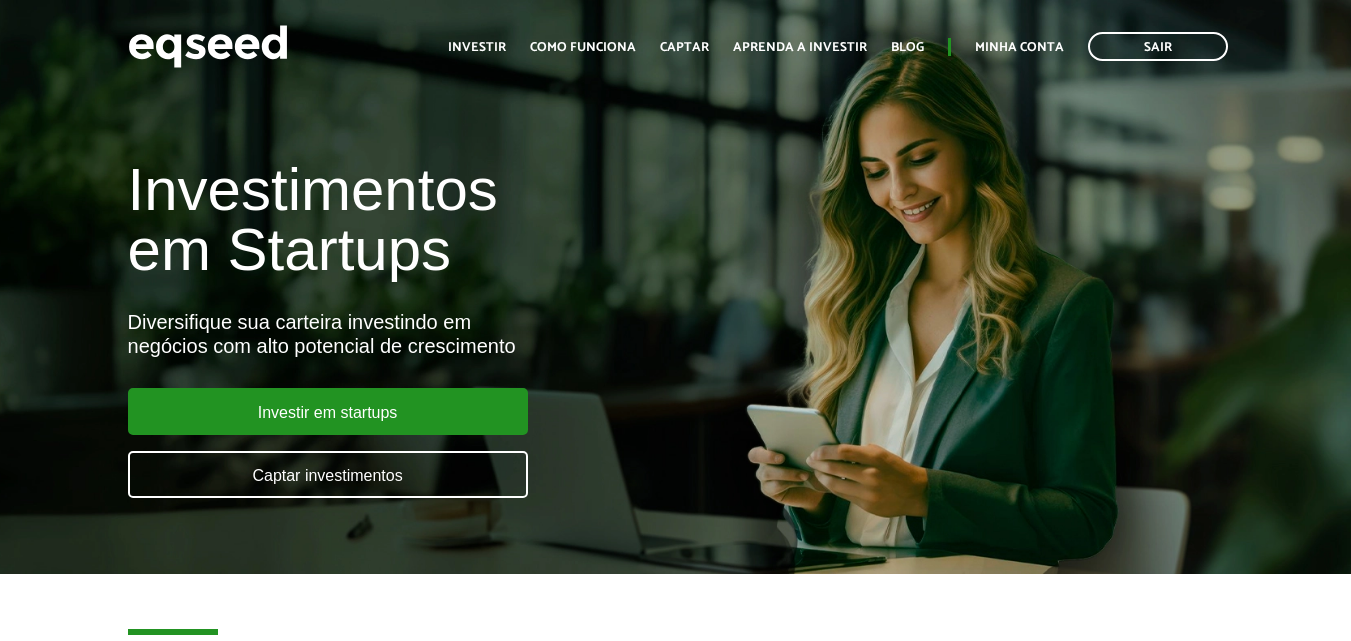 scroll, scrollTop: 0, scrollLeft: 0, axis: both 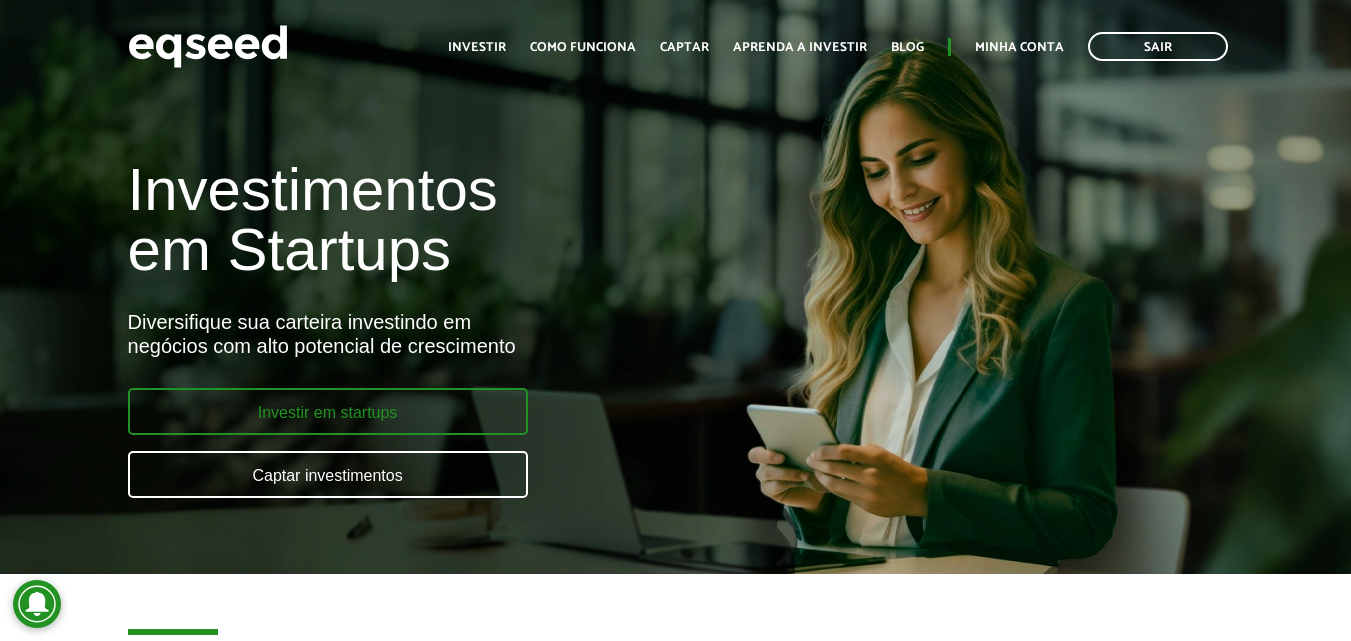 click on "Investir em startups" at bounding box center (328, 411) 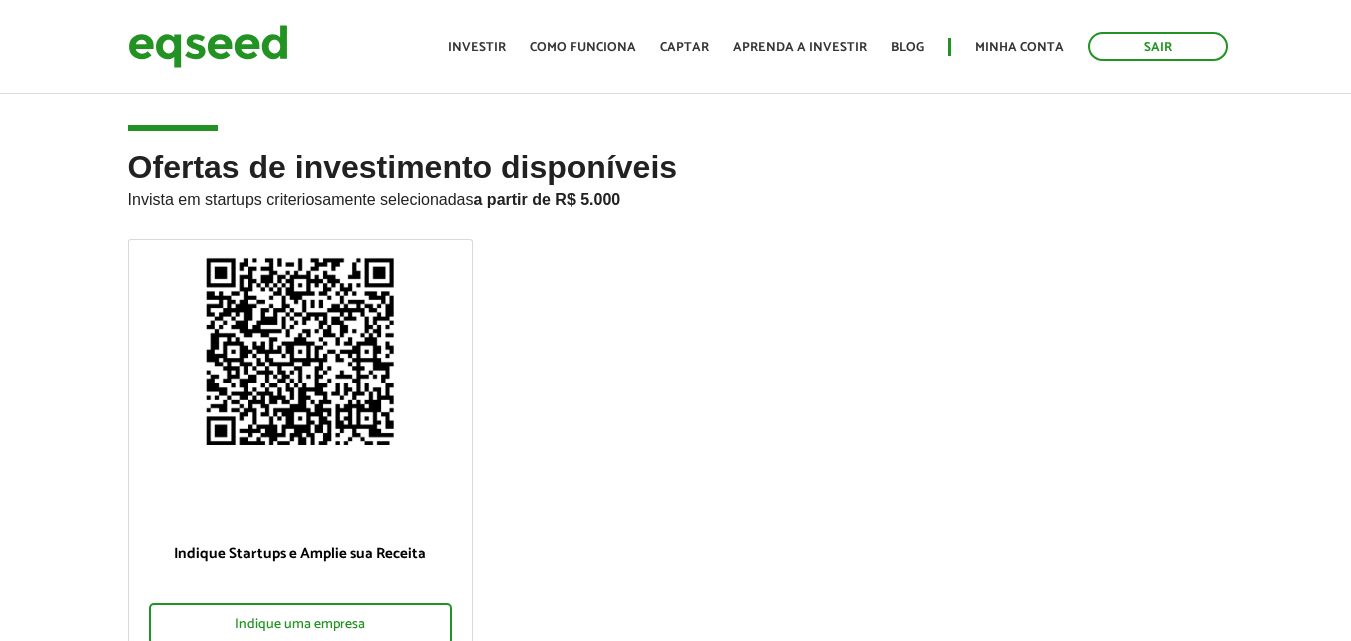 scroll, scrollTop: 0, scrollLeft: 0, axis: both 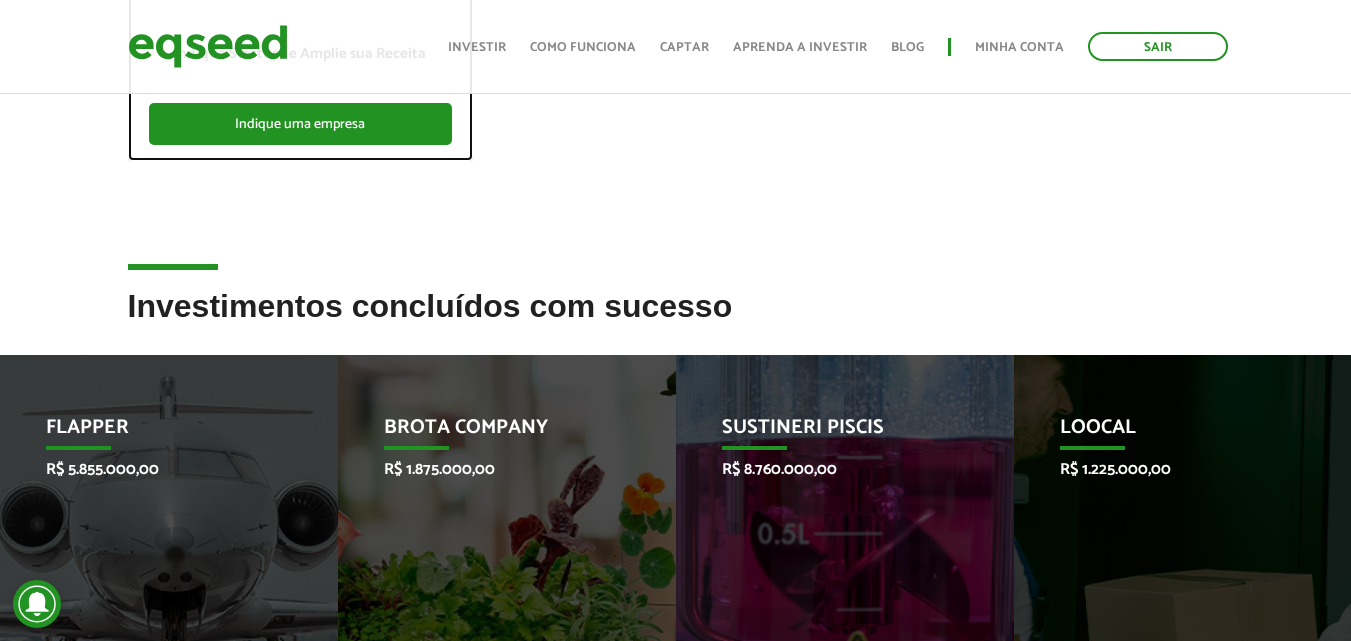 click on "Indique uma empresa" at bounding box center (300, 124) 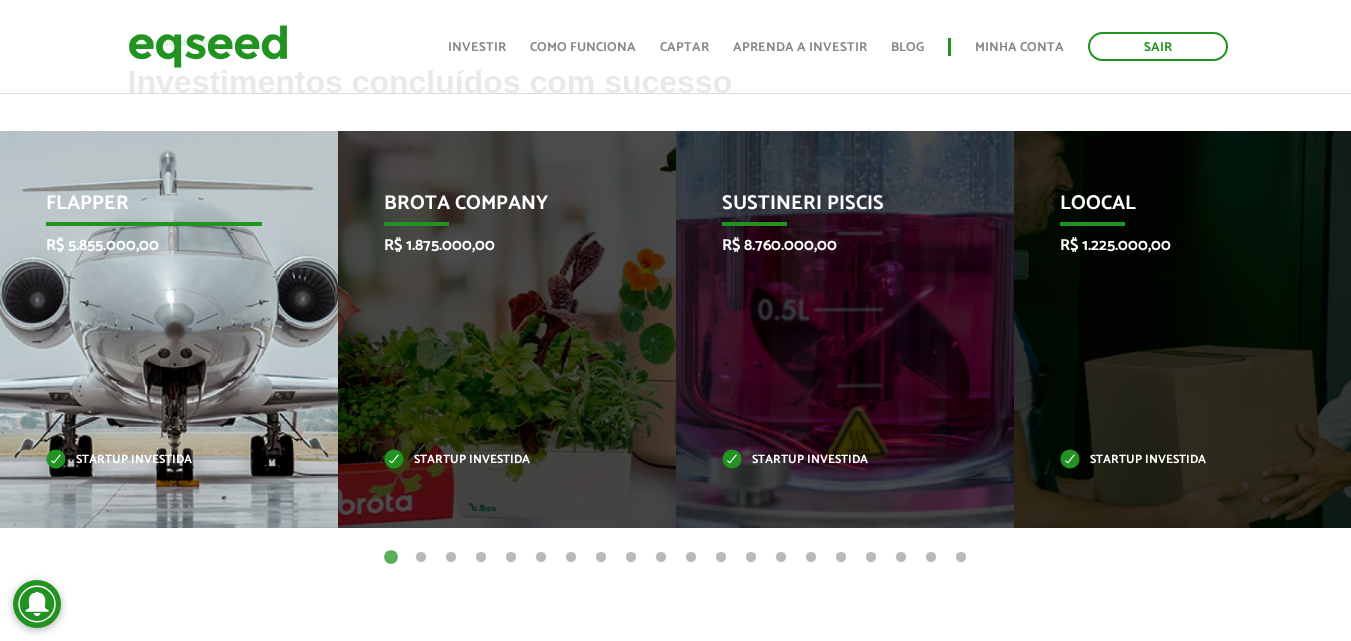 scroll, scrollTop: 800, scrollLeft: 0, axis: vertical 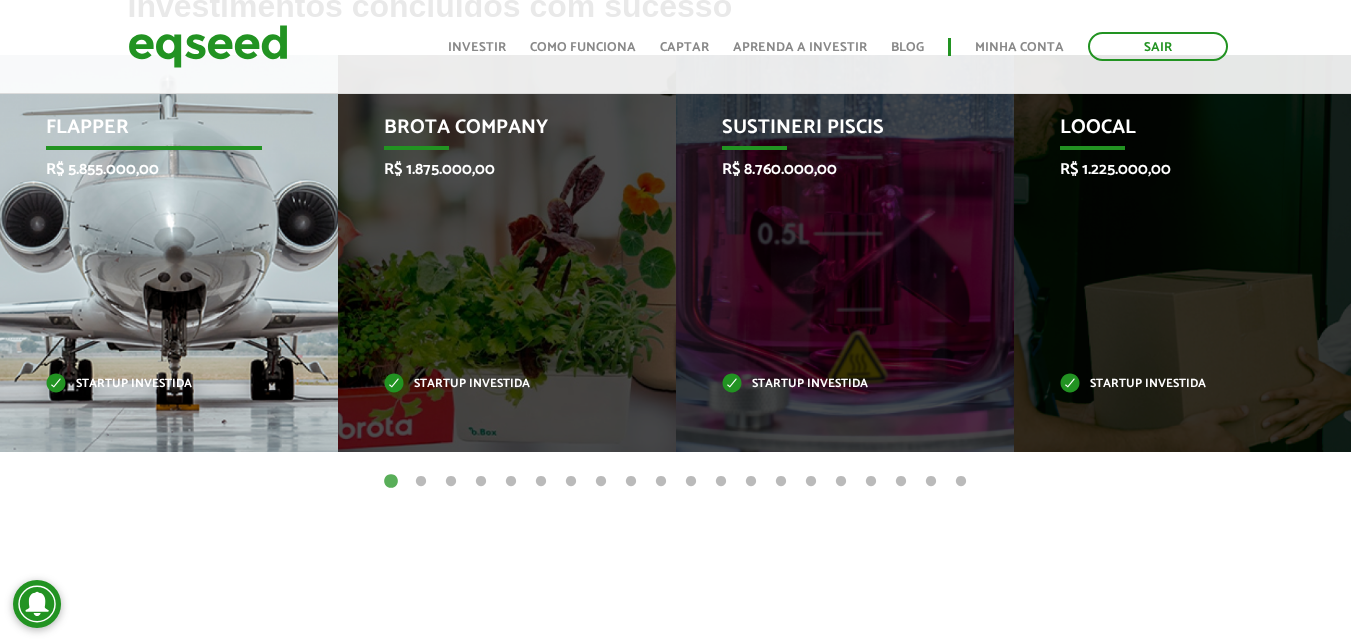 click on "Flapper
R$ 5.855.000,00
Startup investida" at bounding box center [154, 253] 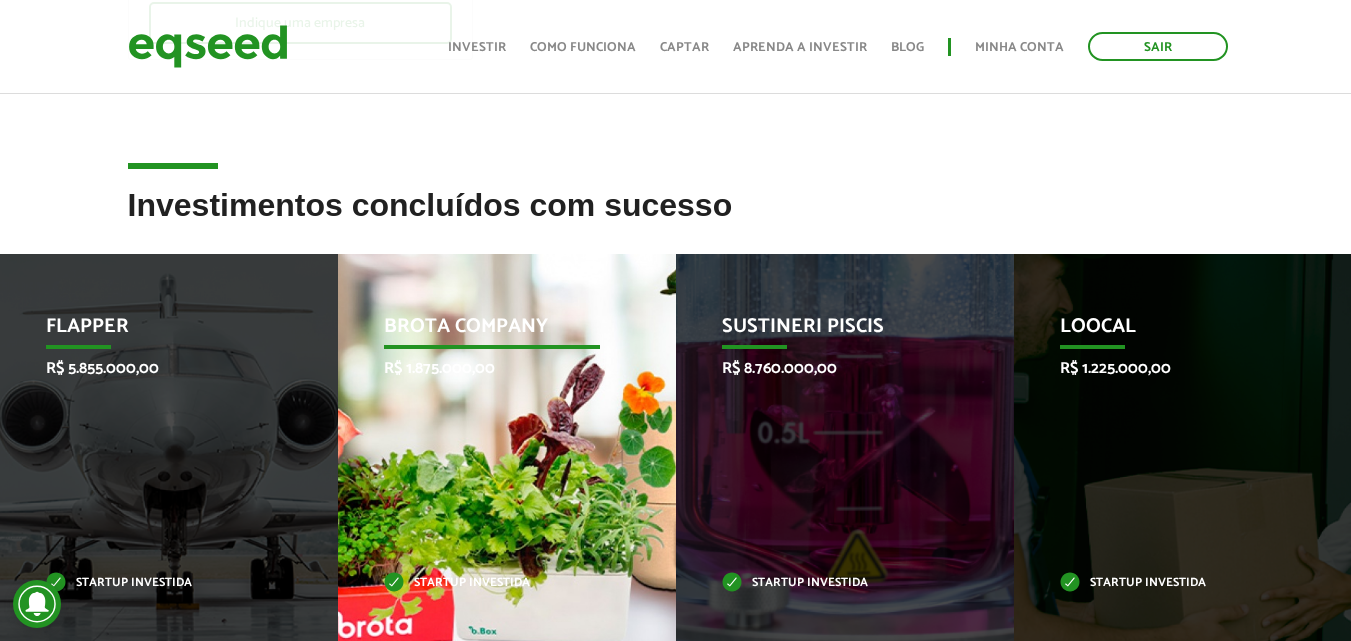 scroll, scrollTop: 600, scrollLeft: 0, axis: vertical 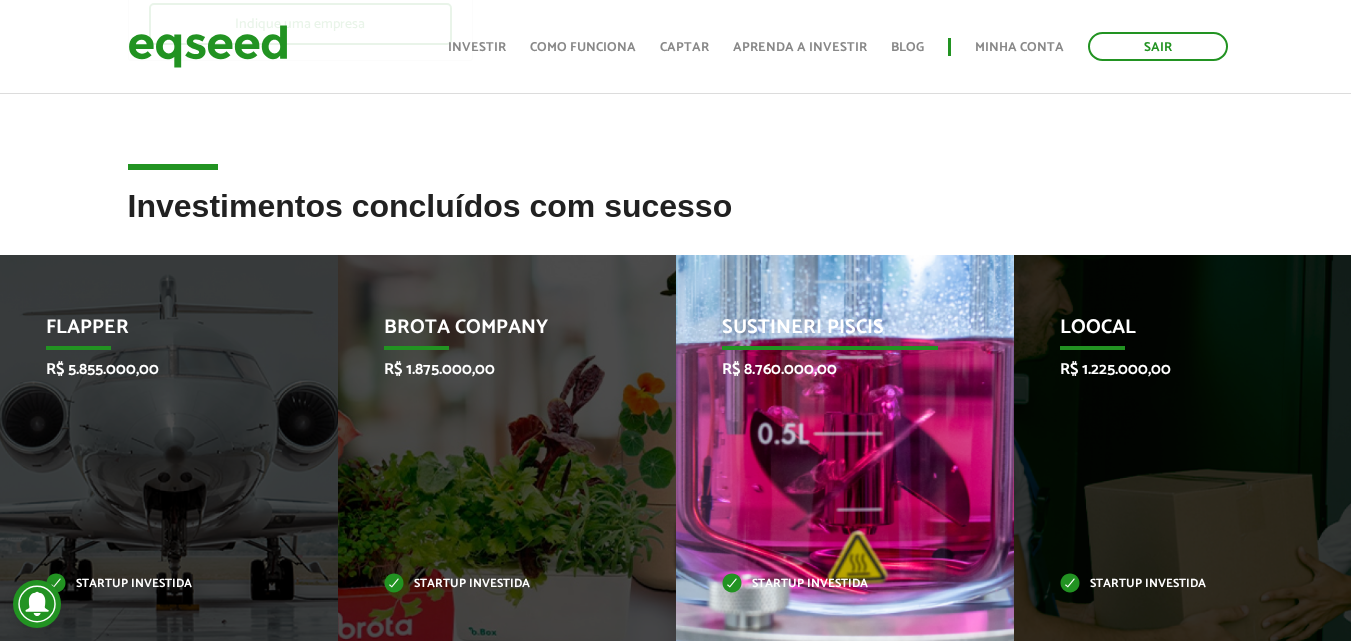 click on "Sustineri Piscis
R$ 8.760.000,00
Startup investida" at bounding box center [830, 453] 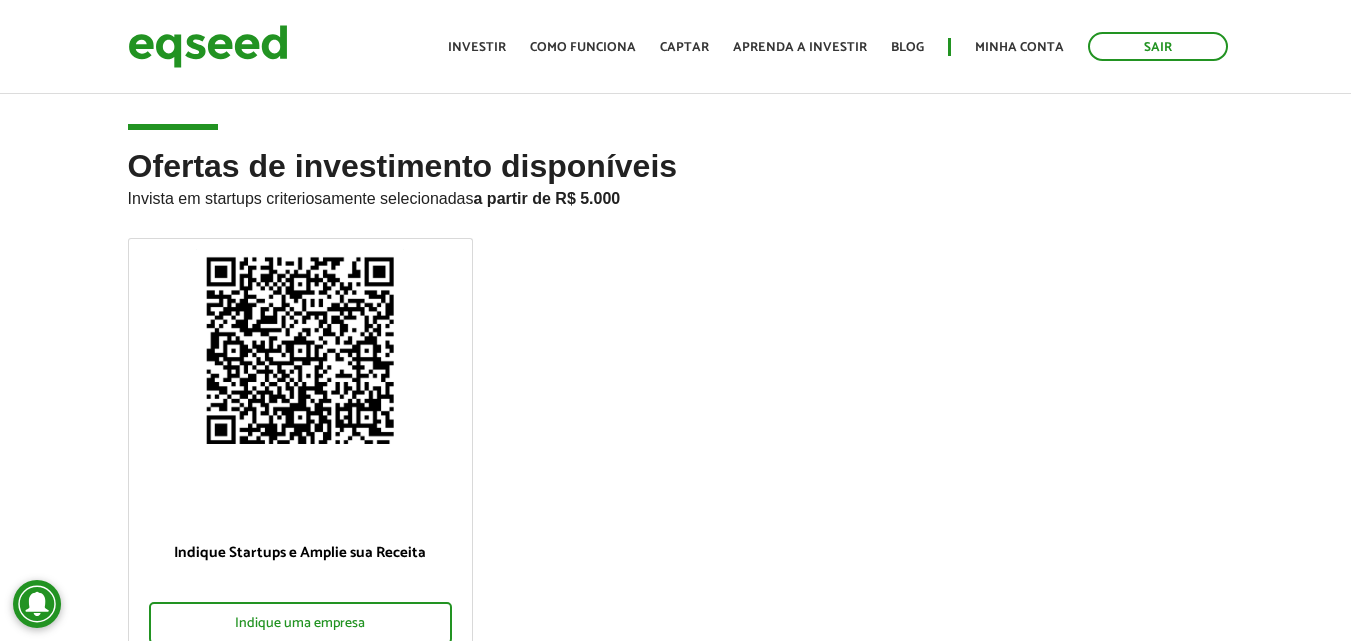 scroll, scrollTop: 0, scrollLeft: 0, axis: both 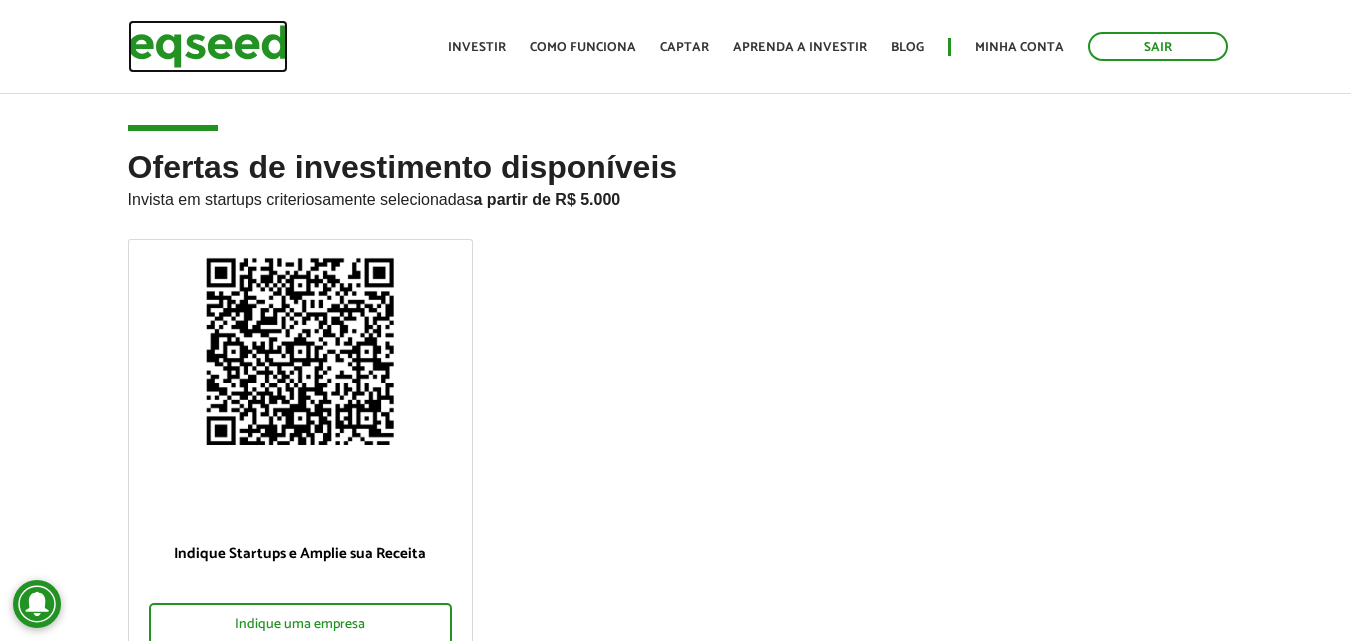 click at bounding box center [208, 46] 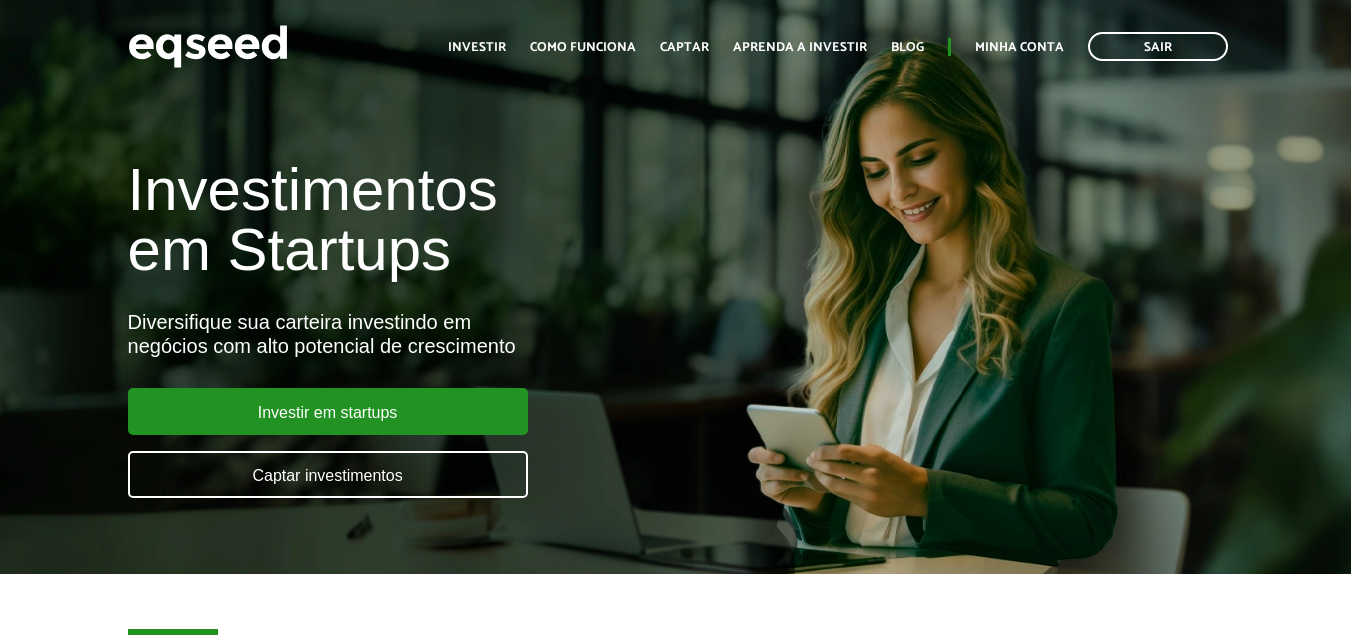 scroll, scrollTop: 0, scrollLeft: 0, axis: both 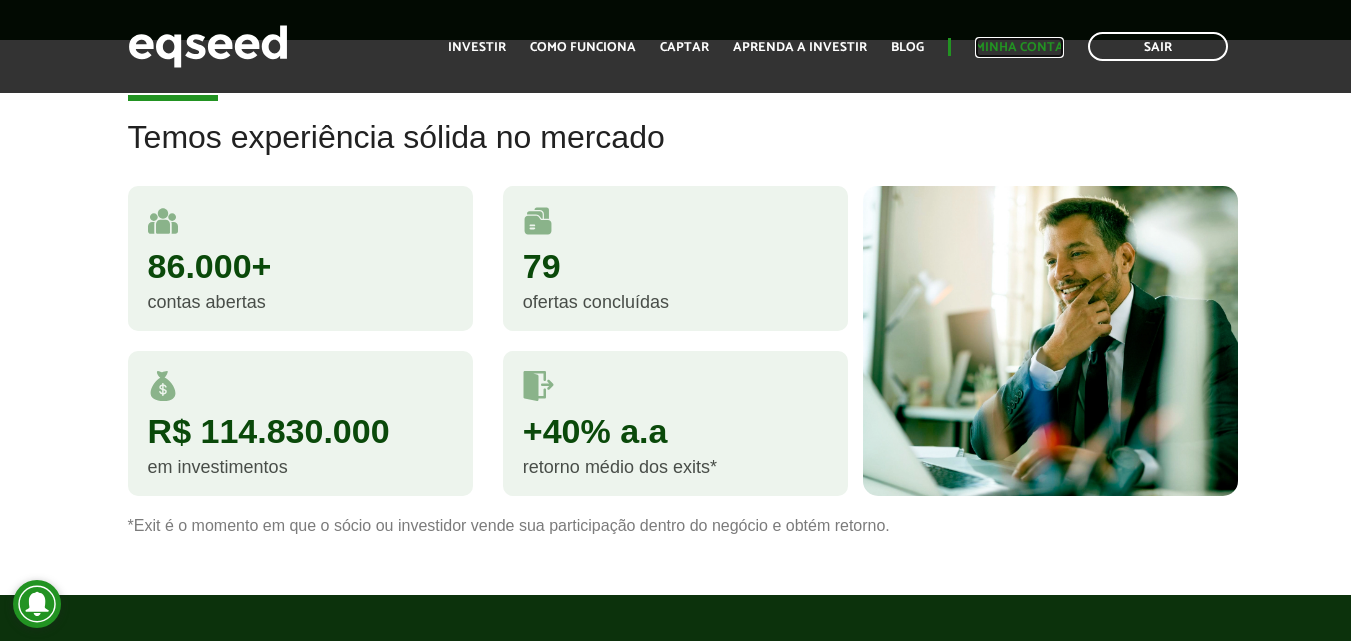 click on "Minha conta" at bounding box center (1019, 47) 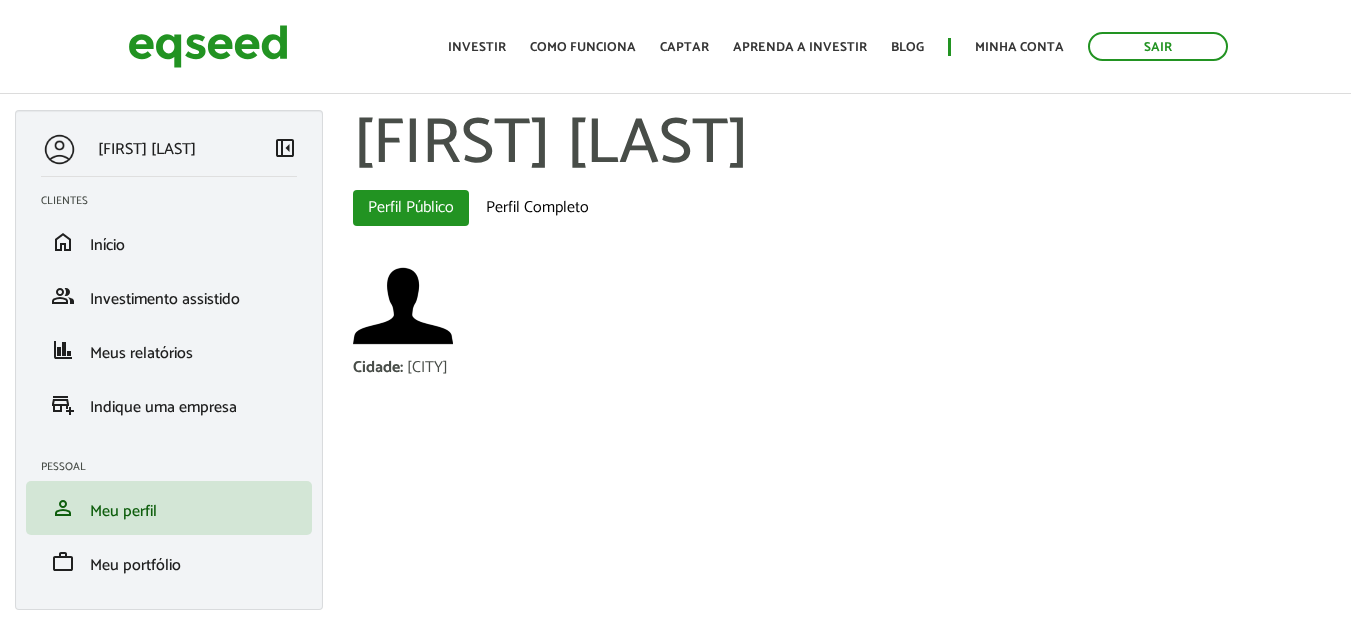 scroll, scrollTop: 0, scrollLeft: 0, axis: both 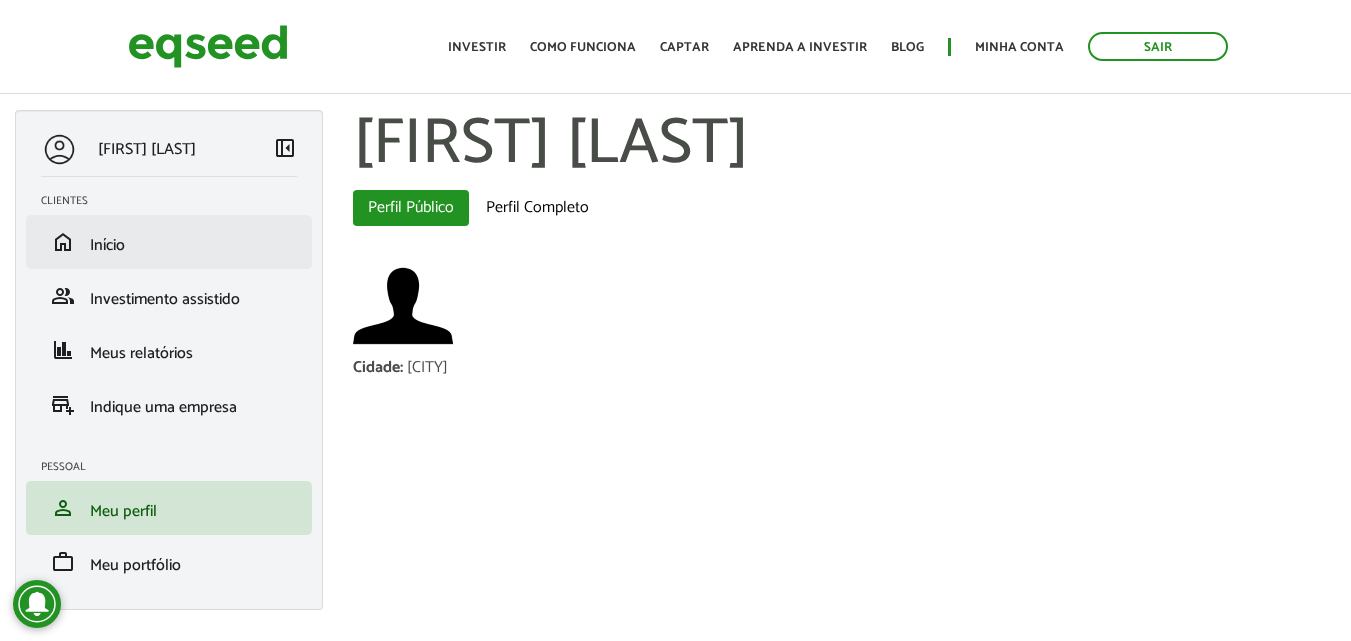 click on "home Início" at bounding box center (169, 242) 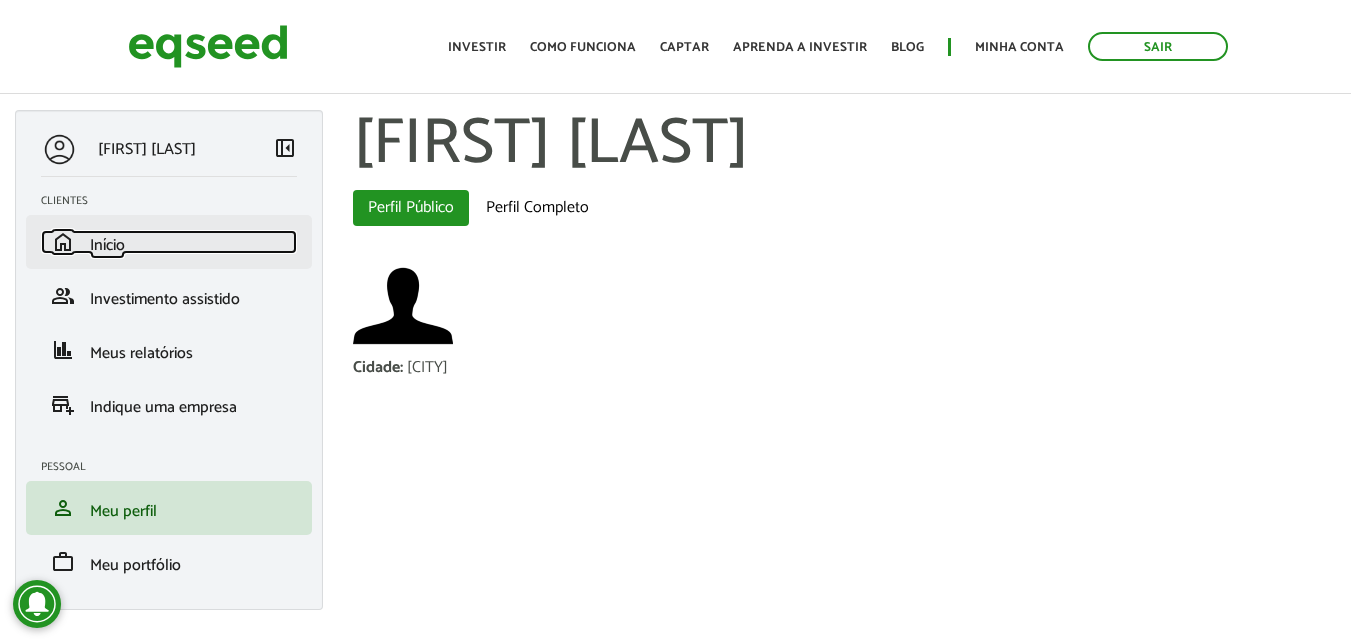 click on "Início" at bounding box center [107, 245] 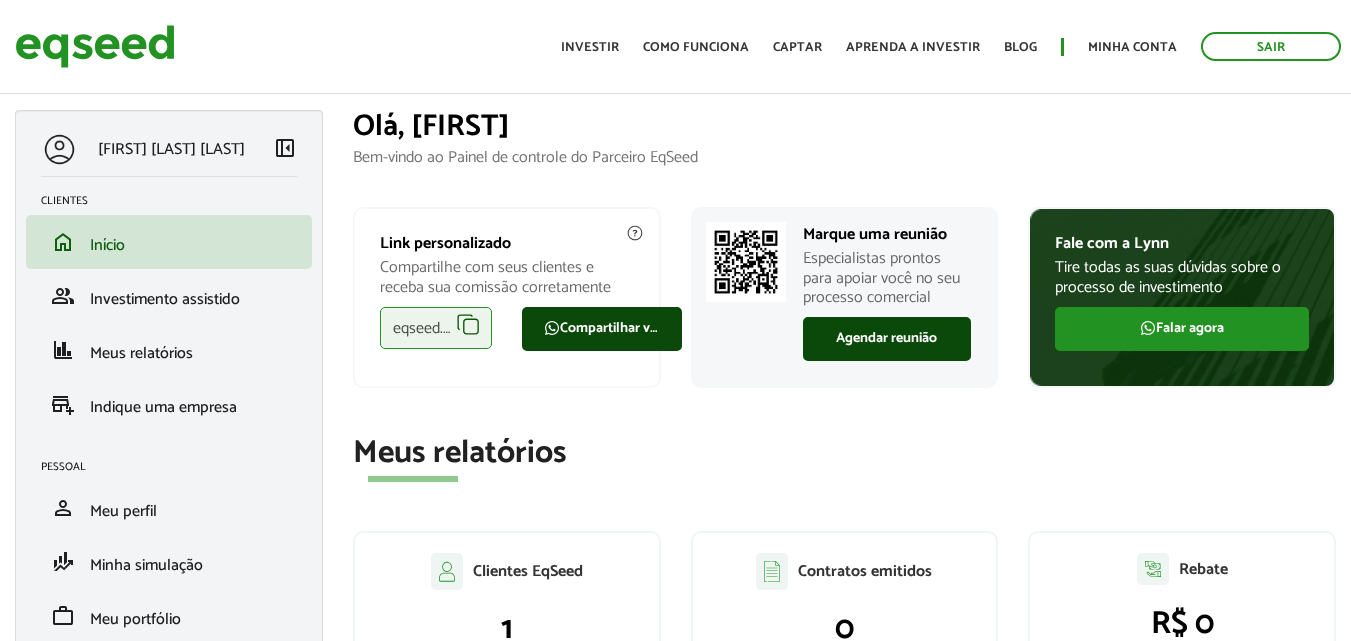 scroll, scrollTop: 0, scrollLeft: 0, axis: both 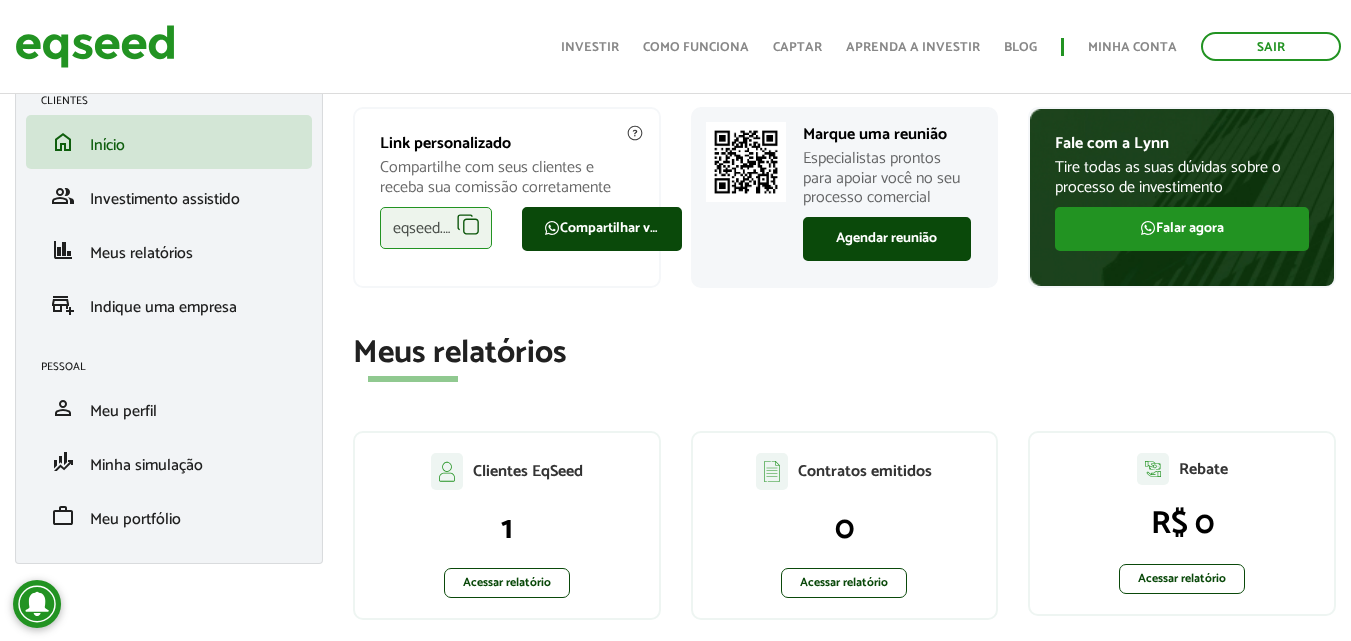 click on "eqseed.com/a/is/pedro.reque" at bounding box center [436, 228] 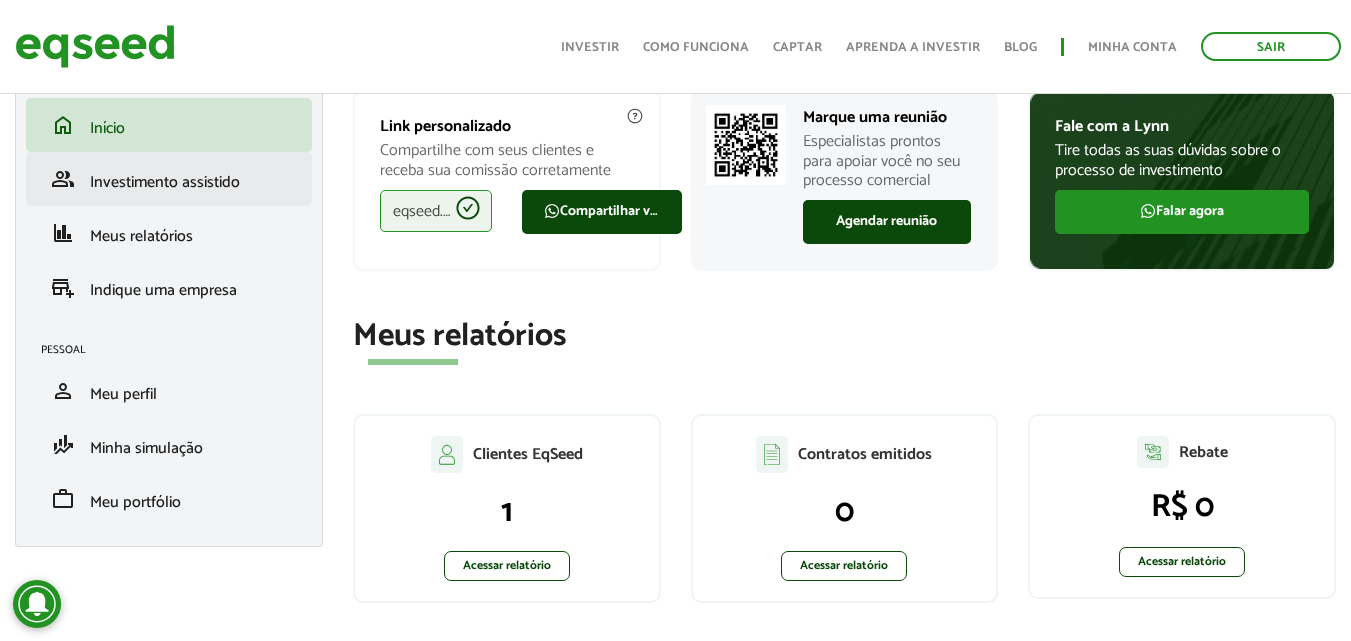 scroll, scrollTop: 0, scrollLeft: 0, axis: both 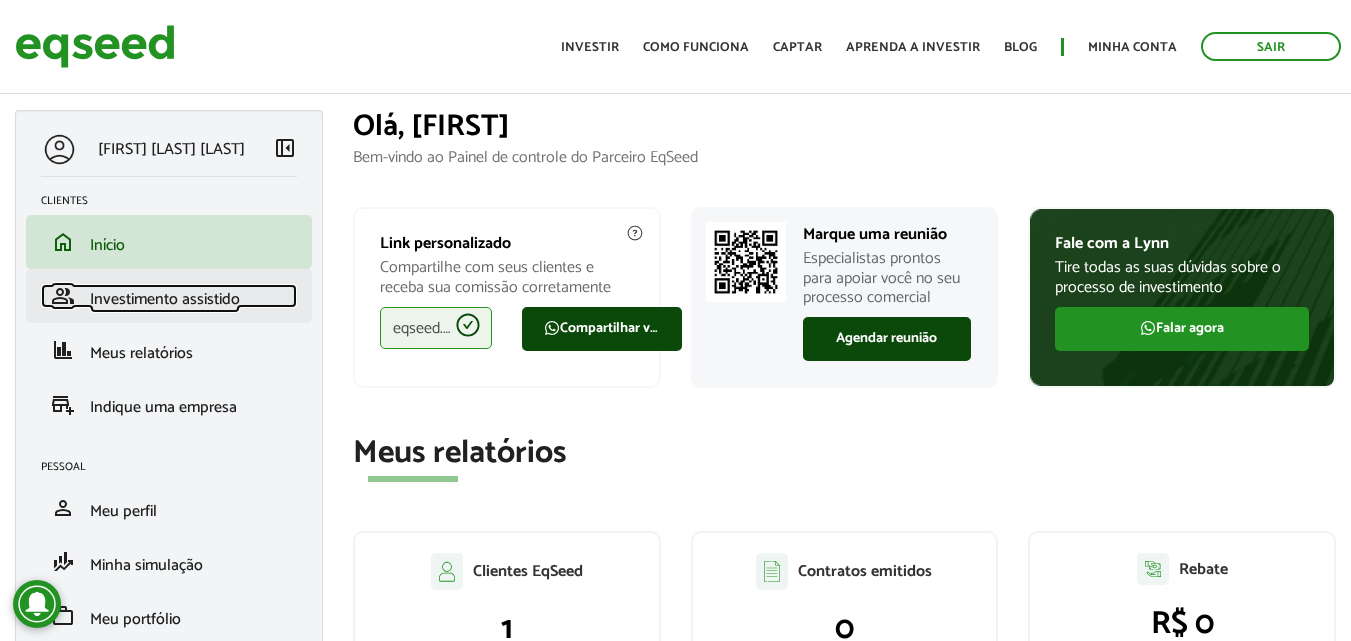 click on "Investimento assistido" at bounding box center (165, 299) 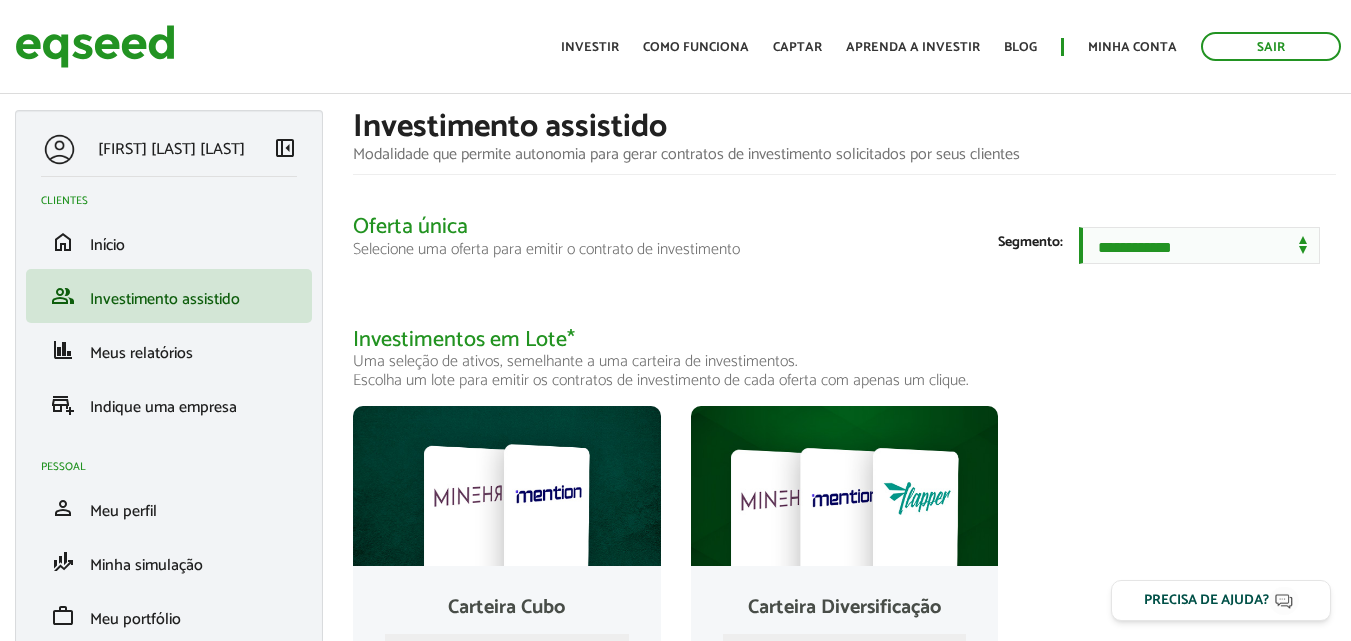 scroll, scrollTop: 100, scrollLeft: 0, axis: vertical 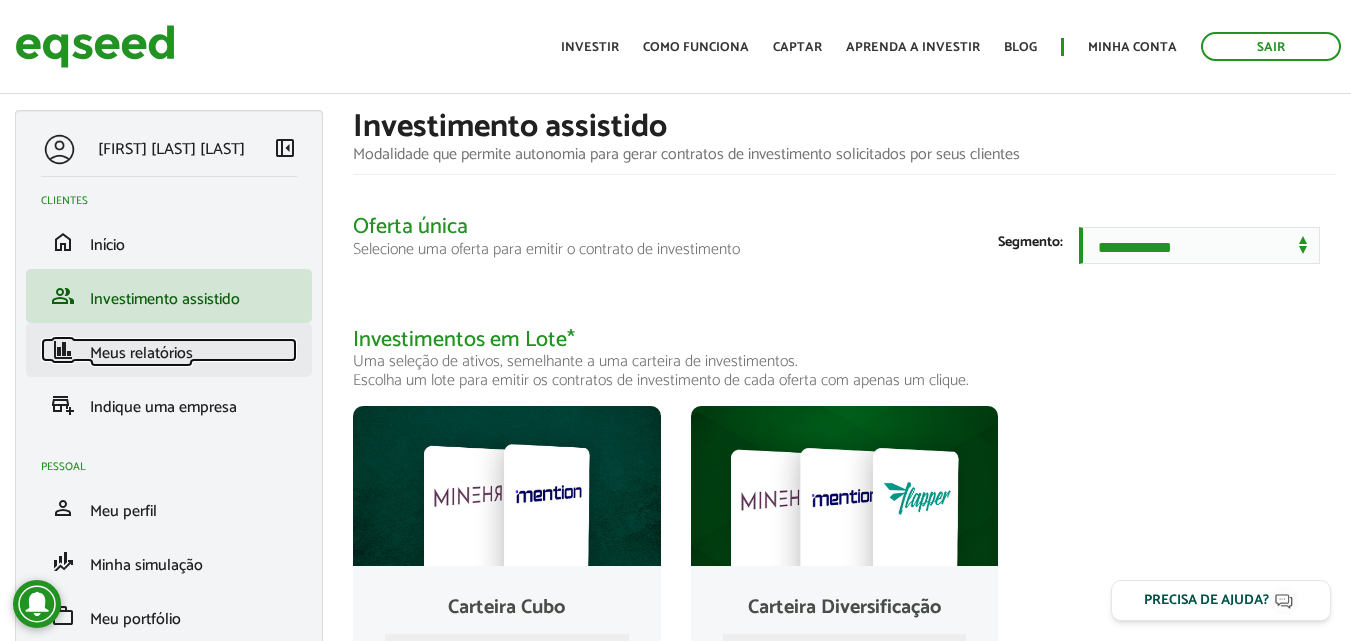 click on "finance Meus relatórios" at bounding box center [169, 350] 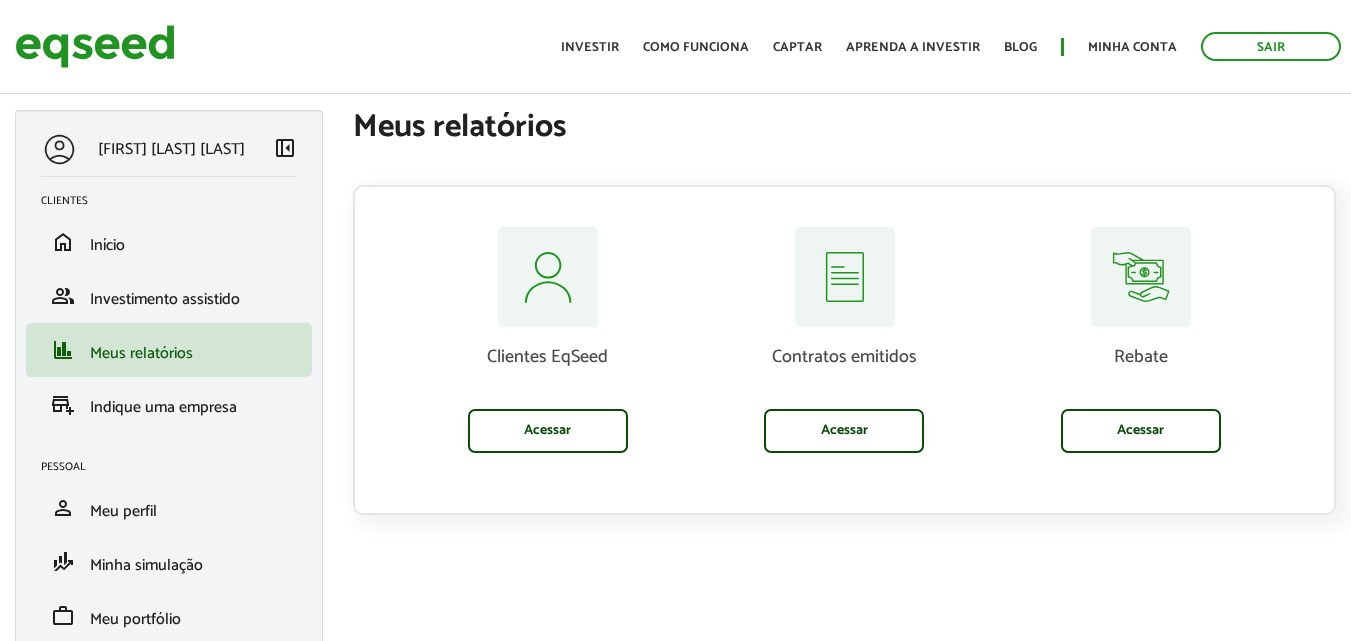 scroll, scrollTop: 0, scrollLeft: 0, axis: both 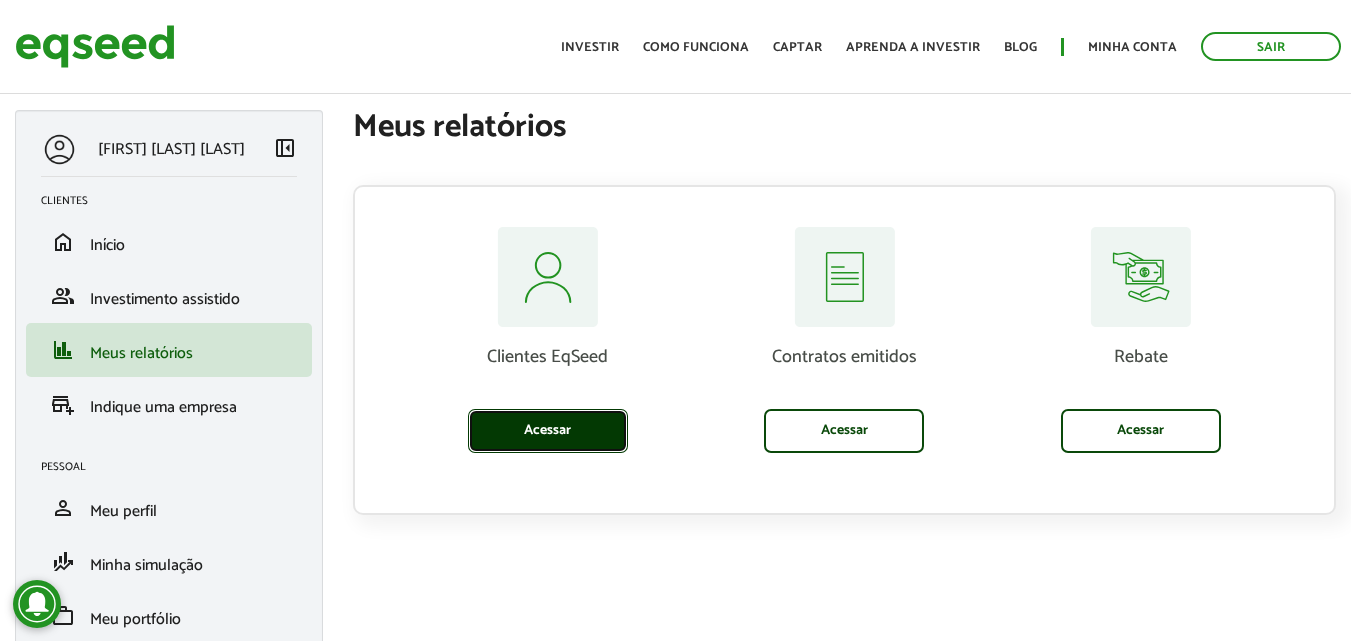 click on "Acessar" at bounding box center [548, 431] 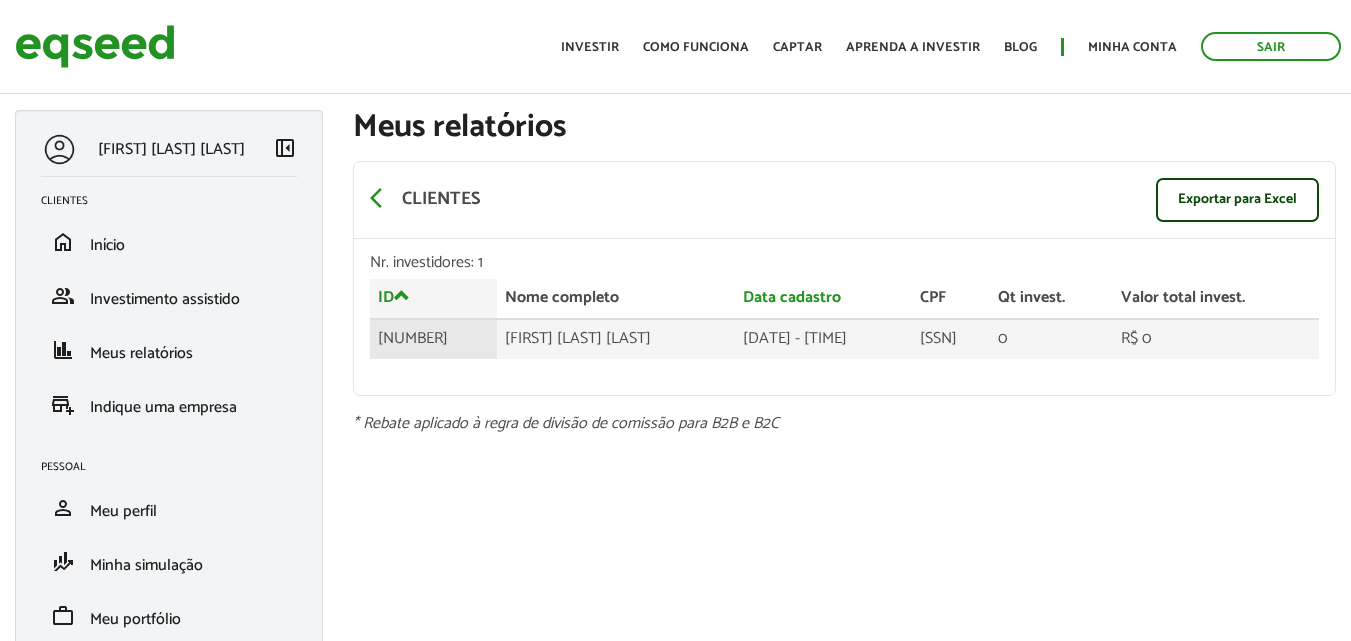 scroll, scrollTop: 0, scrollLeft: 0, axis: both 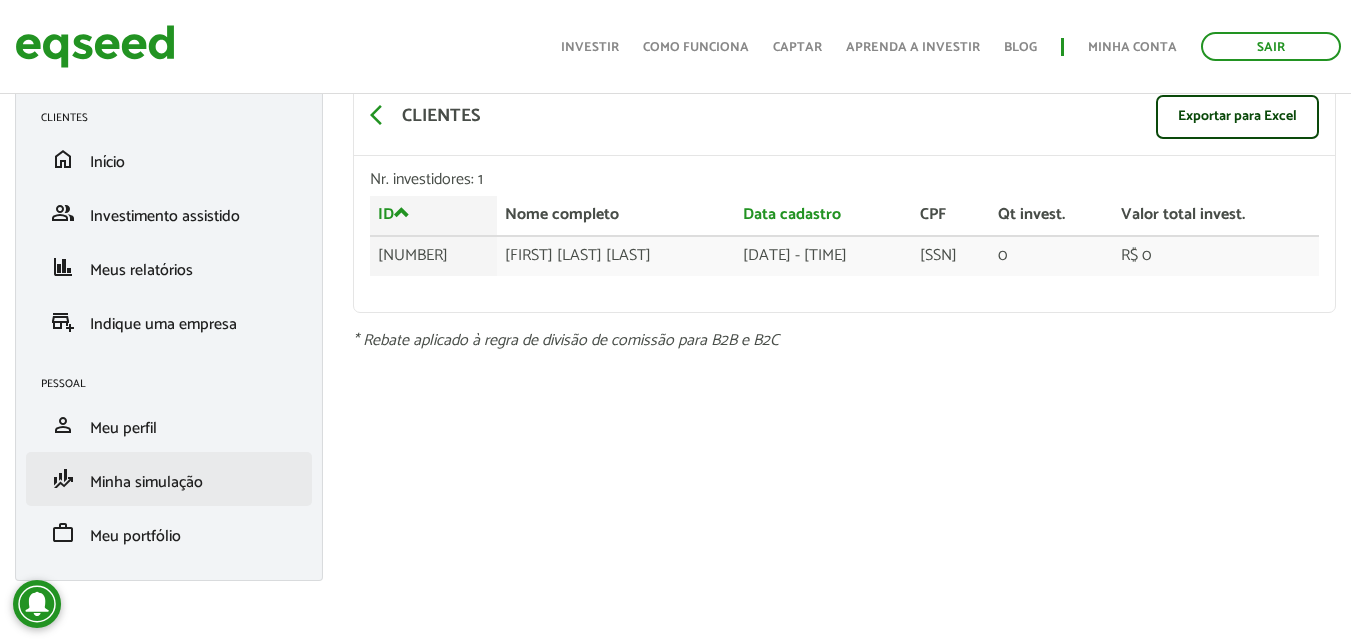 click on "finance_mode Minha simulação" at bounding box center [169, 479] 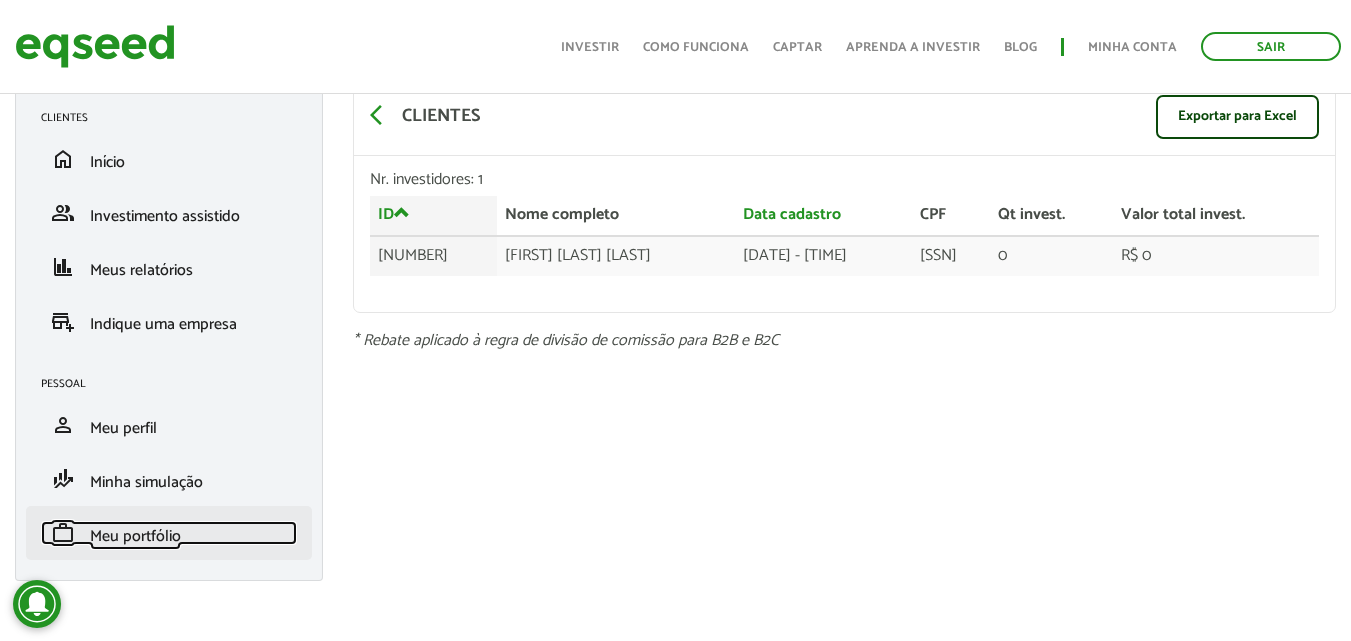 click on "Meu portfólio" at bounding box center [135, 536] 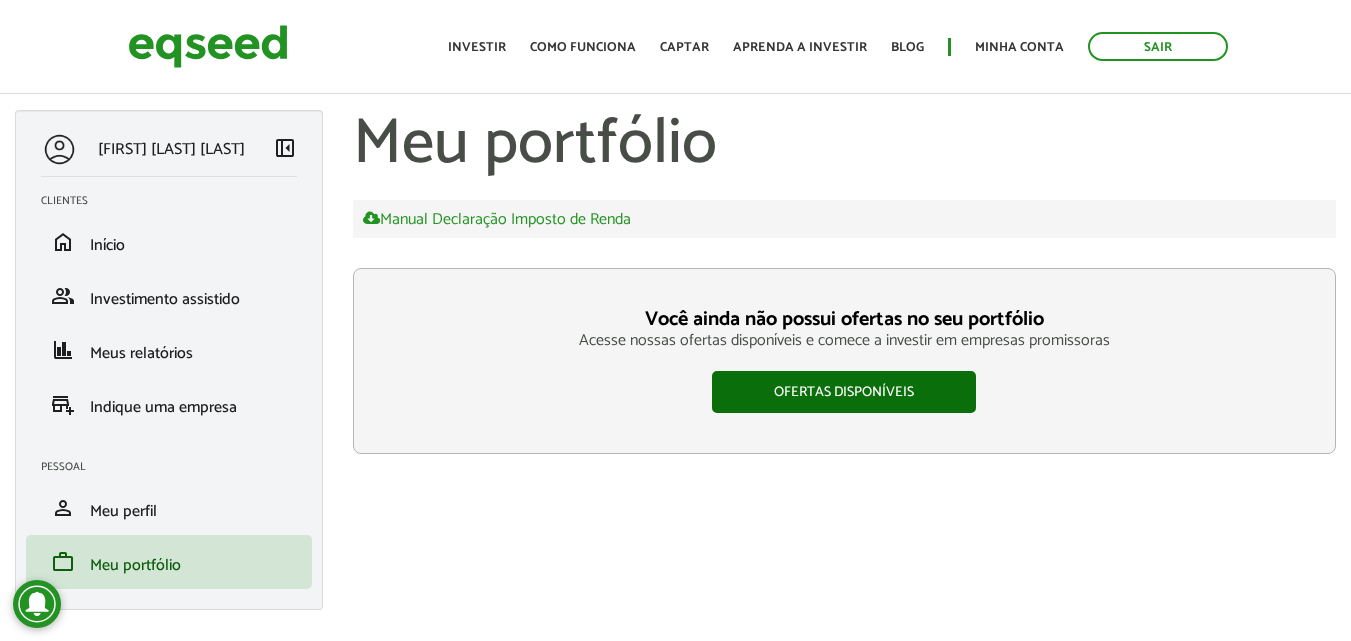 scroll, scrollTop: 0, scrollLeft: 0, axis: both 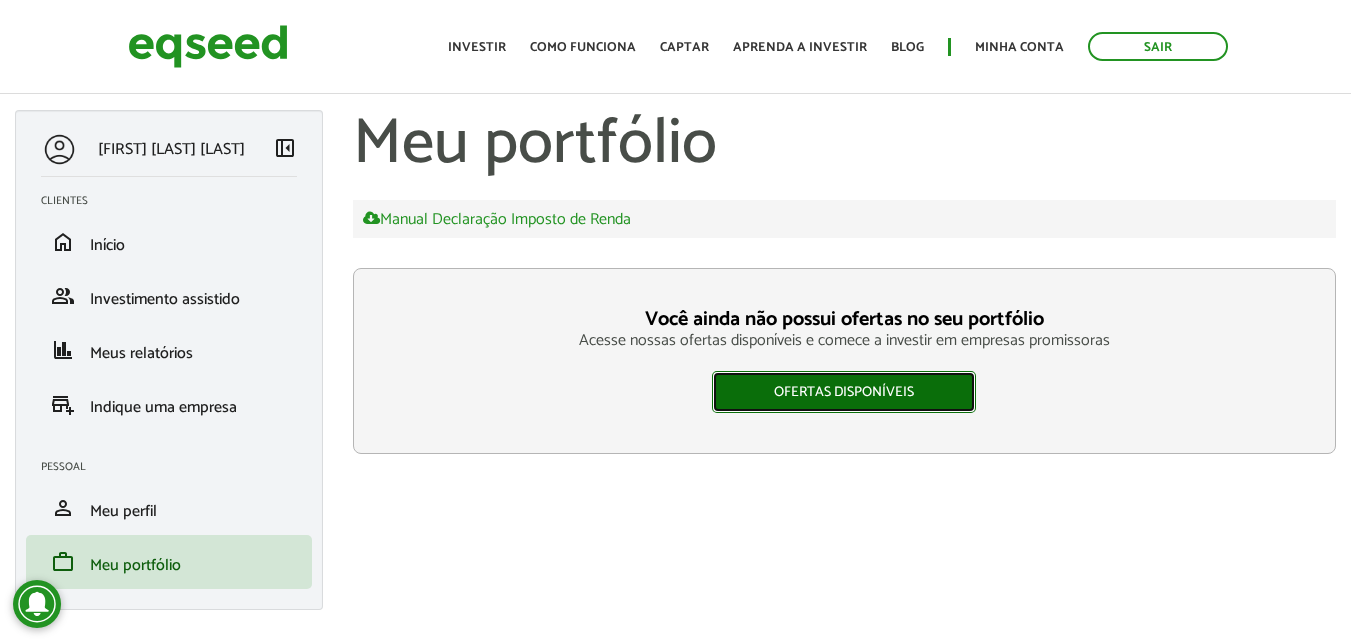 click on "Ofertas disponíveis" at bounding box center [844, 392] 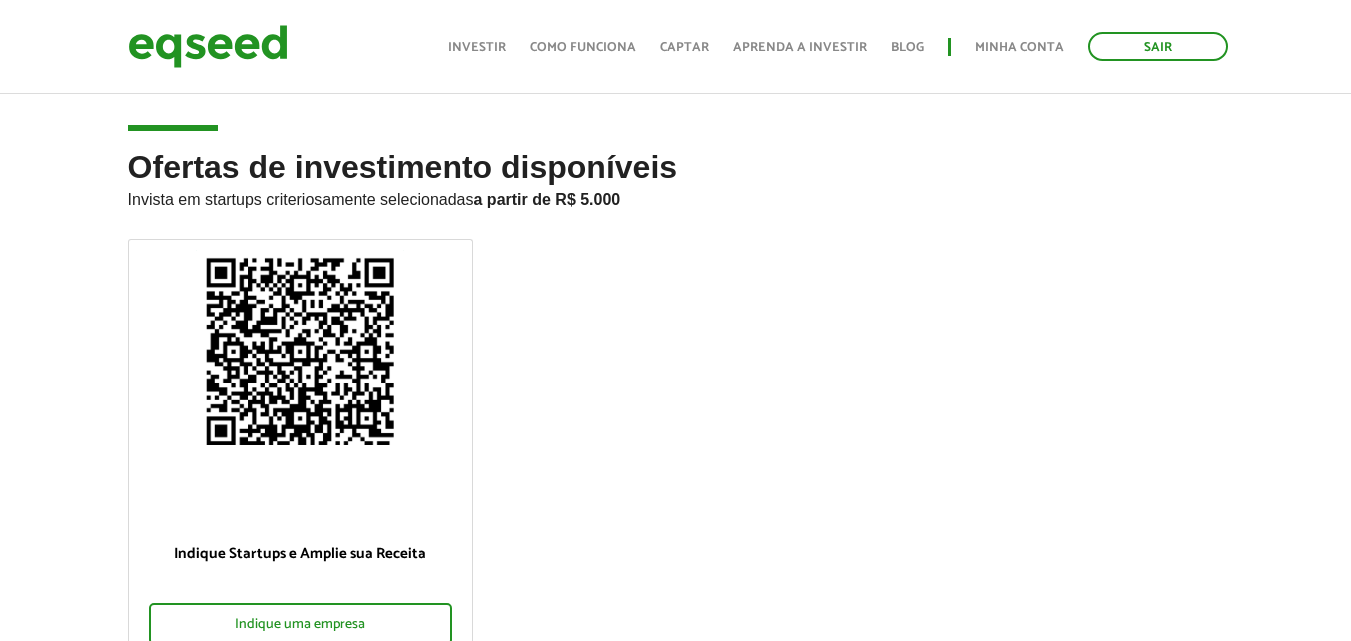 scroll, scrollTop: 100, scrollLeft: 0, axis: vertical 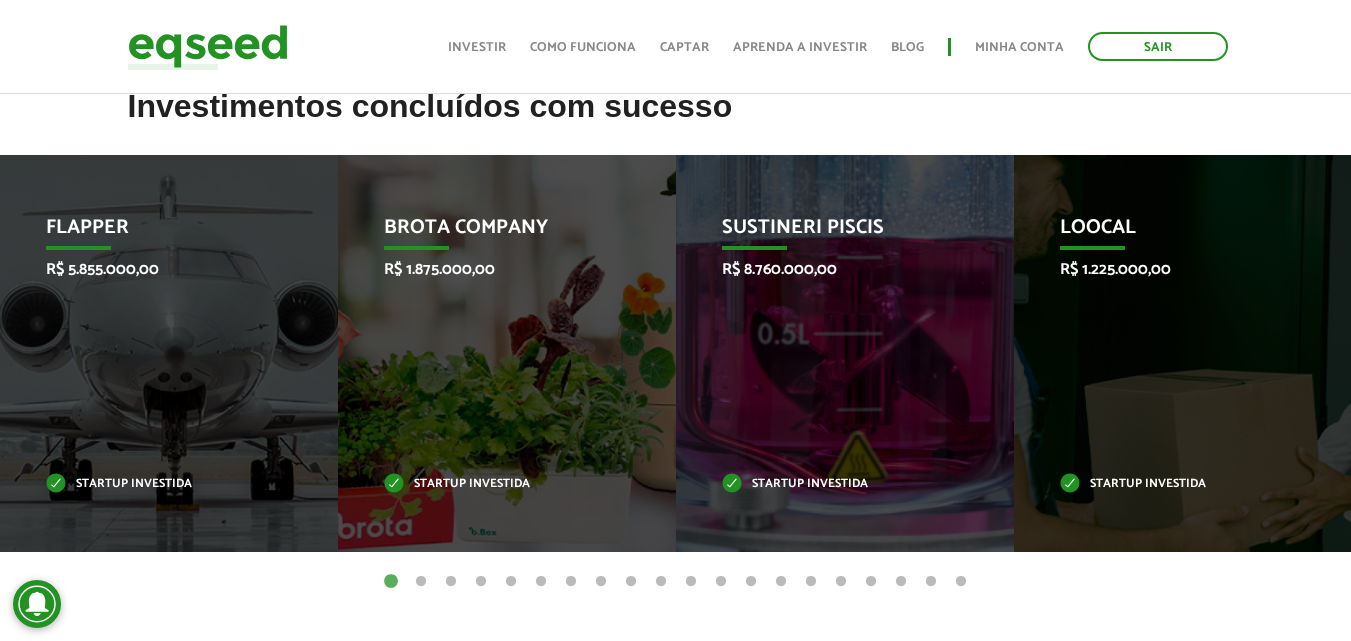 click on "2" at bounding box center [421, 582] 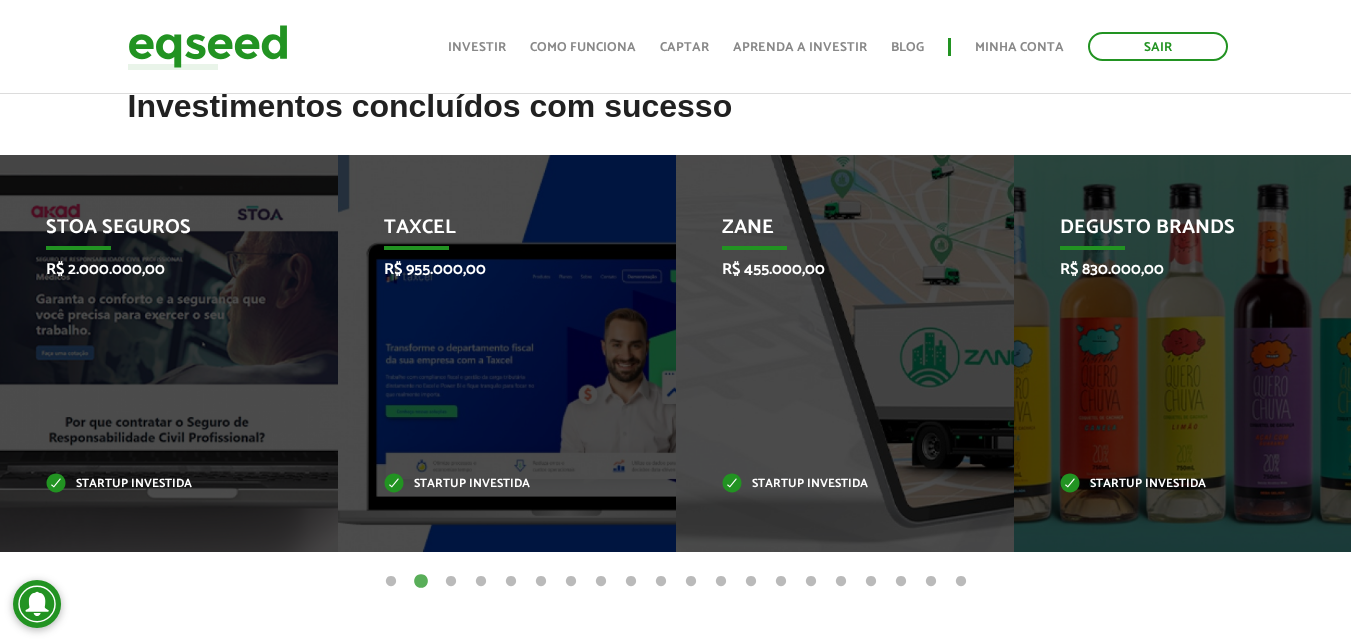 click on "3" at bounding box center (451, 582) 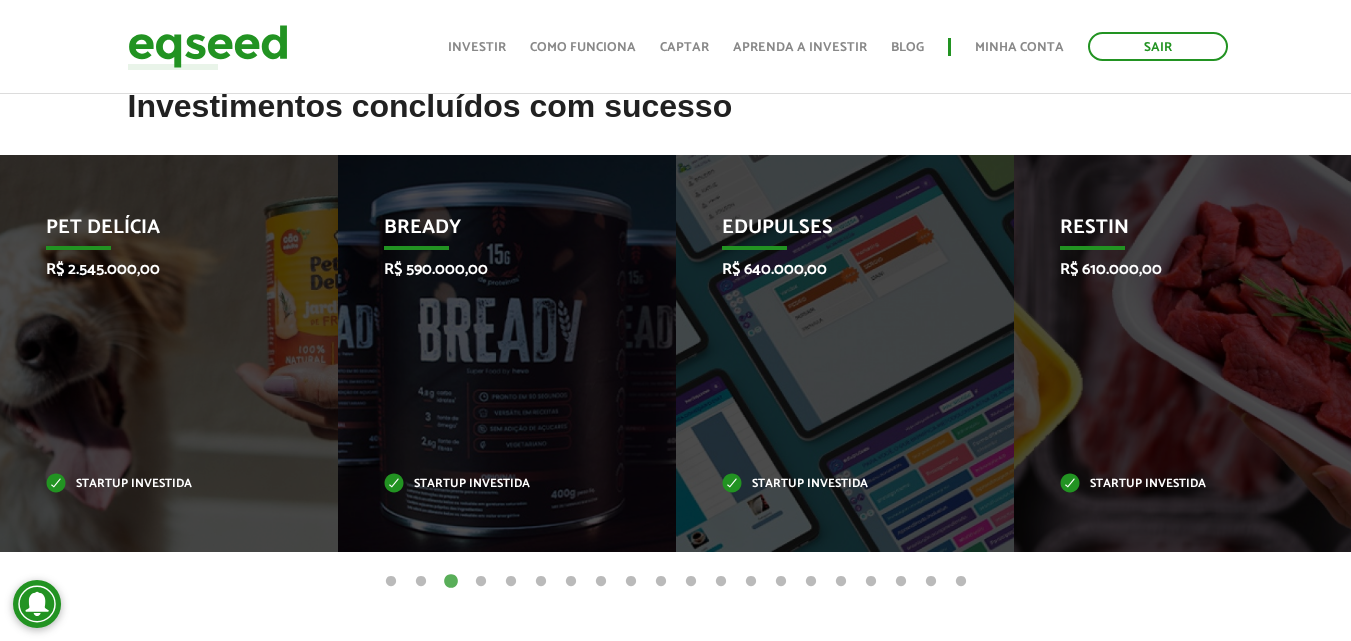 click on "4" at bounding box center (481, 582) 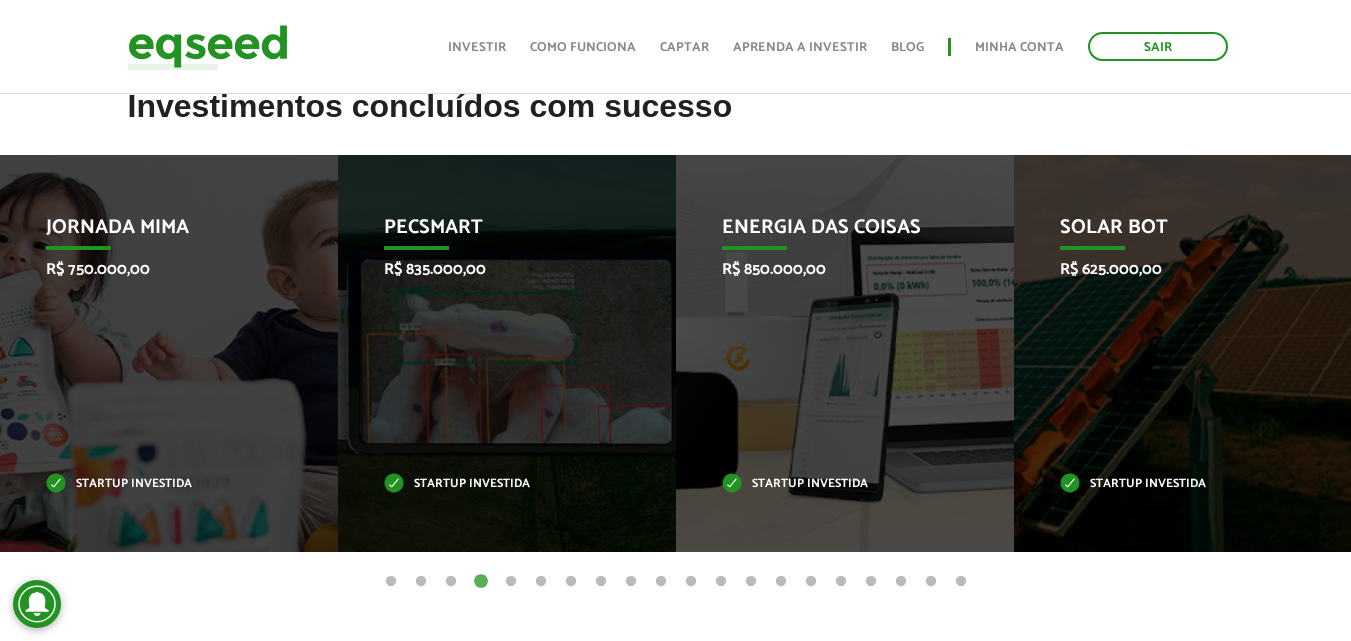 click on "5" at bounding box center [511, 582] 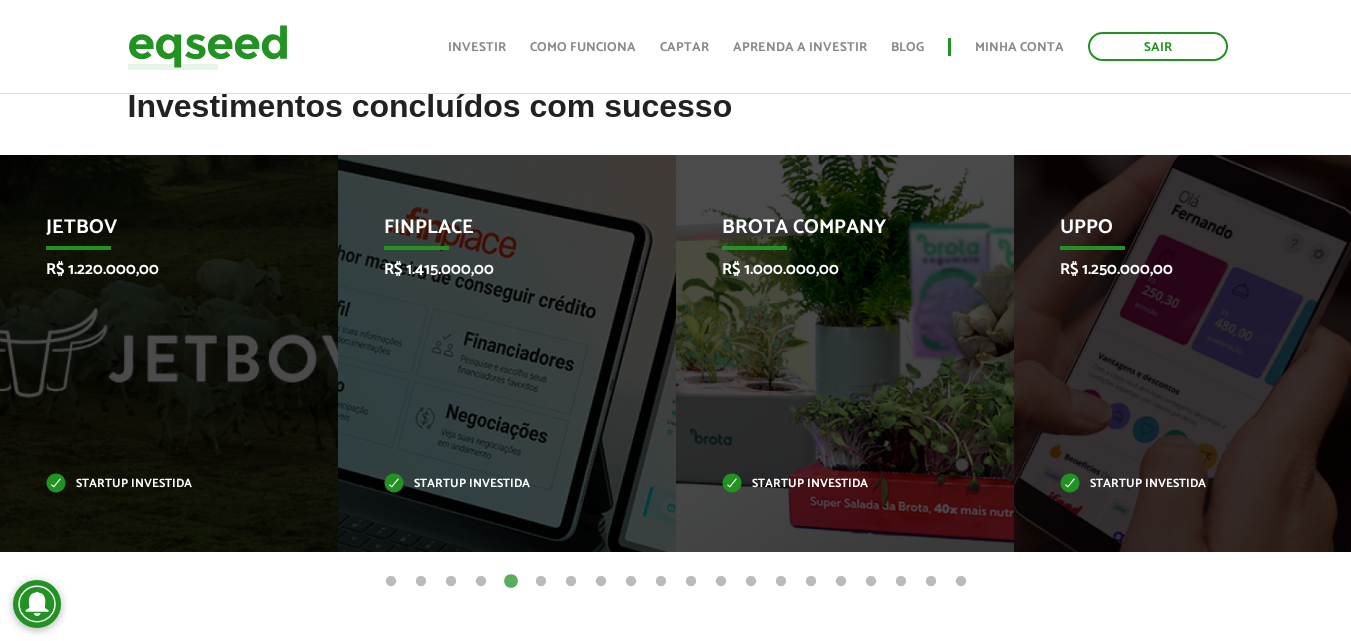 click on "6" at bounding box center [541, 582] 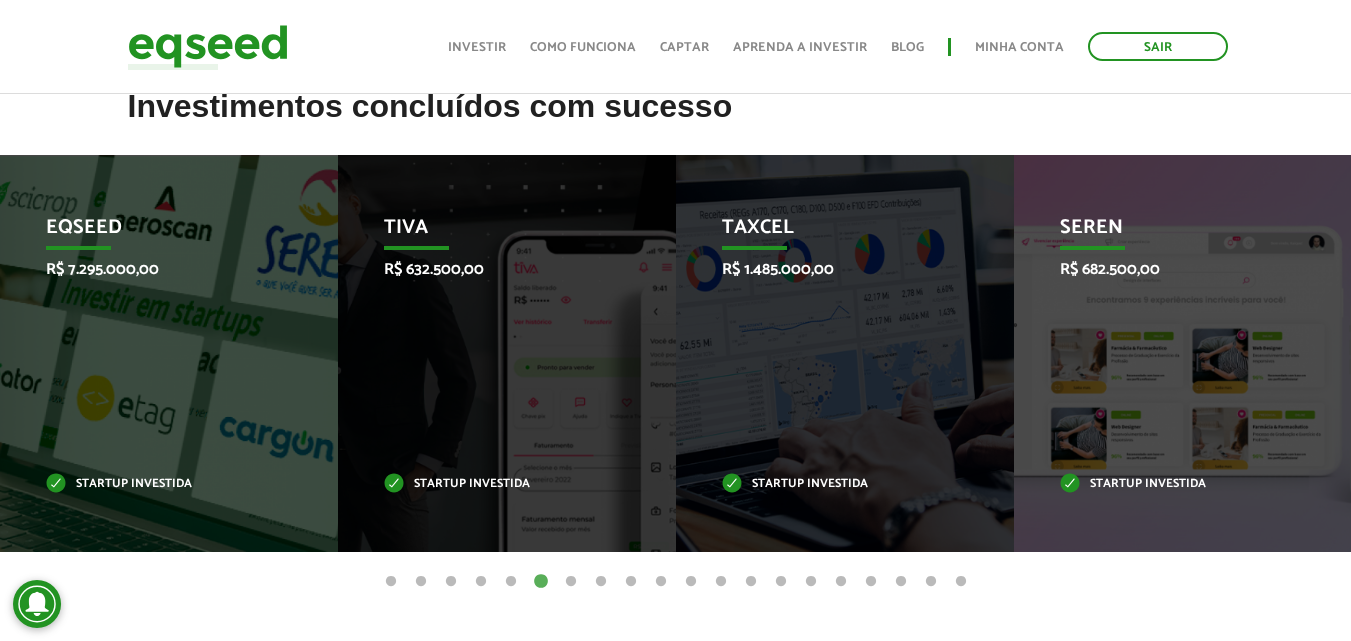 click on "7" at bounding box center [571, 582] 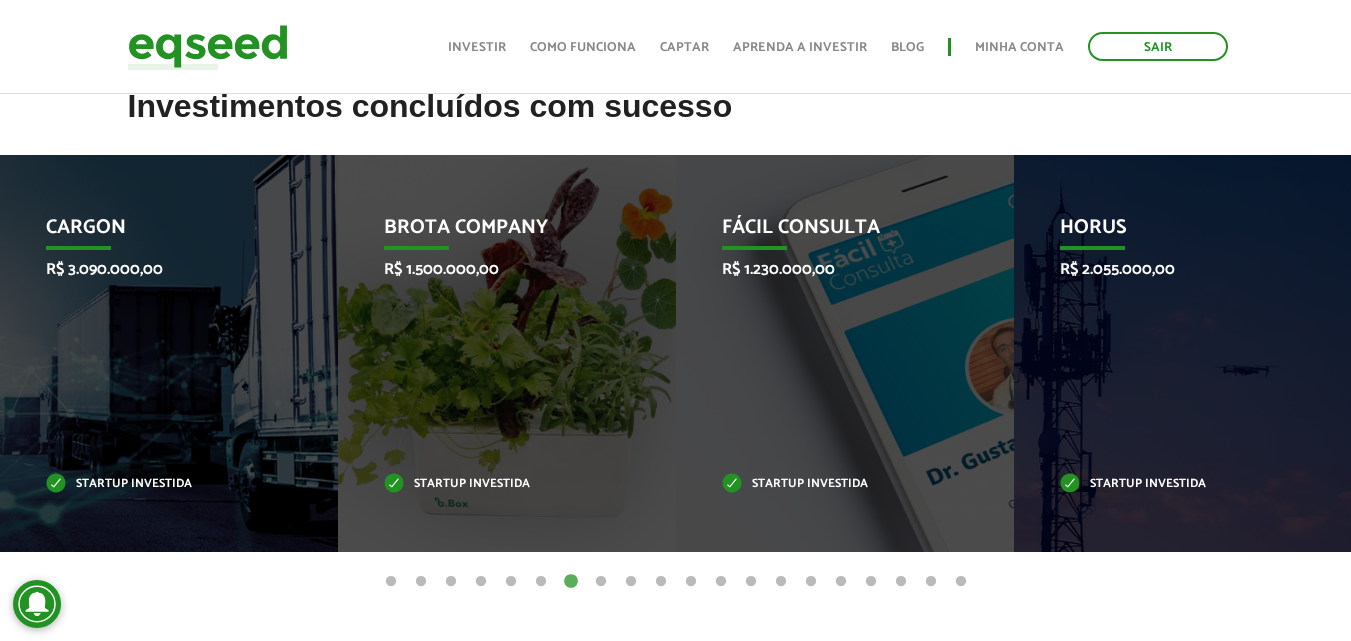 click on "8" at bounding box center [601, 582] 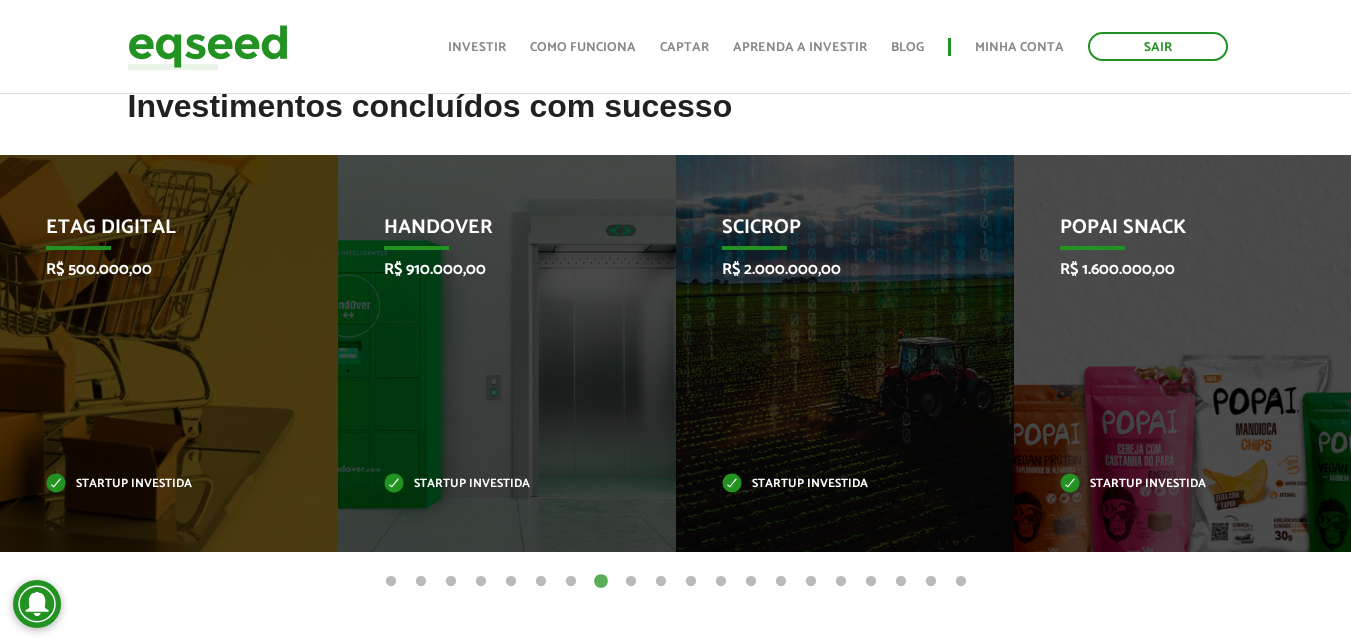 click on "9" at bounding box center [631, 582] 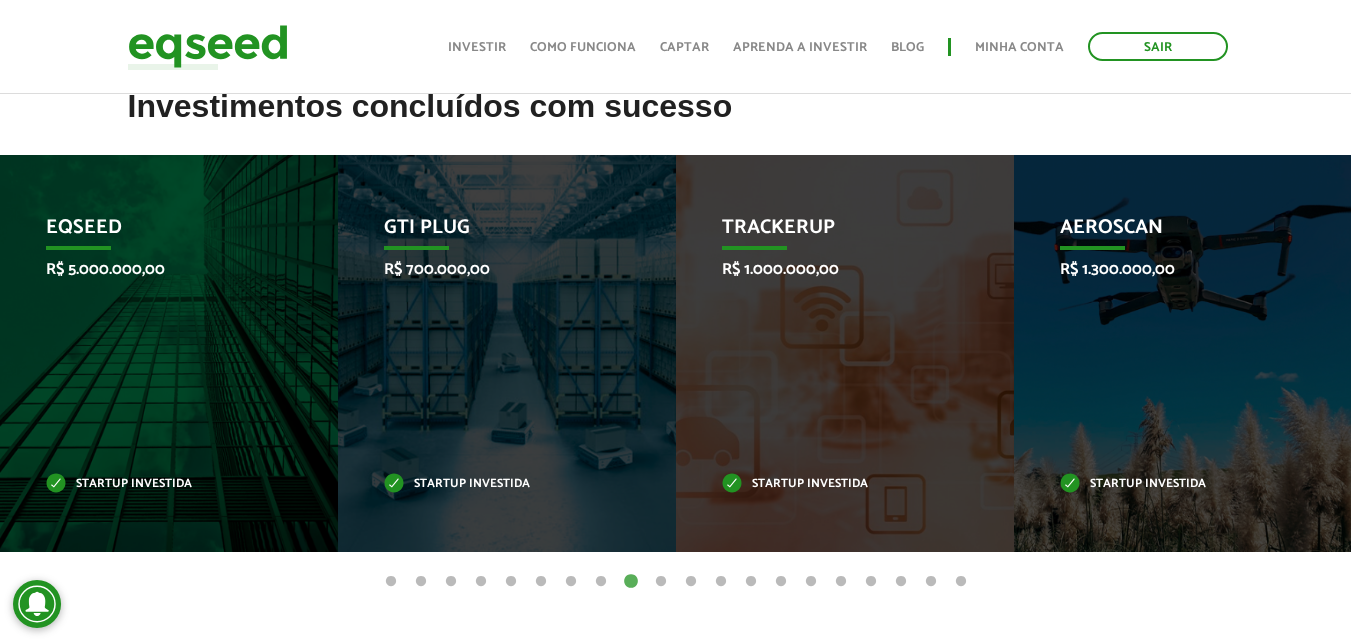 click on "10" at bounding box center (661, 582) 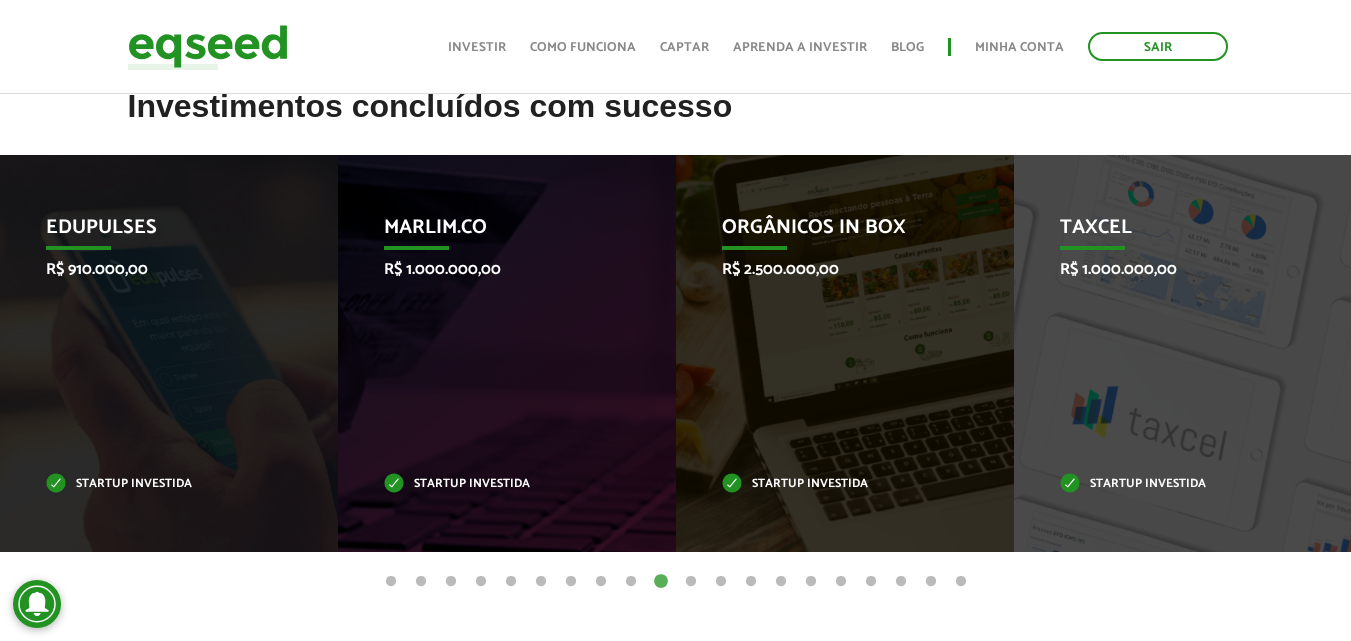 click on "11" at bounding box center [691, 582] 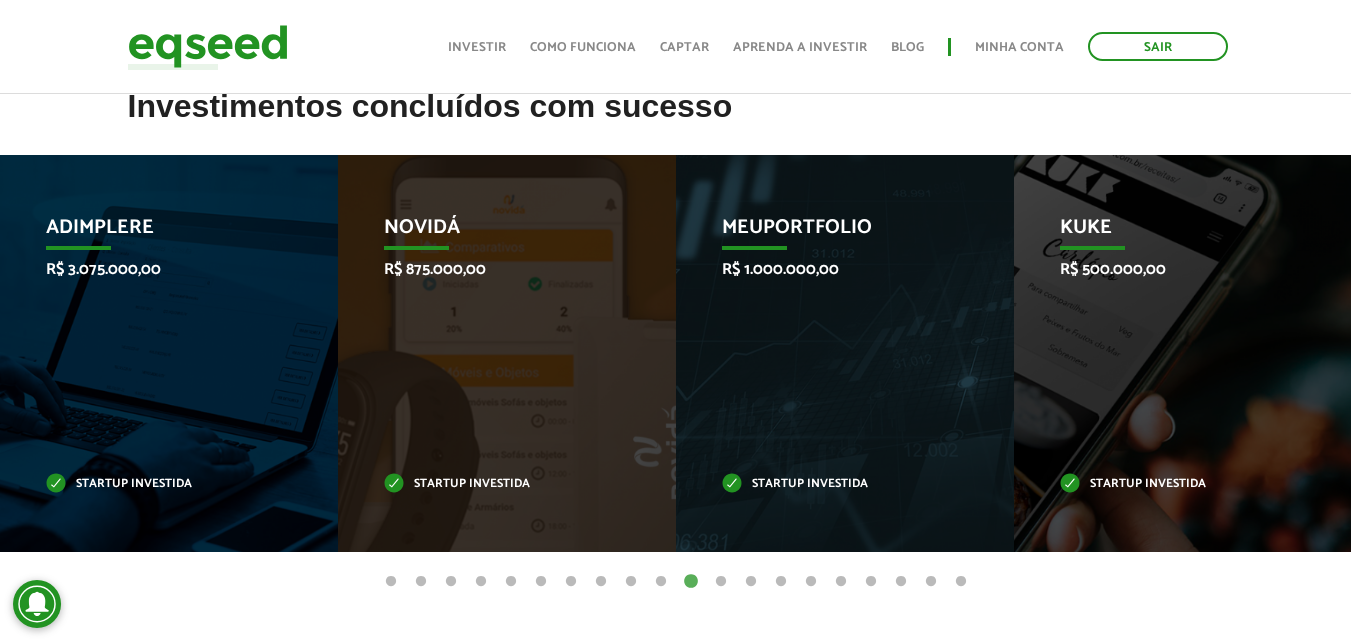 click on "12" at bounding box center [721, 582] 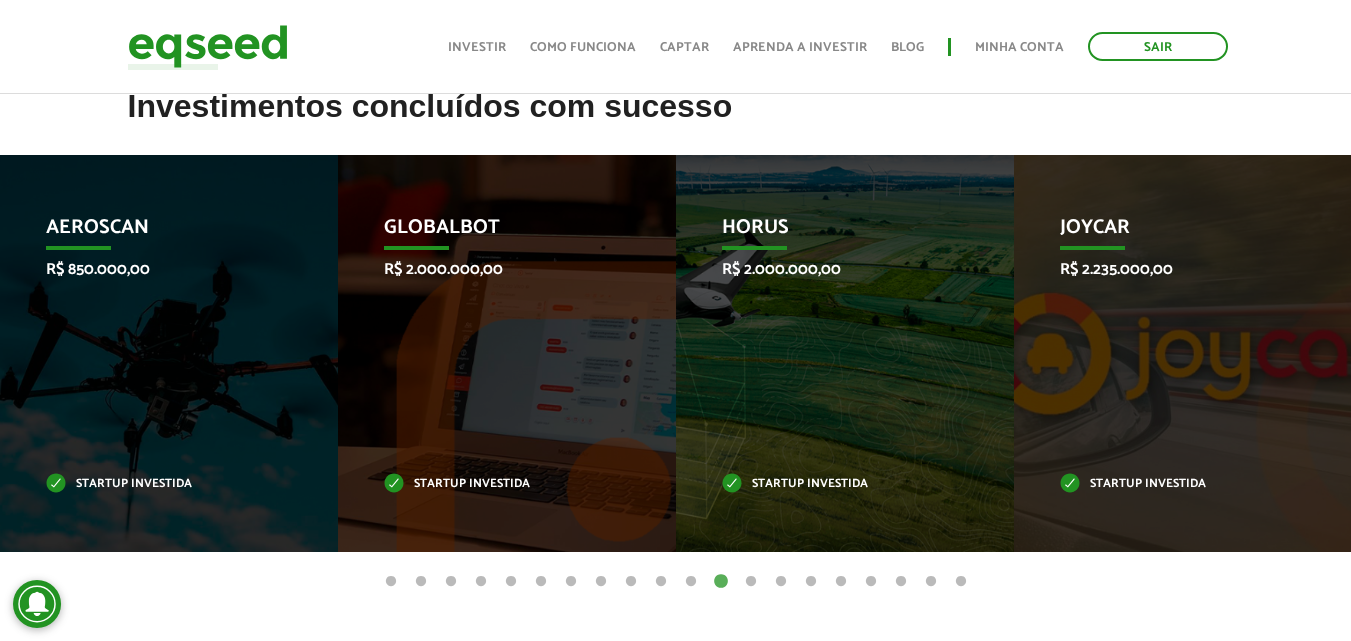 click on "13" at bounding box center [751, 582] 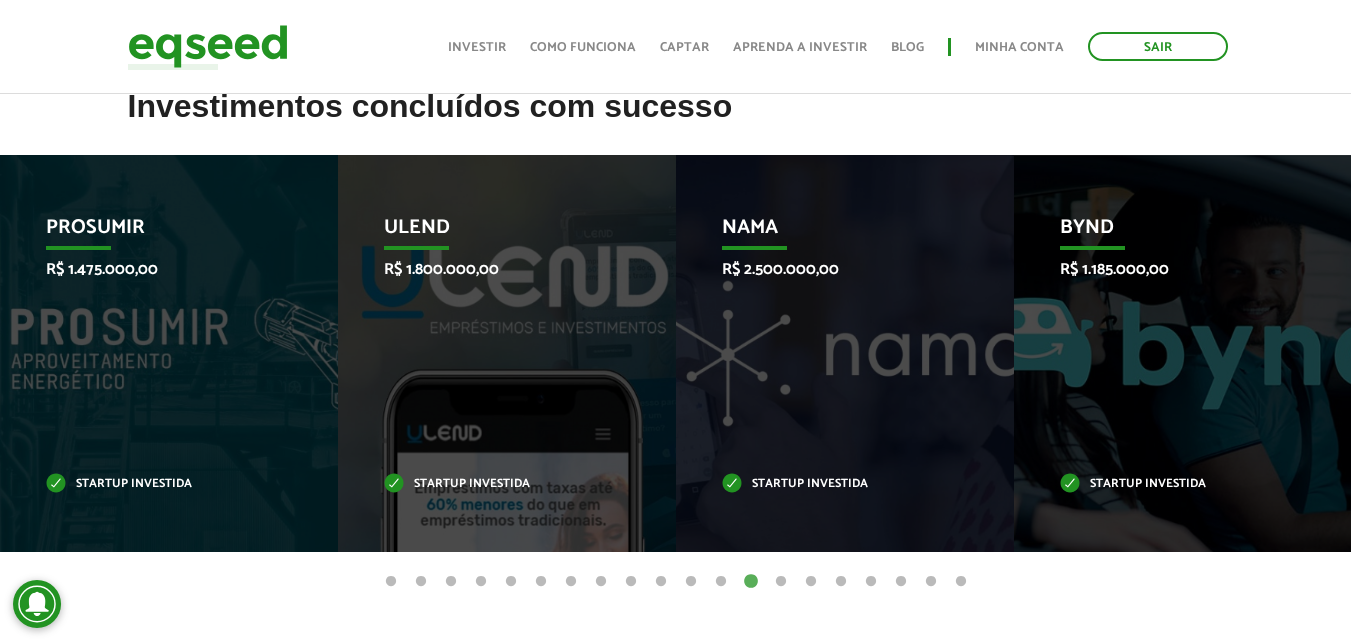 click on "14" at bounding box center [781, 582] 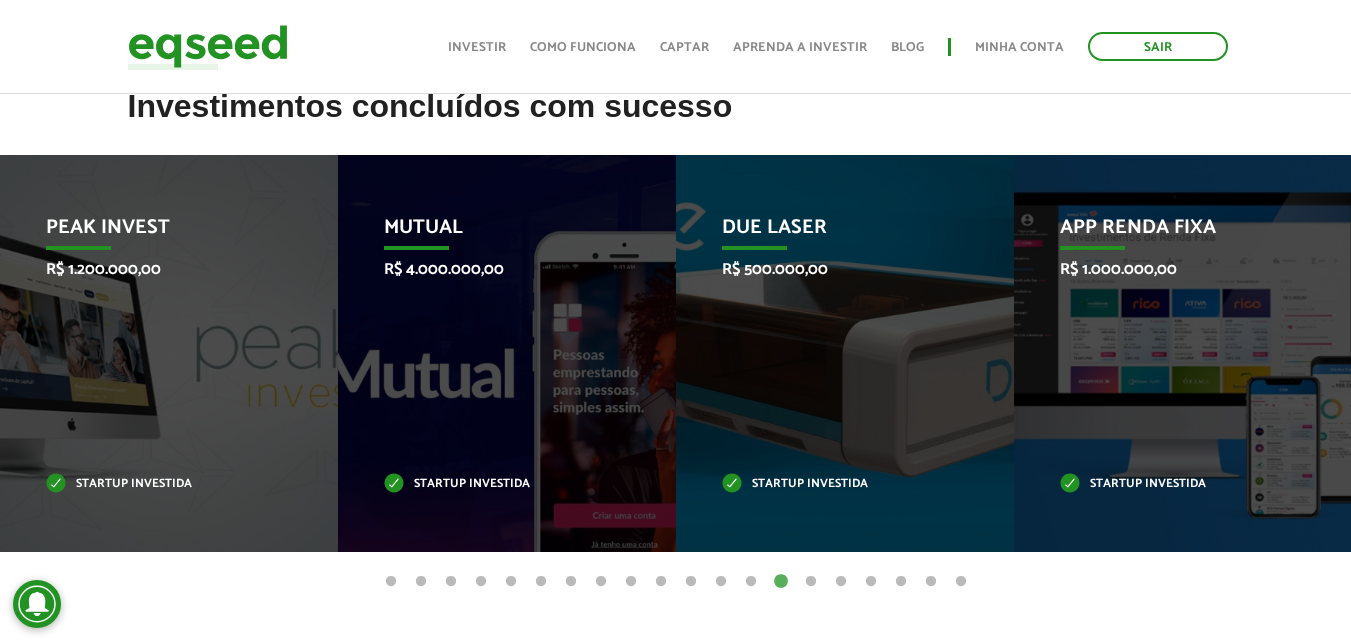 click on "15" at bounding box center [811, 582] 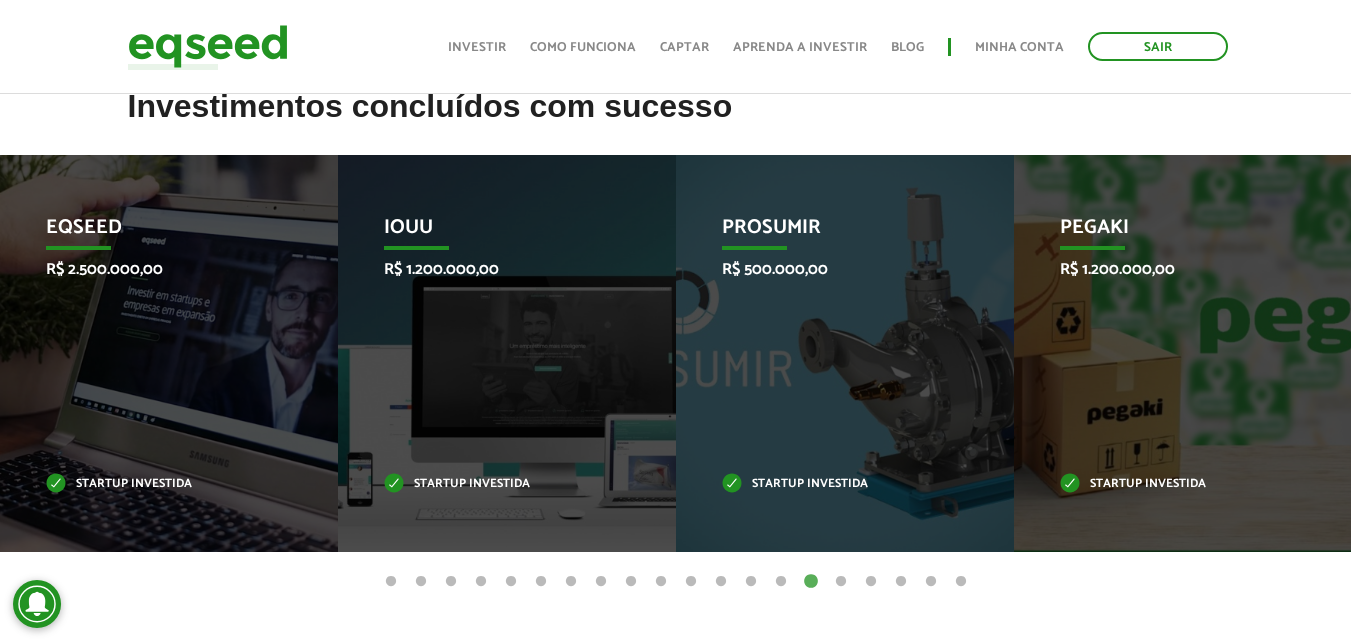 click on "16" at bounding box center (841, 582) 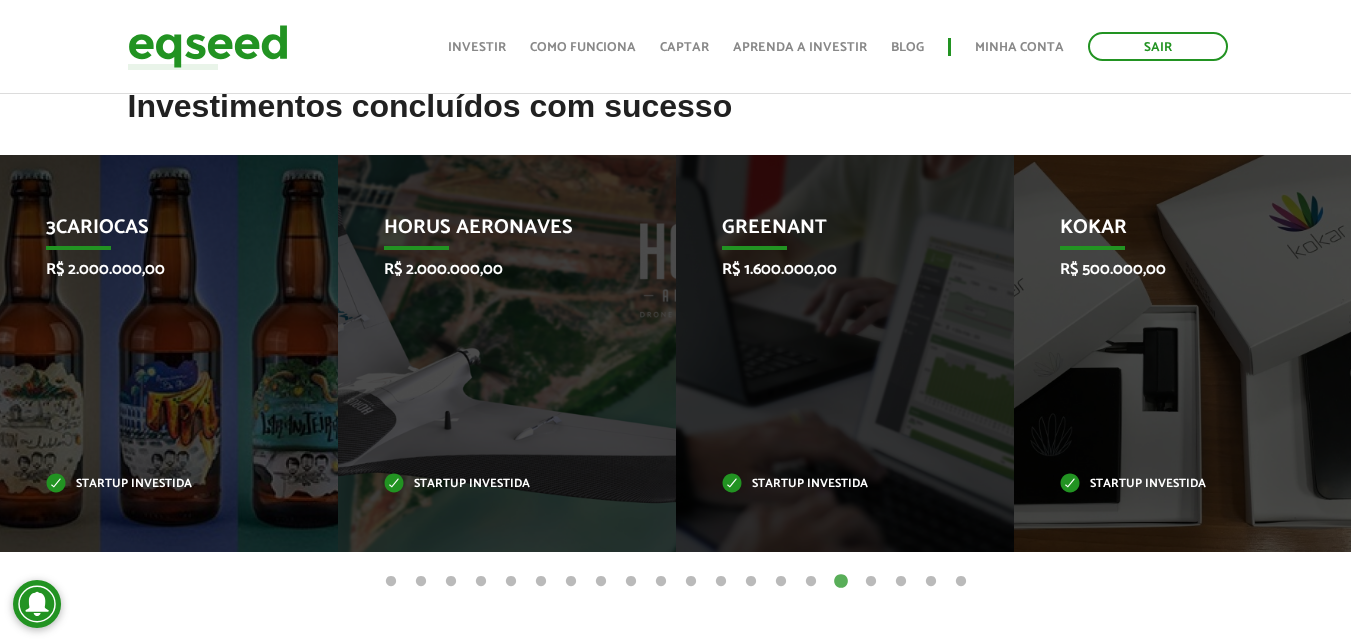 click on "17" at bounding box center (871, 582) 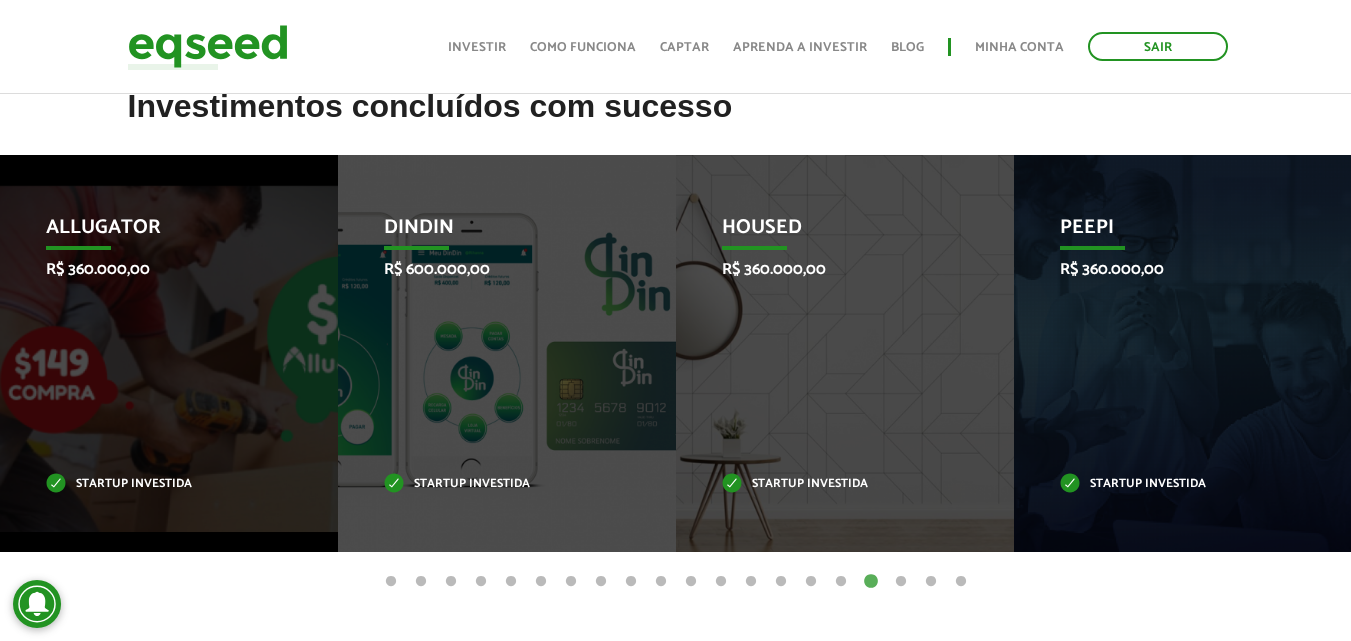 click on "18" at bounding box center [901, 582] 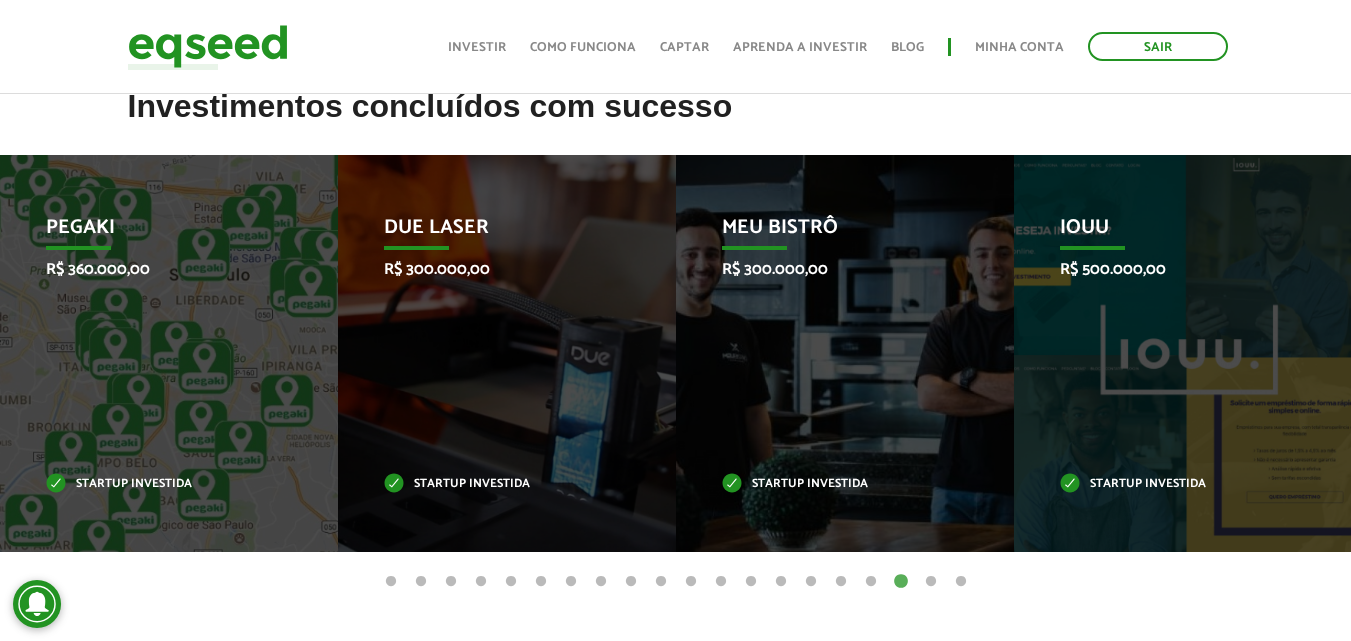click on "1 2 3 4 5 6 7 8 9 10 11 12 13 14 15 16 17 18 19 20" at bounding box center (675, 581) 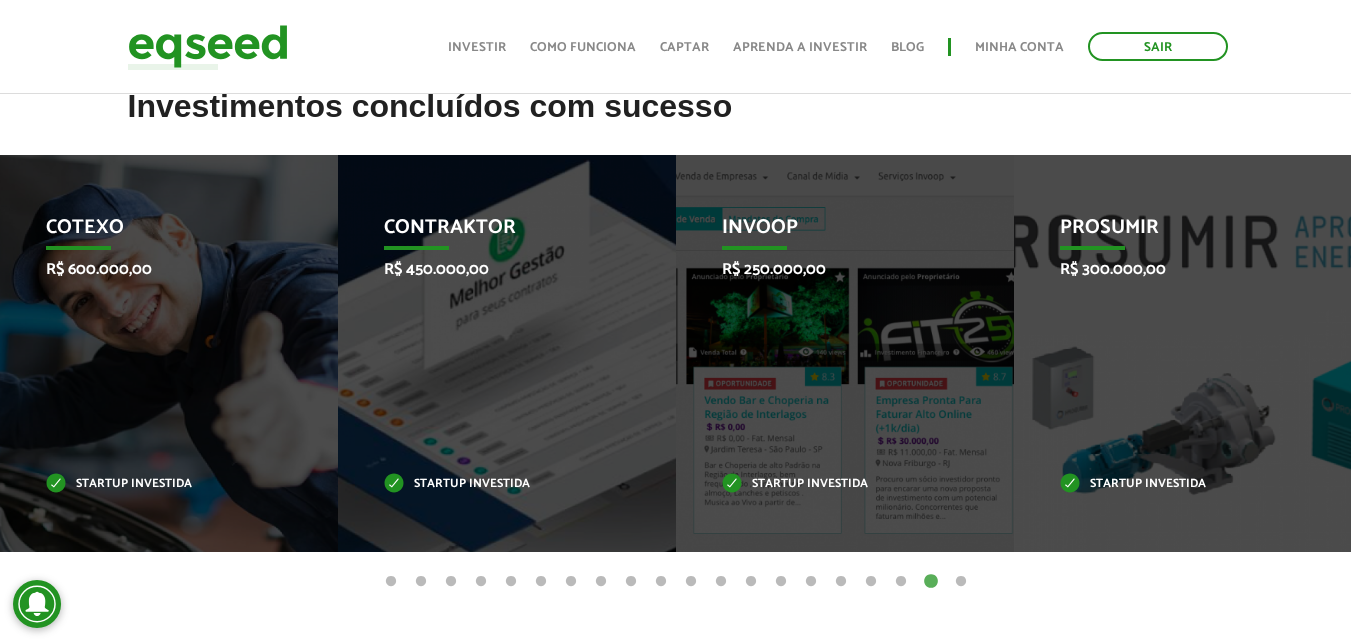 click on "20" at bounding box center (961, 582) 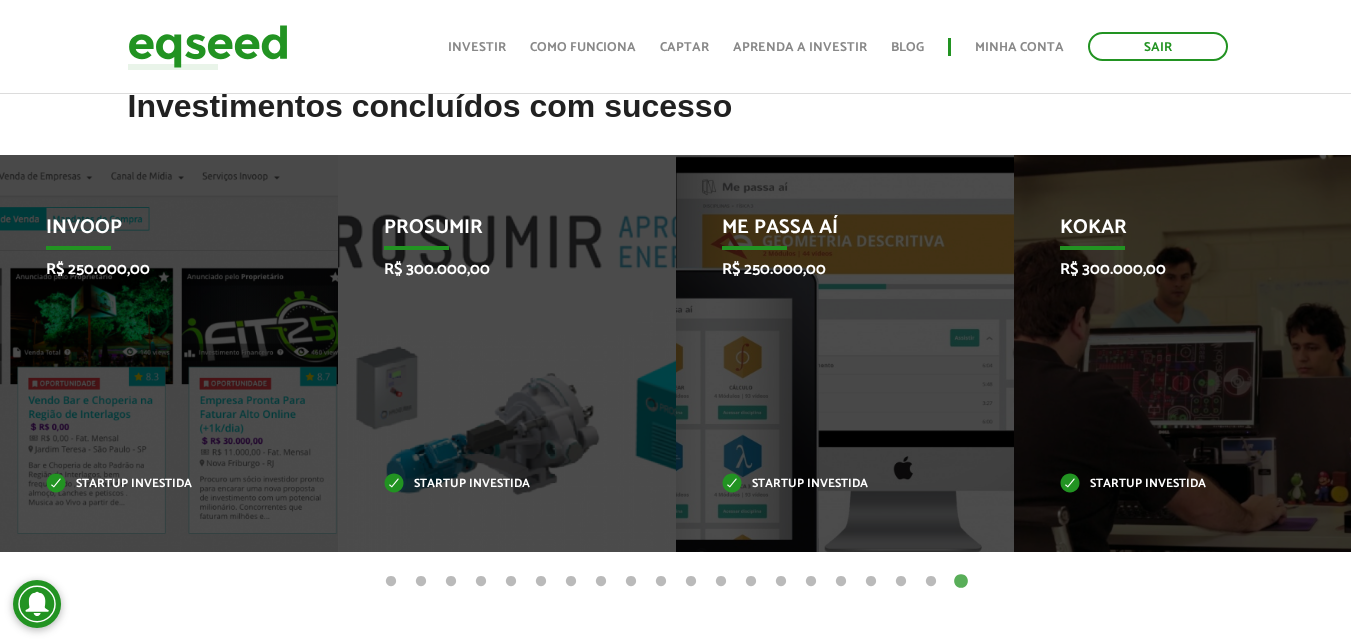 click on "2" at bounding box center (421, 582) 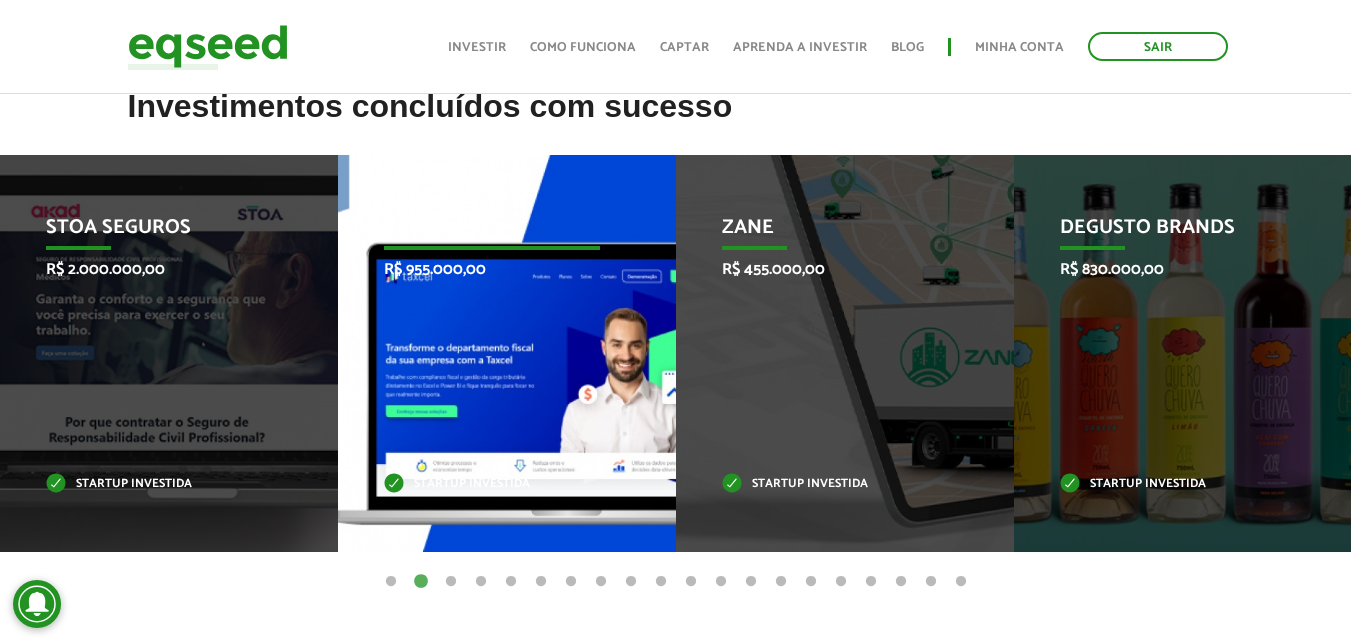 click on "Taxcel
R$ 955.000,00
Startup investida" at bounding box center [492, 353] 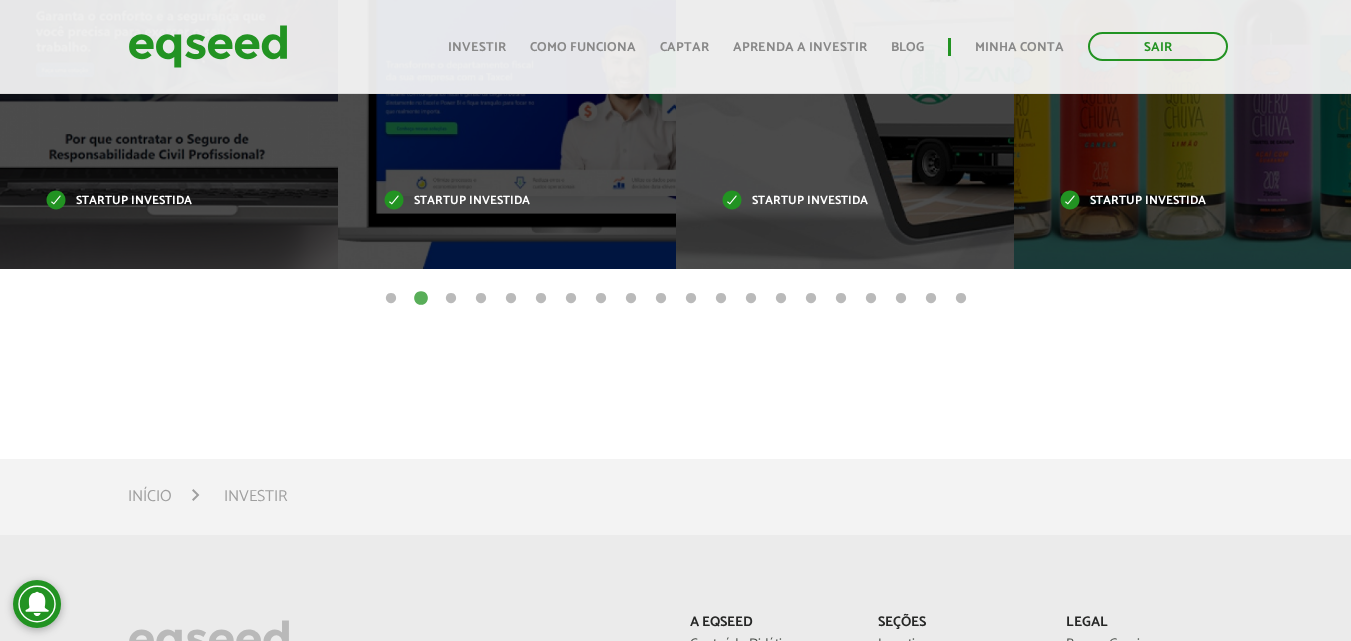 scroll, scrollTop: 900, scrollLeft: 0, axis: vertical 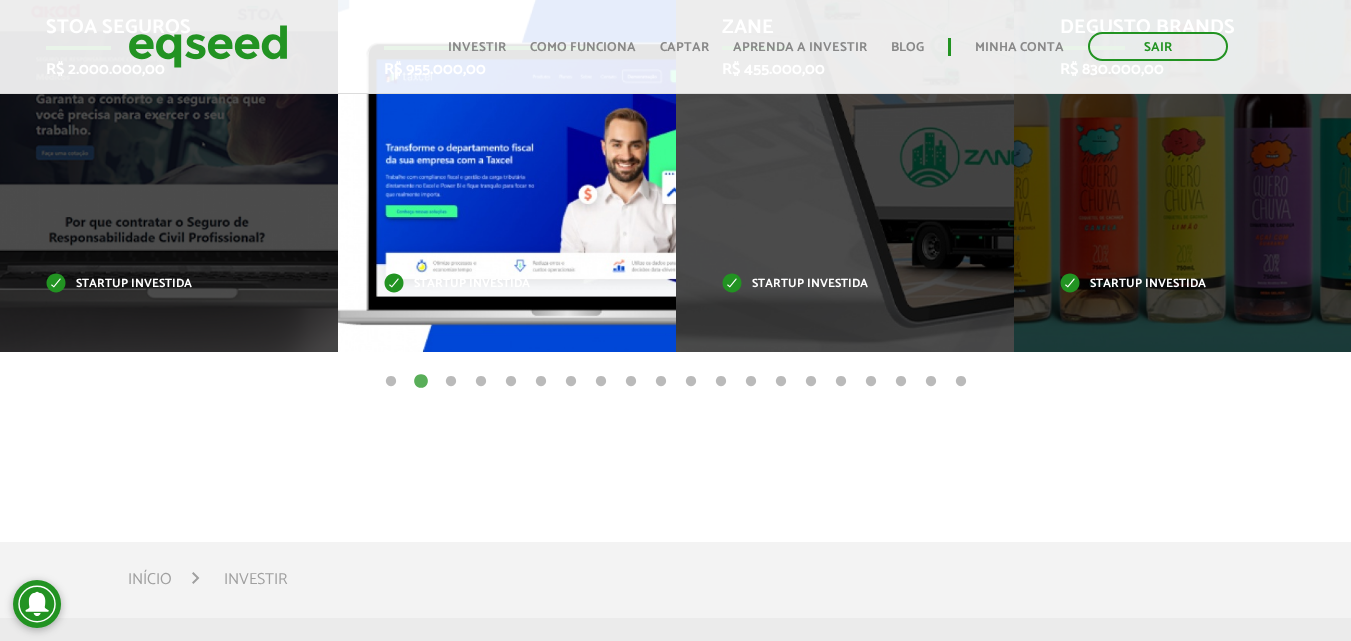 click on "Taxcel
R$ 955.000,00
Startup investida" at bounding box center (492, 153) 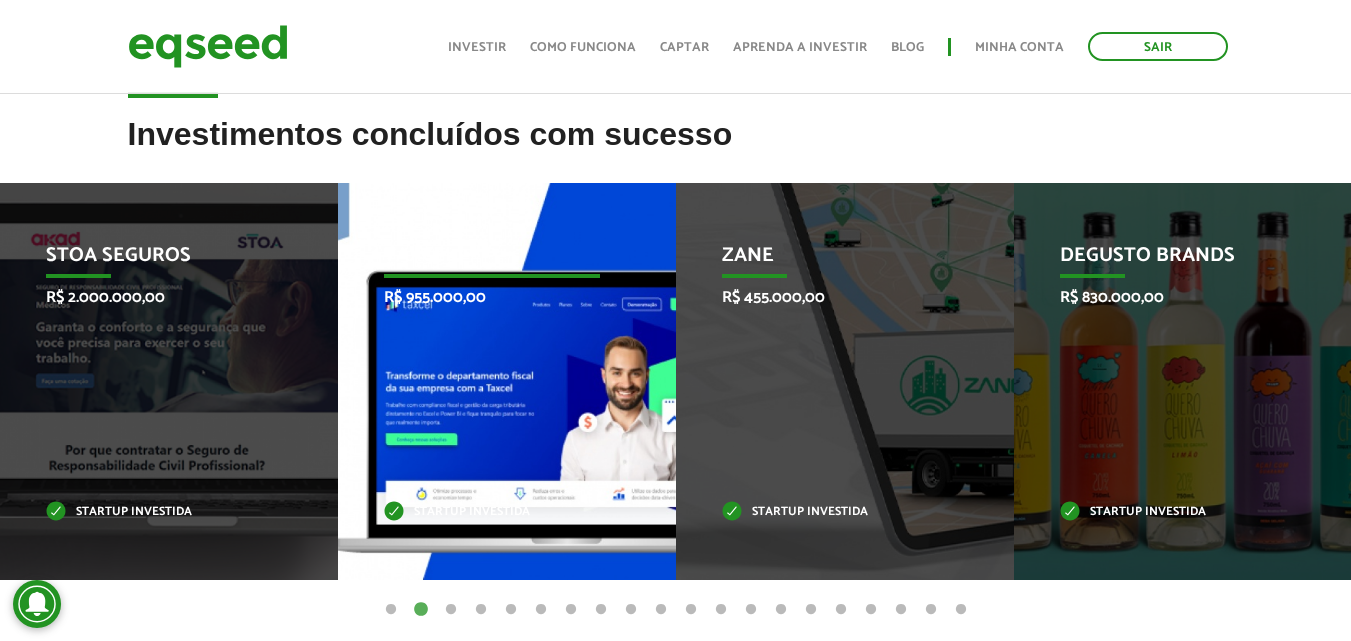 scroll, scrollTop: 700, scrollLeft: 0, axis: vertical 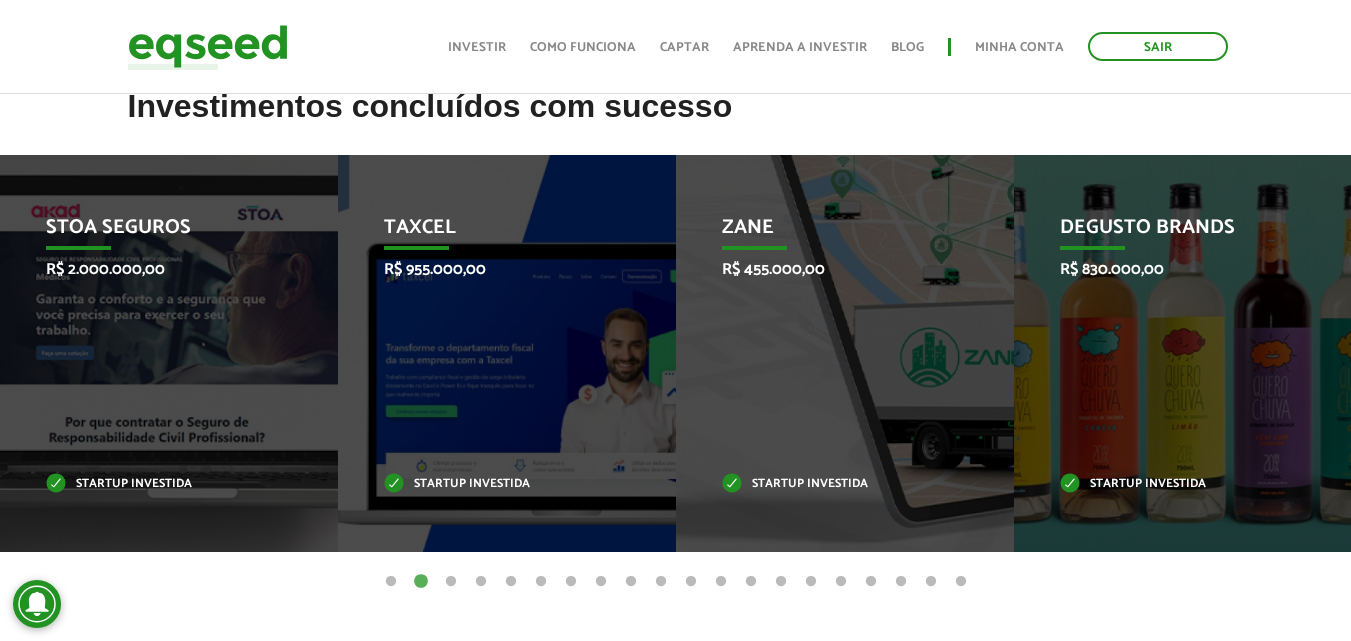 click on "1" at bounding box center (391, 582) 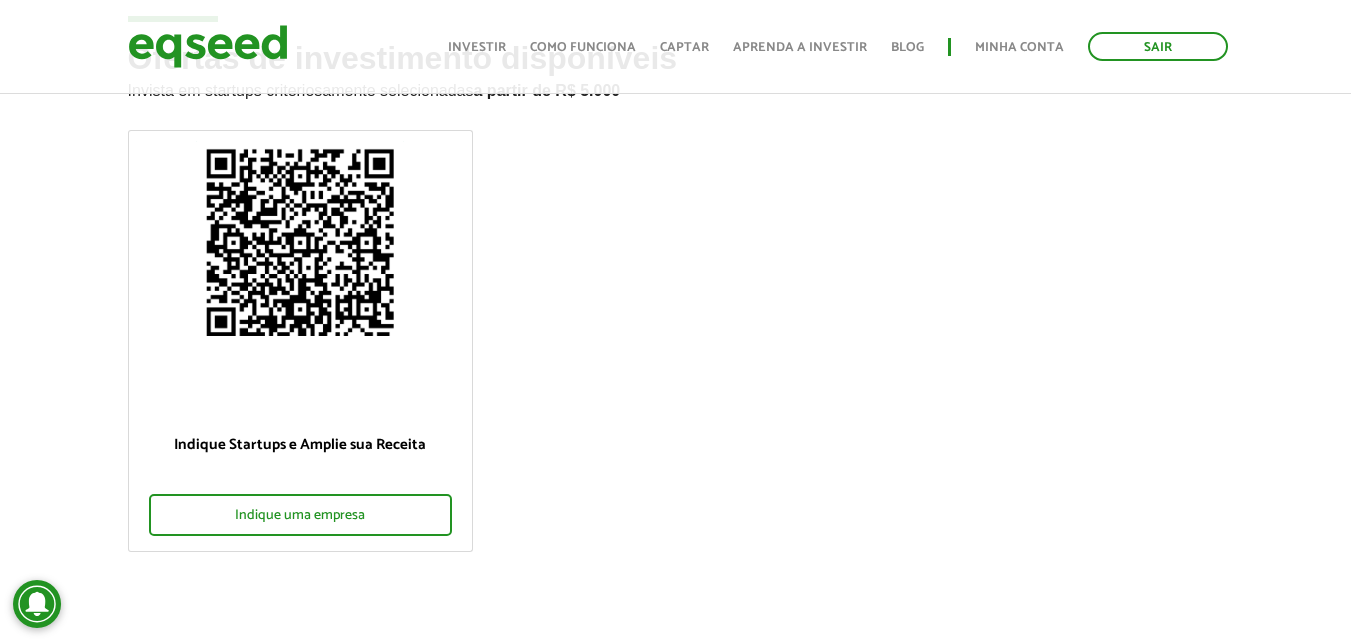 scroll, scrollTop: 0, scrollLeft: 0, axis: both 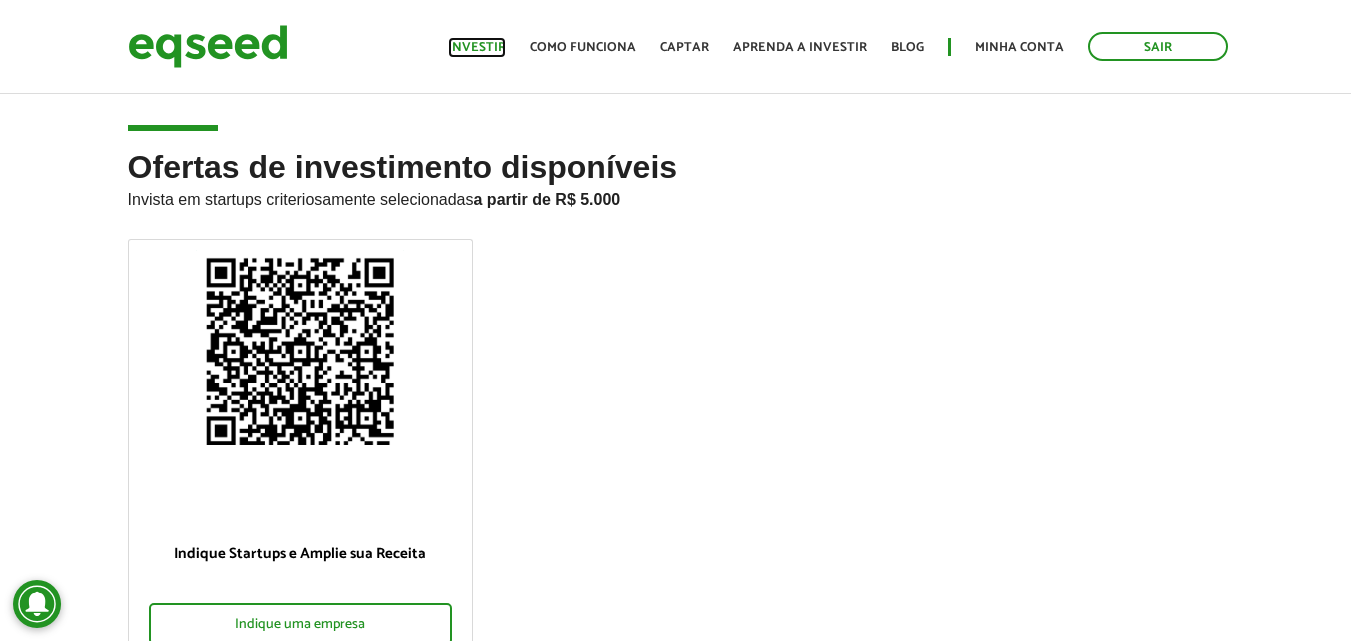 click on "Investir" at bounding box center (477, 47) 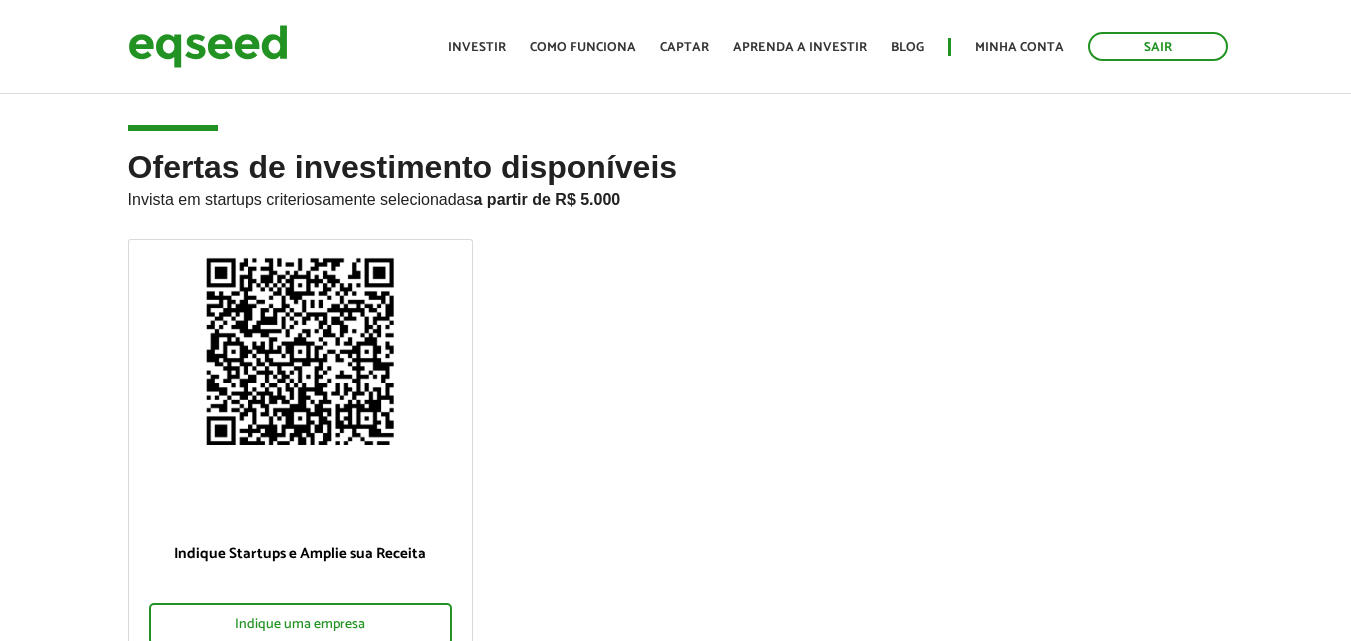 scroll, scrollTop: 0, scrollLeft: 0, axis: both 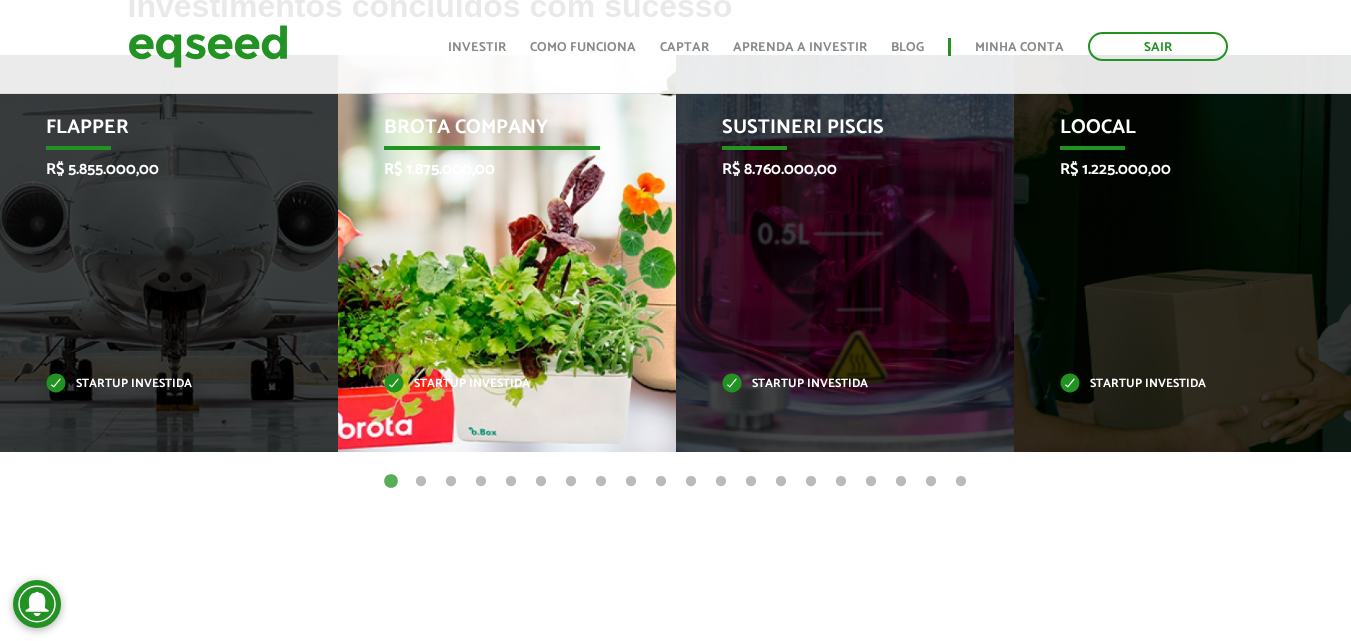 click on "Brota Company
R$ 1.875.000,00
Startup investida" at bounding box center [492, 253] 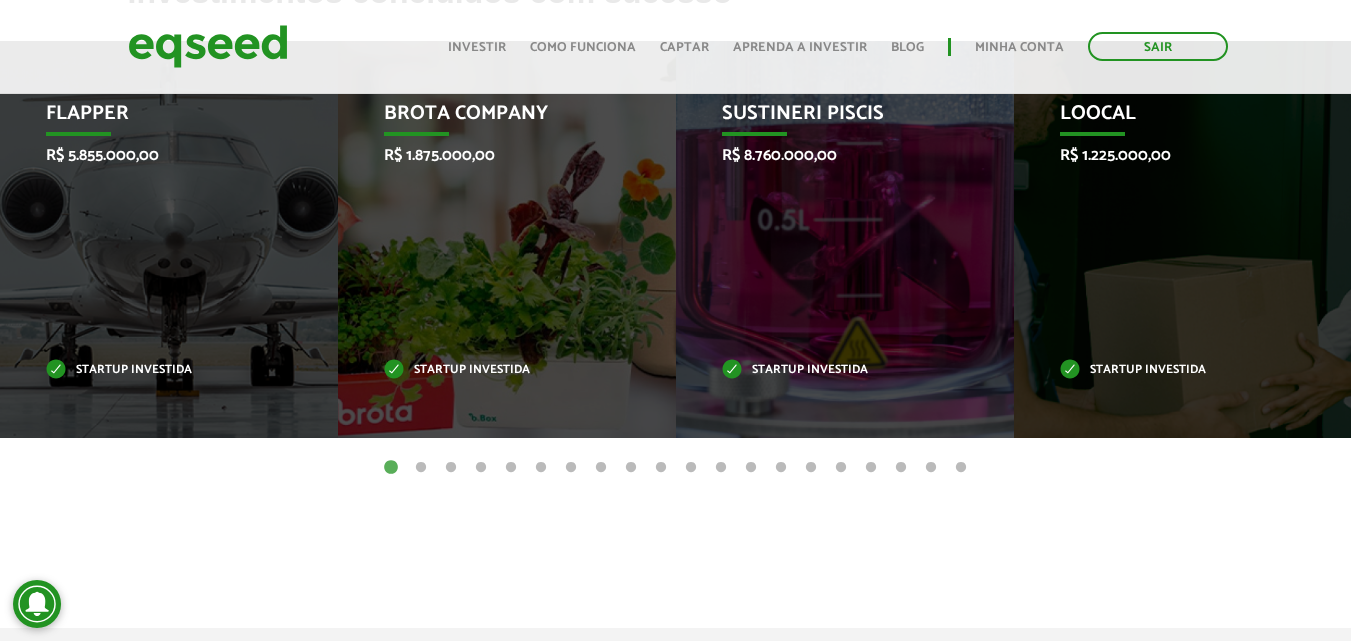 scroll, scrollTop: 900, scrollLeft: 0, axis: vertical 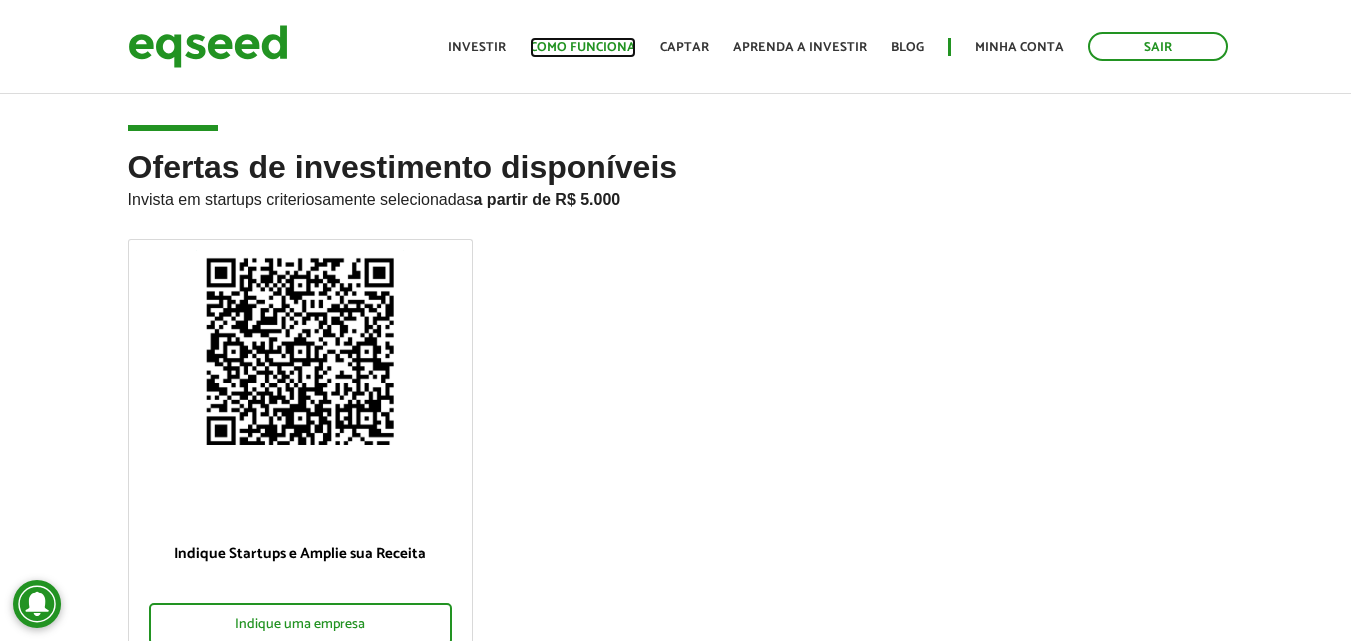 click on "Como funciona" at bounding box center (583, 47) 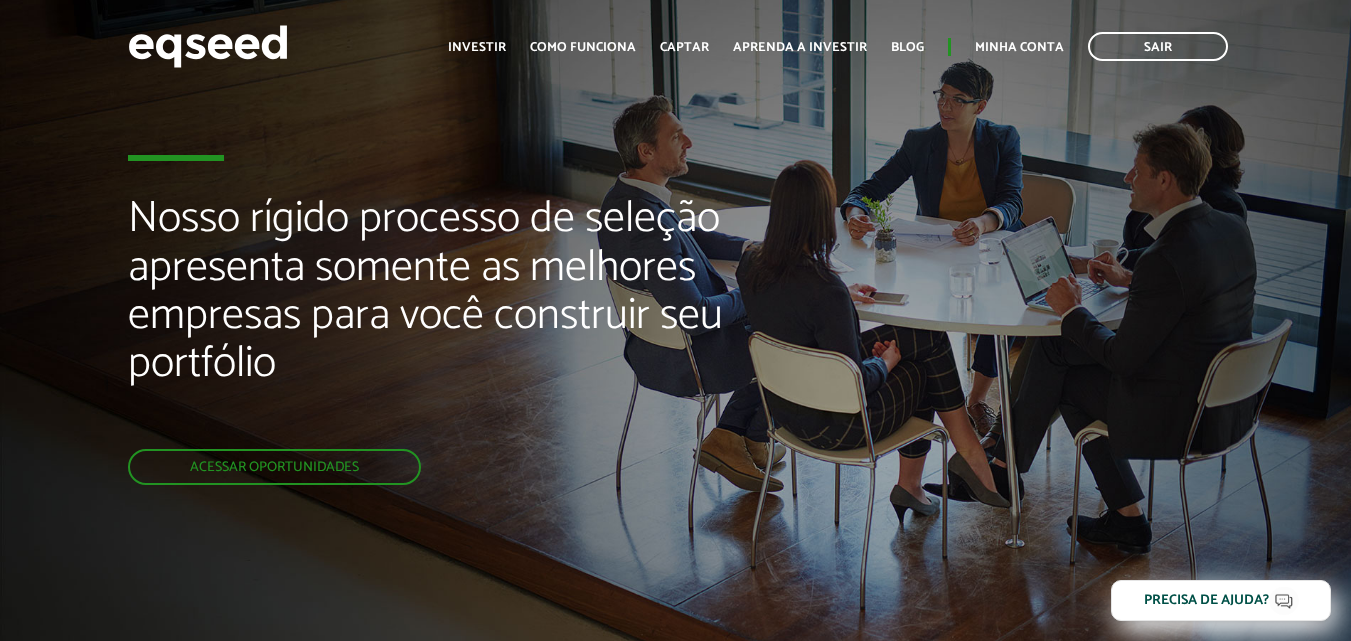 scroll, scrollTop: 0, scrollLeft: 0, axis: both 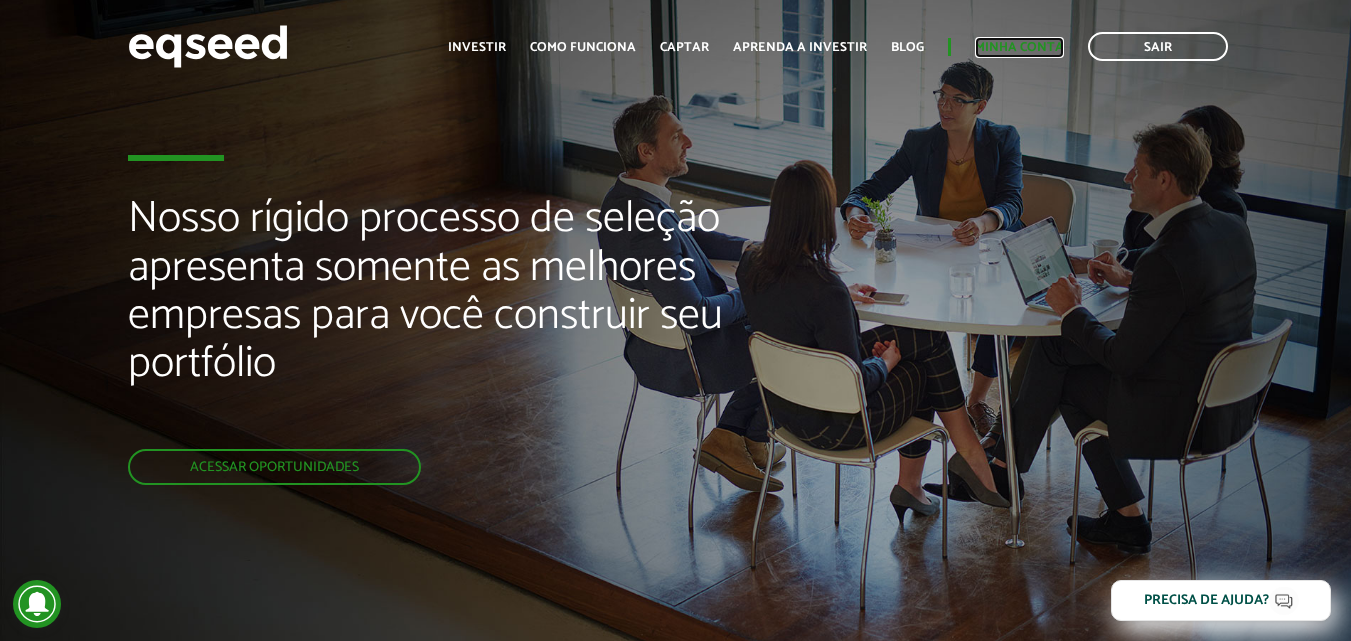 click on "Minha conta" at bounding box center [1019, 47] 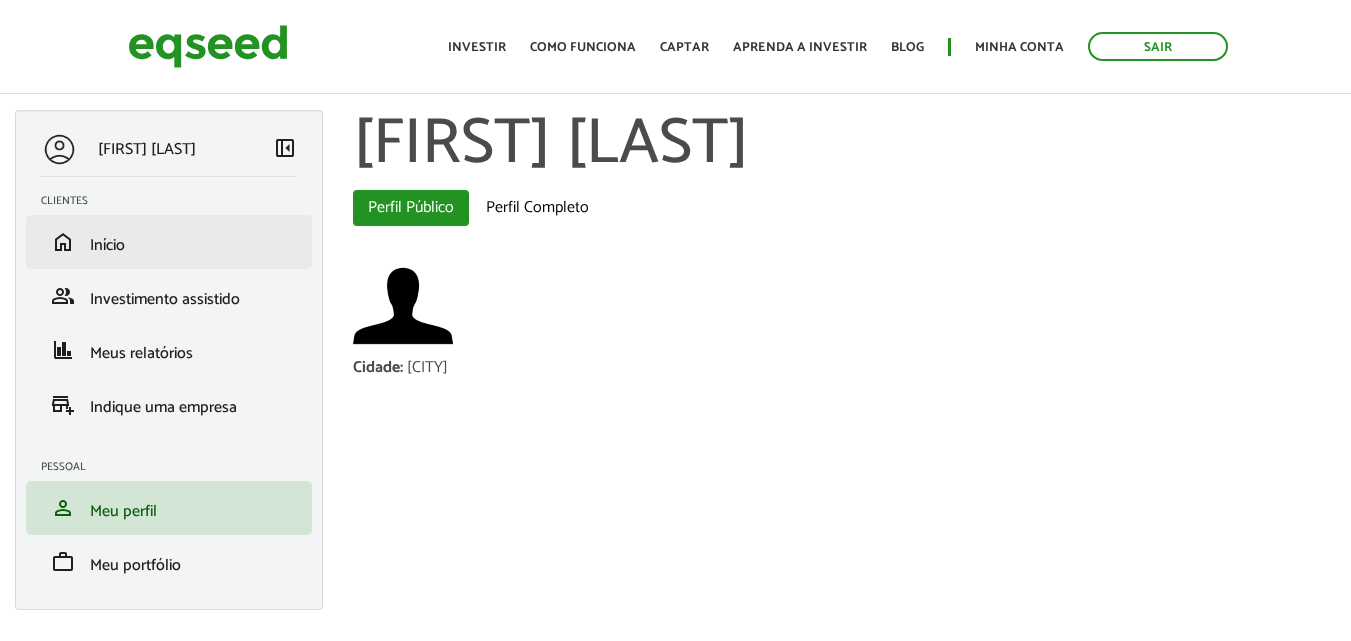 scroll, scrollTop: 0, scrollLeft: 0, axis: both 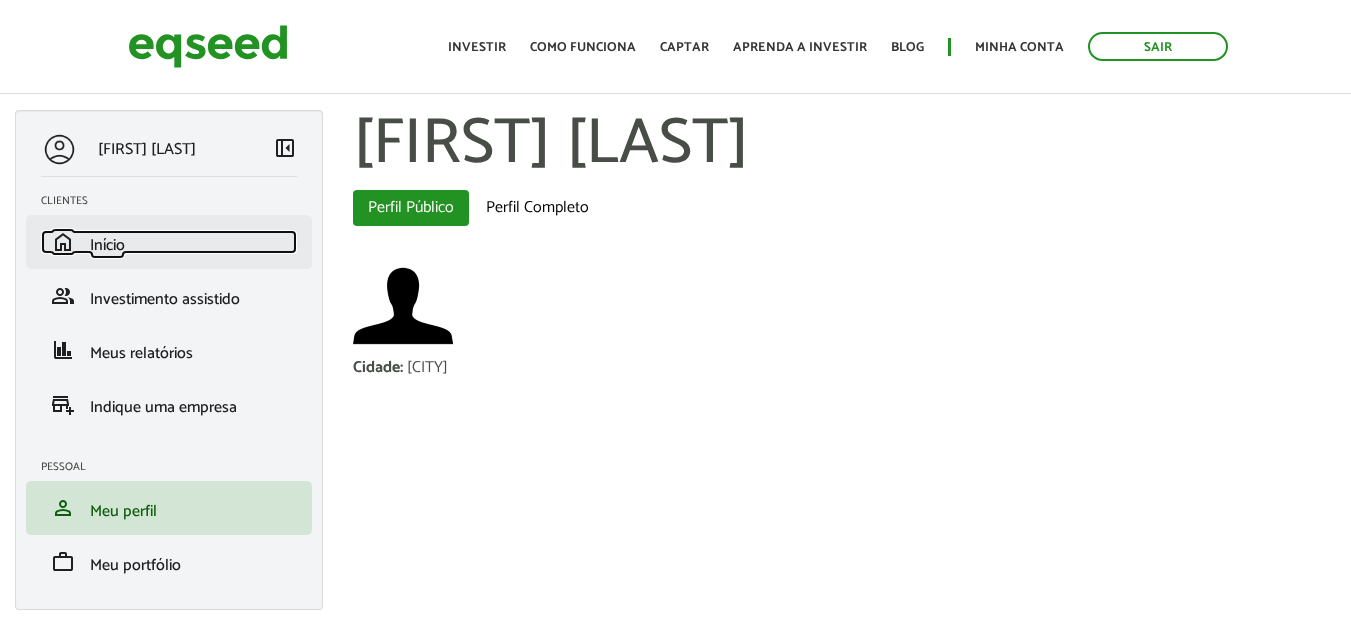 click on "home Início" at bounding box center (169, 242) 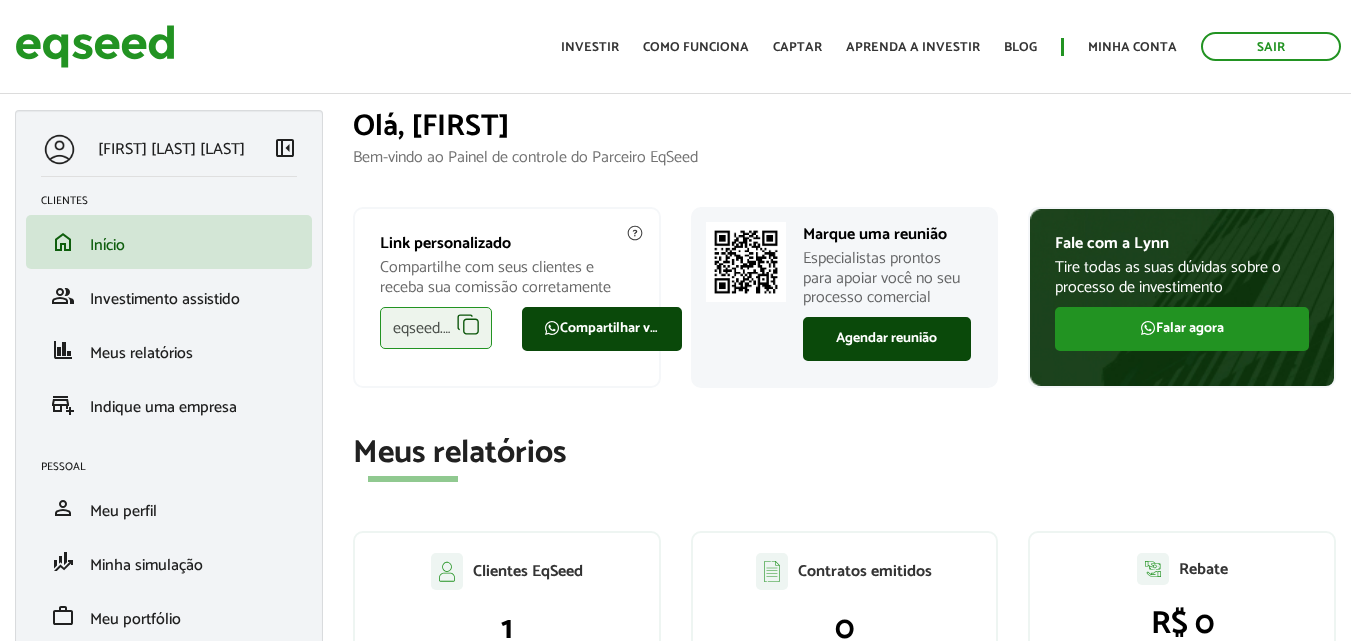 scroll, scrollTop: 0, scrollLeft: 0, axis: both 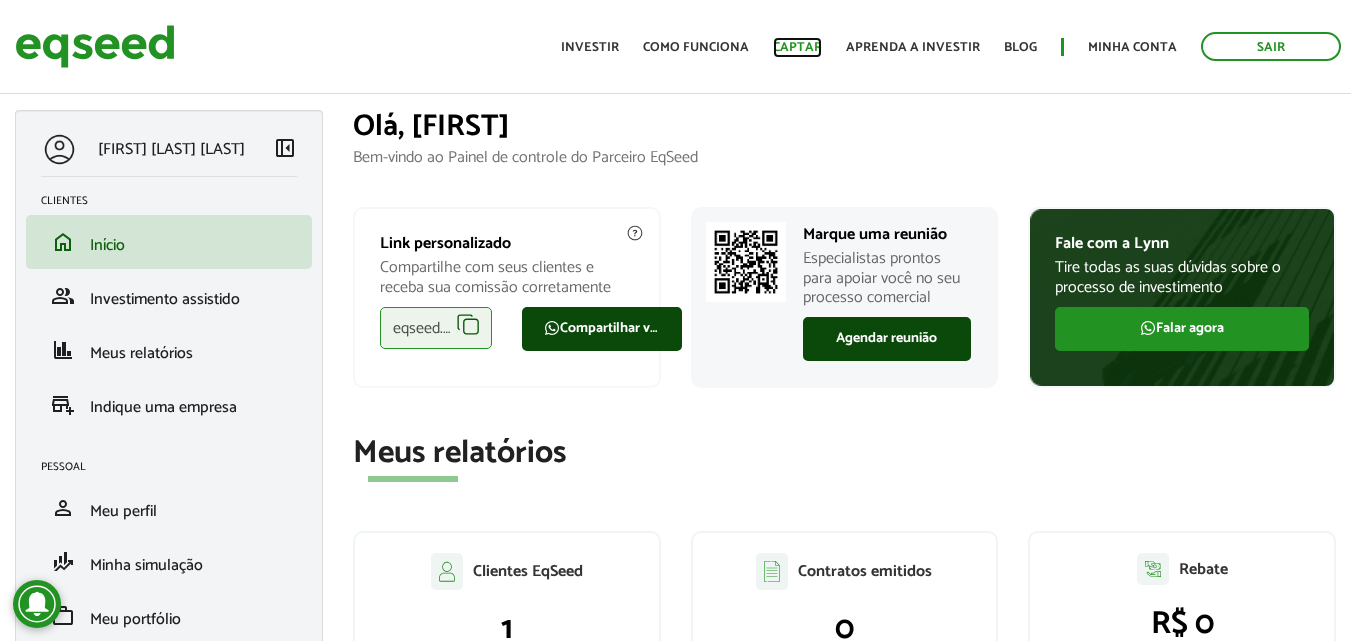 click on "Captar" at bounding box center (797, 47) 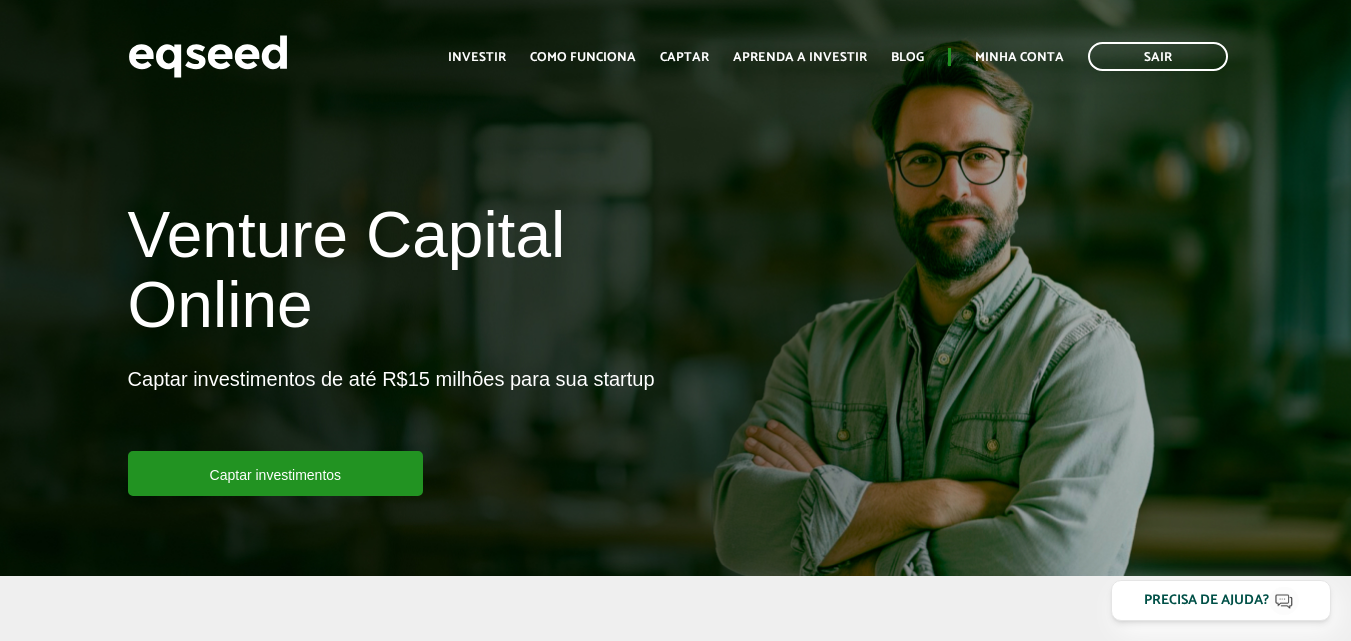 scroll, scrollTop: 0, scrollLeft: 0, axis: both 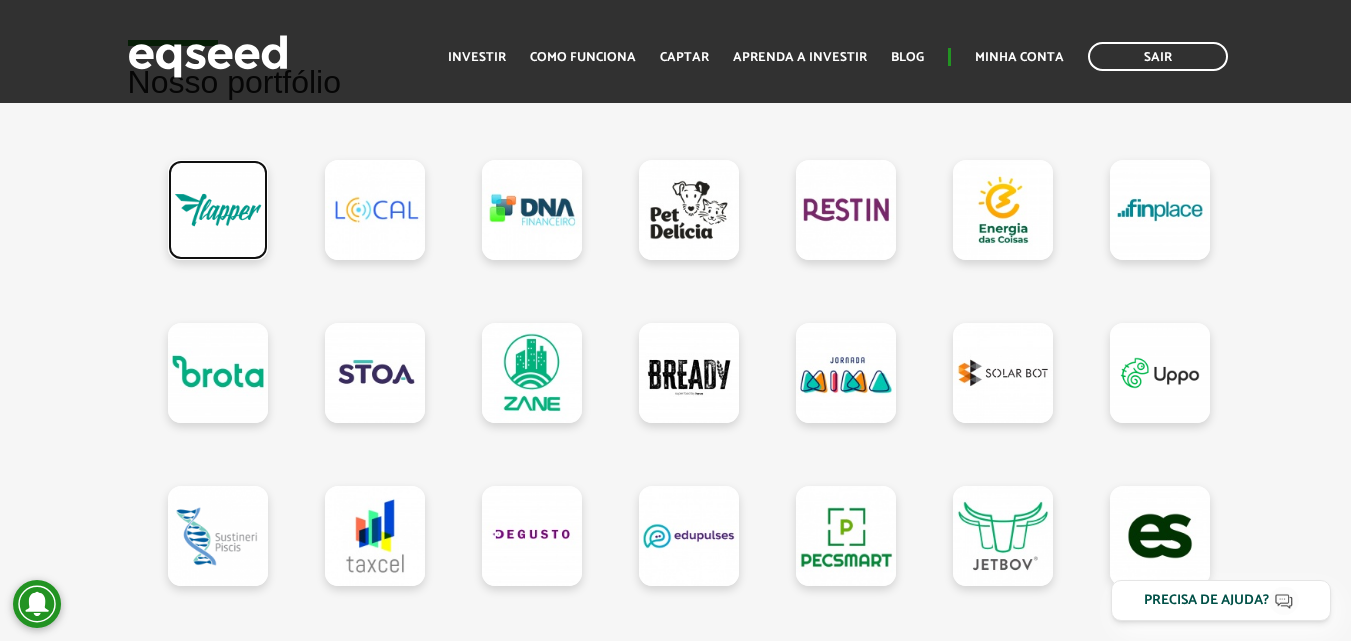 click at bounding box center [218, 210] 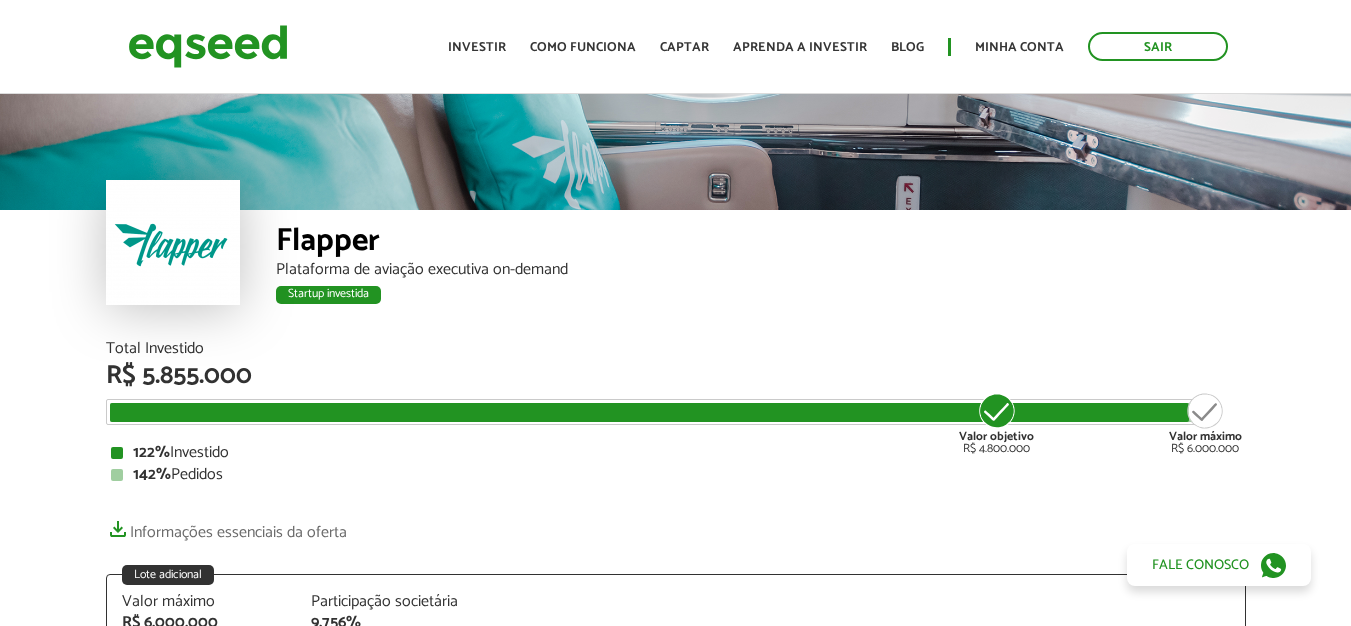 scroll, scrollTop: 0, scrollLeft: 0, axis: both 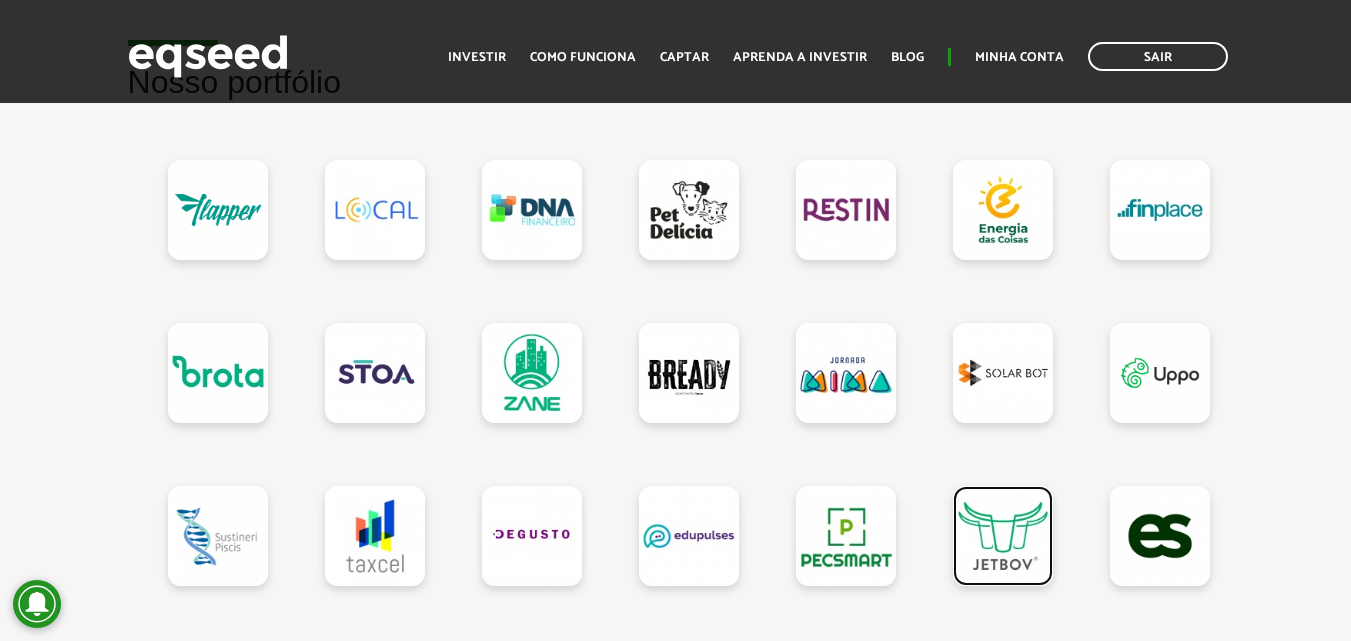 click at bounding box center [1003, 536] 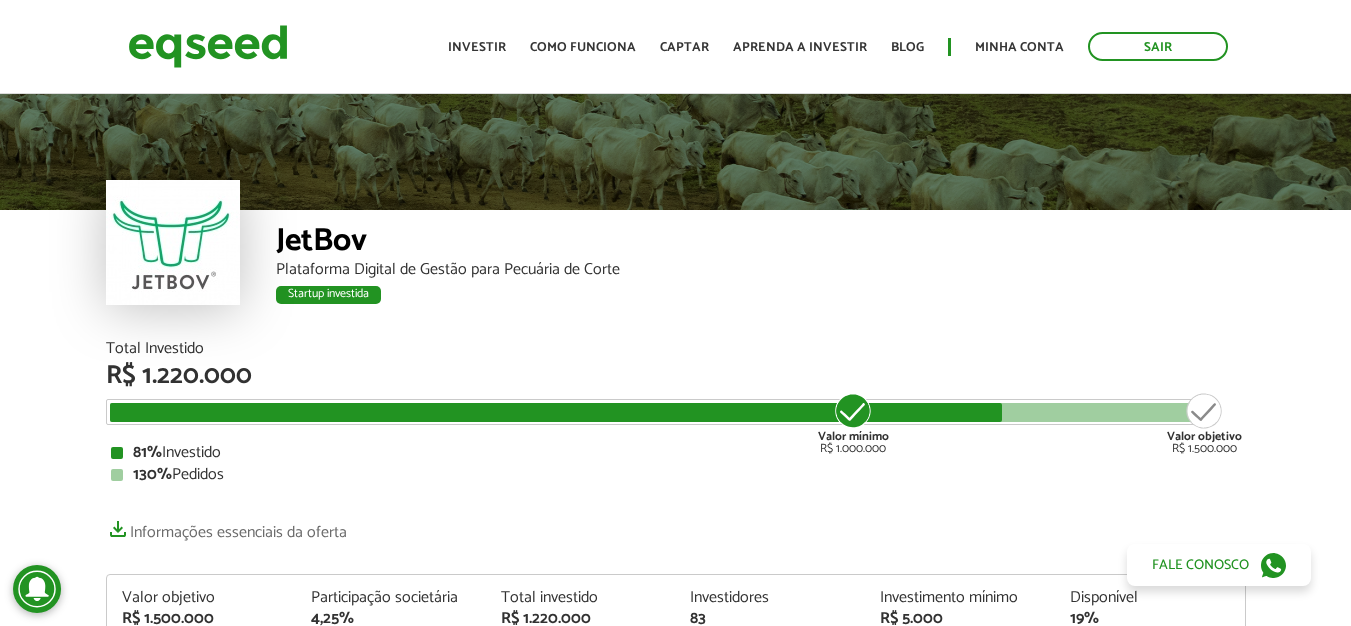 scroll, scrollTop: 0, scrollLeft: 0, axis: both 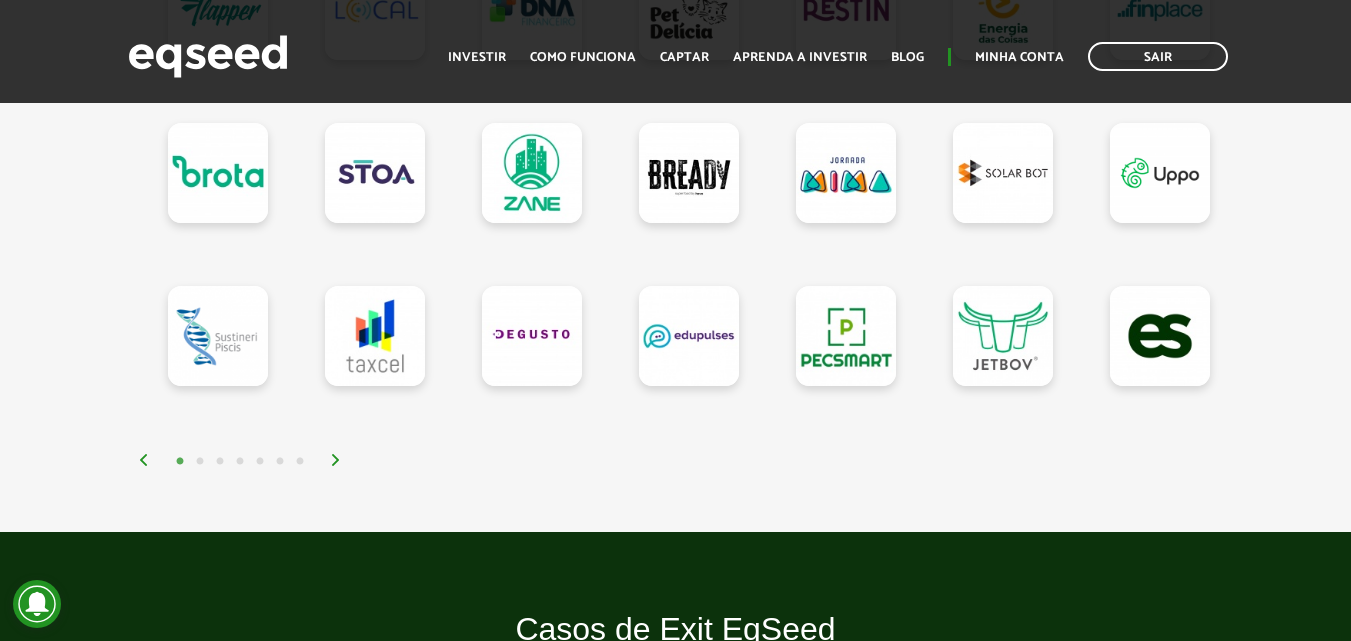 click at bounding box center (336, 460) 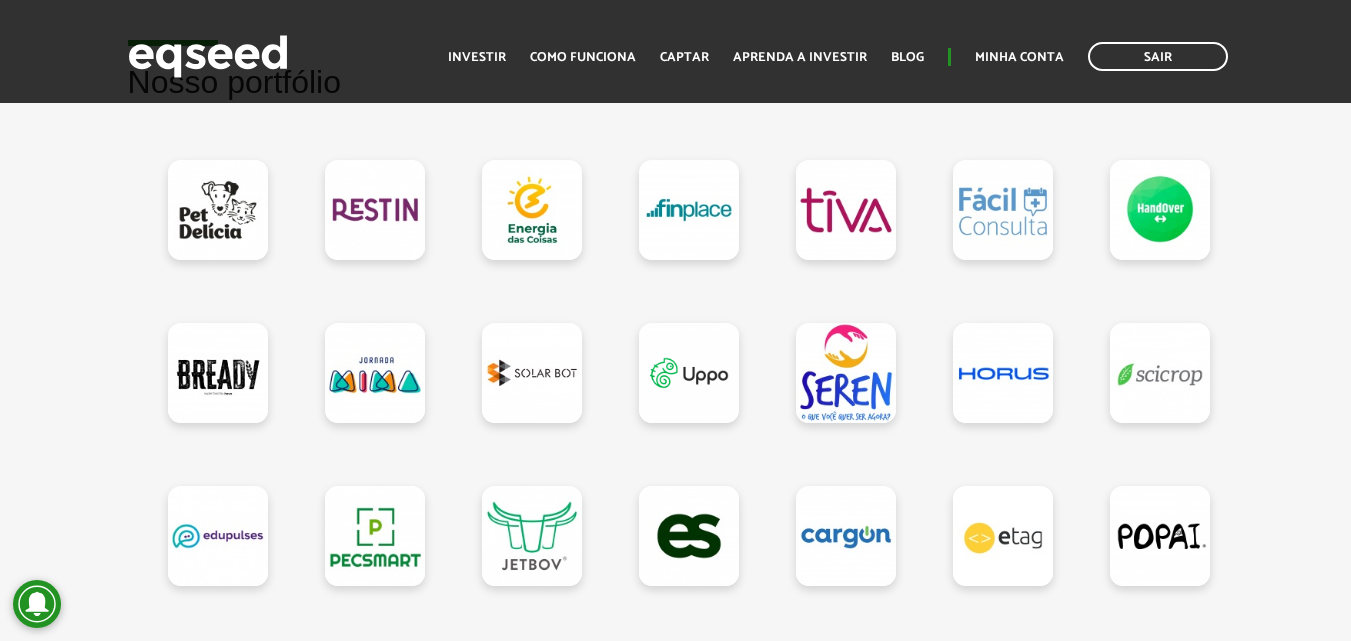 scroll, scrollTop: 1900, scrollLeft: 0, axis: vertical 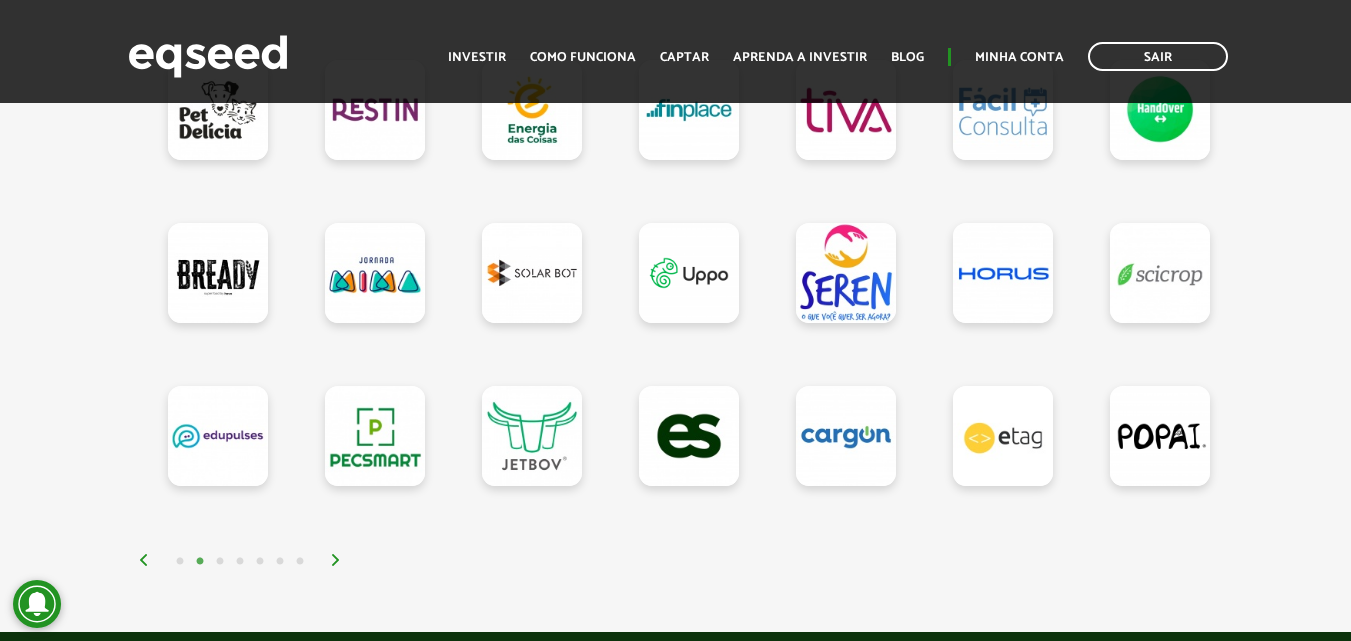 click on "1 2 3 4 5 6 7" at bounding box center [681, 560] 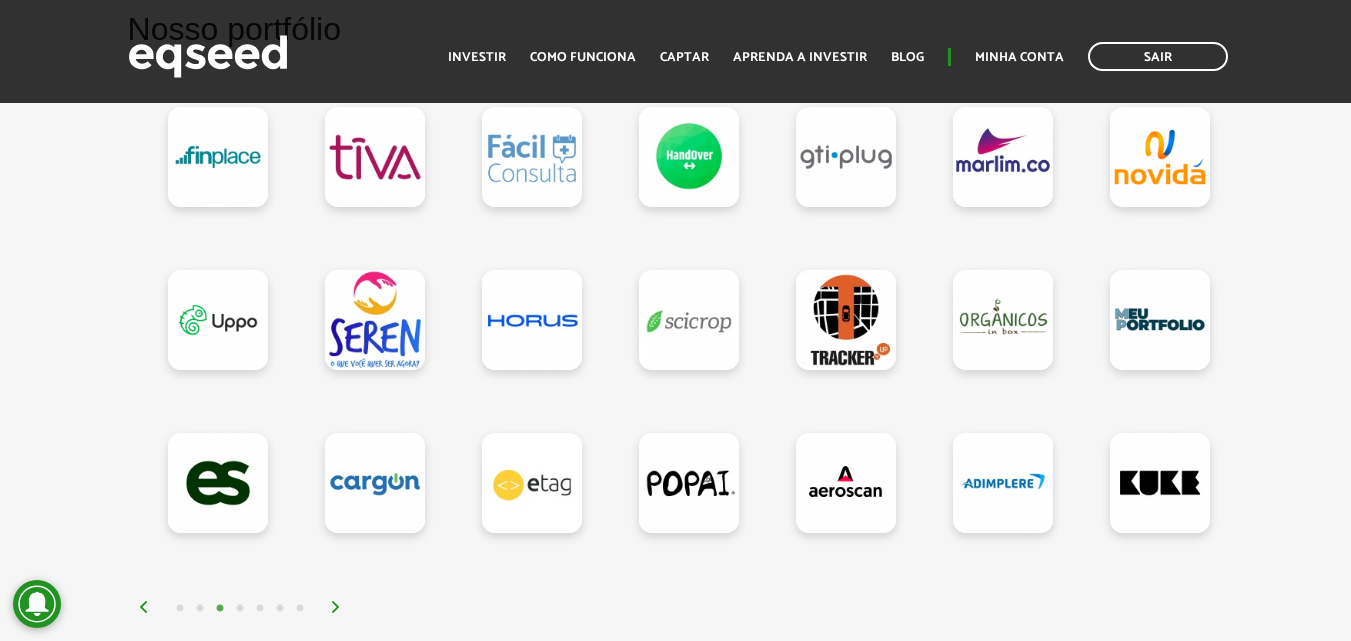 scroll, scrollTop: 1900, scrollLeft: 0, axis: vertical 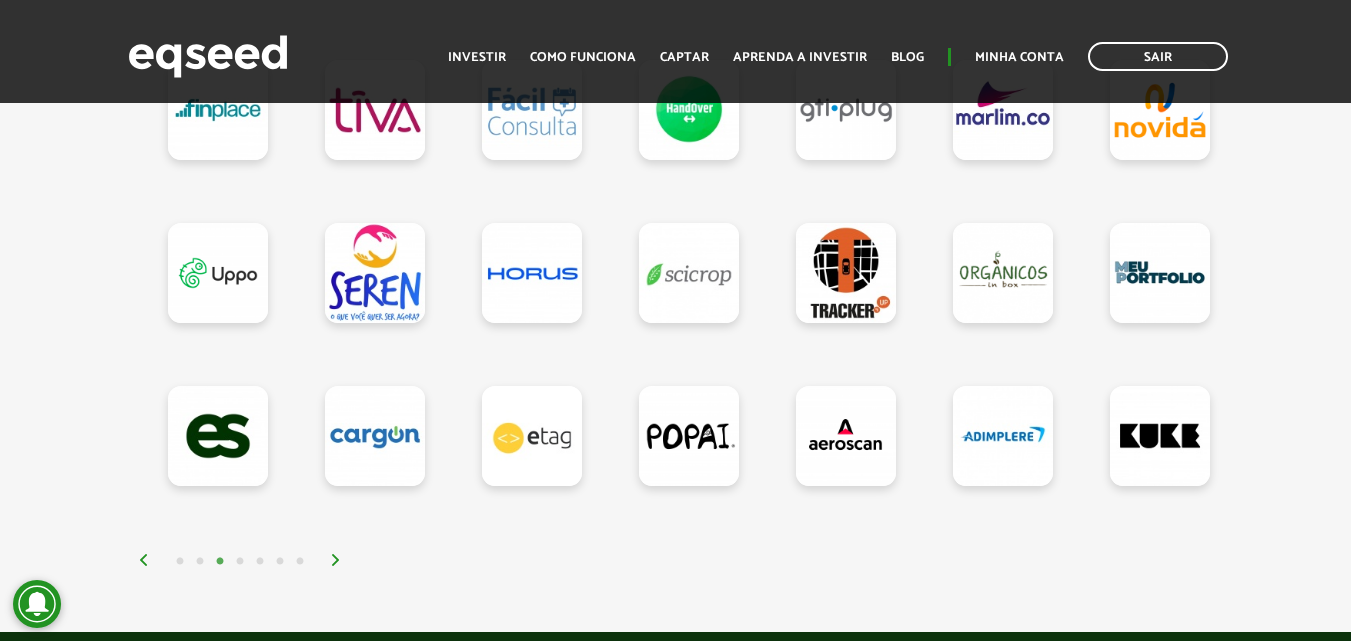 click at bounding box center (336, 560) 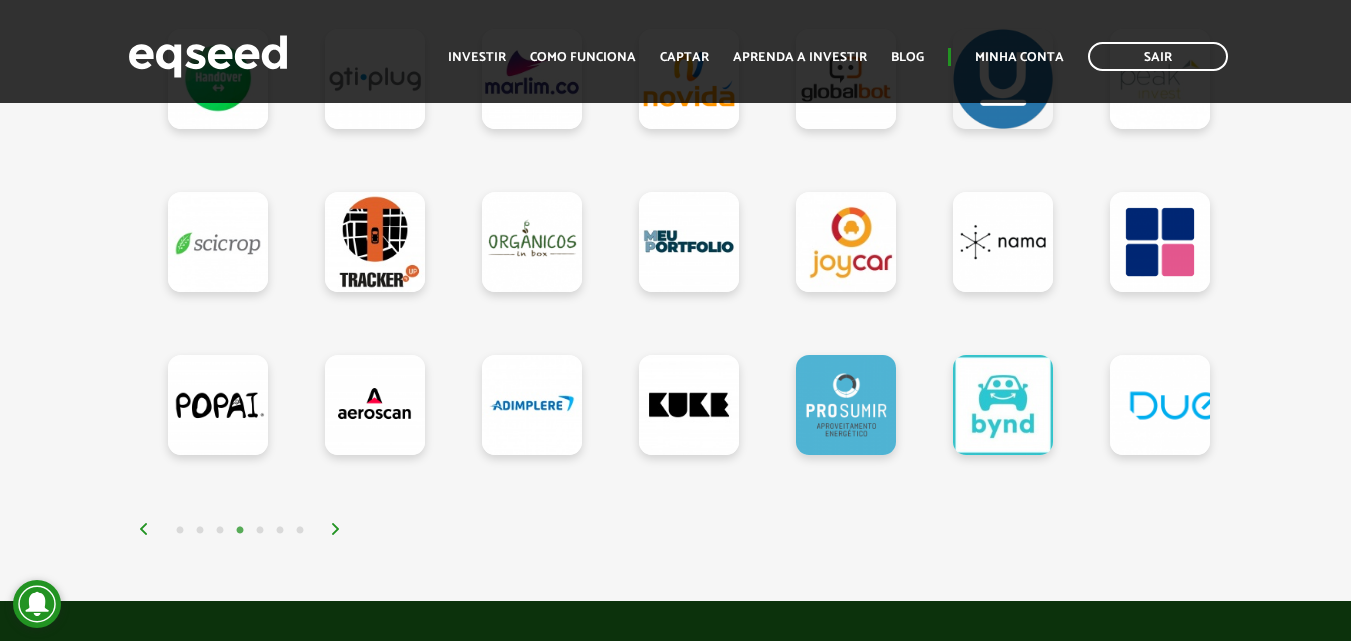scroll, scrollTop: 2000, scrollLeft: 0, axis: vertical 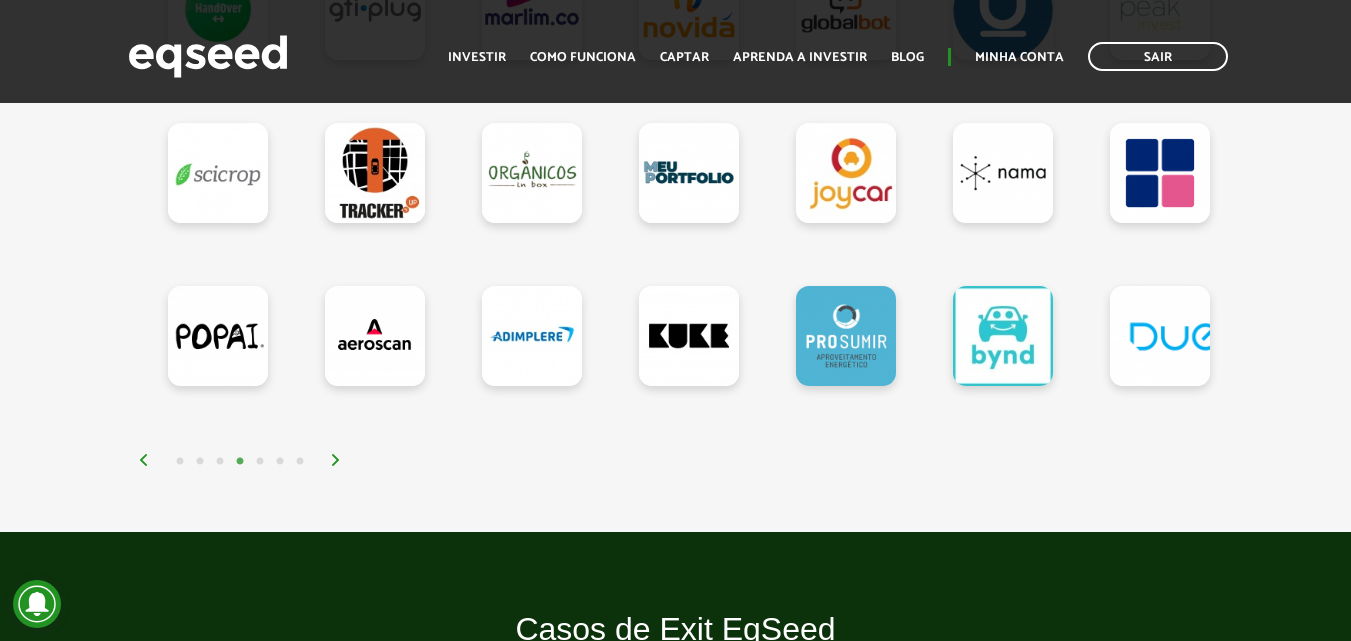 click on "1 2 3 4 5 6 7" at bounding box center [681, 460] 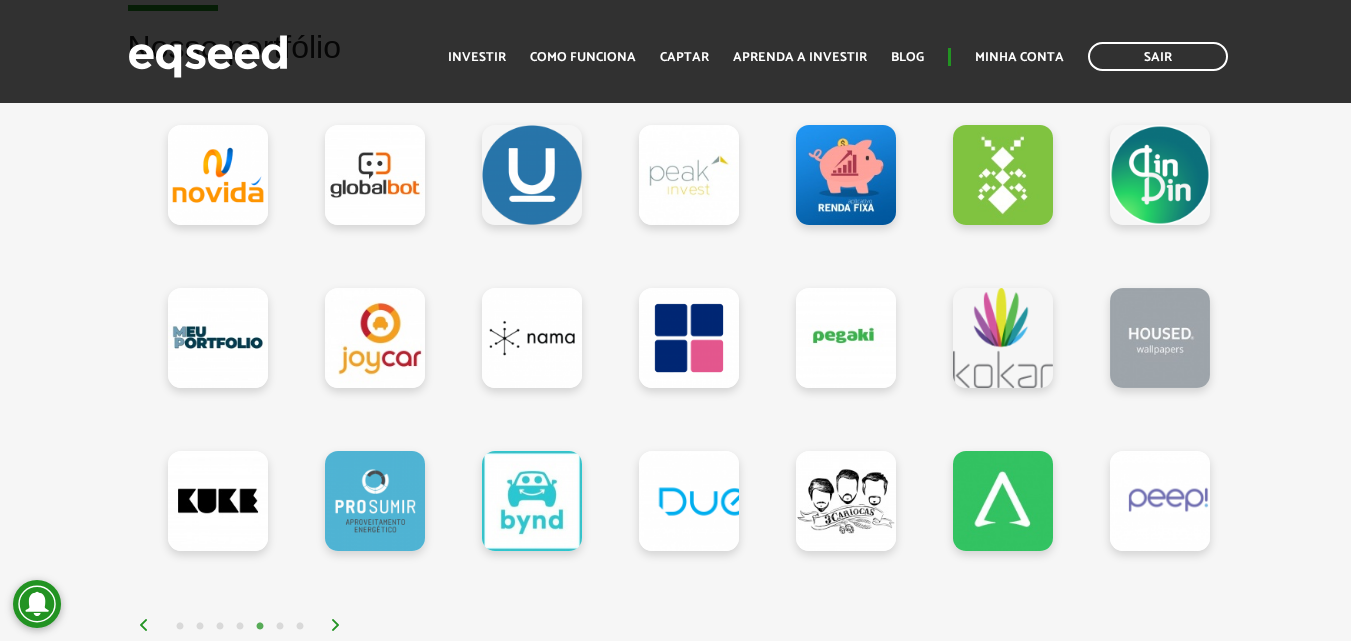 scroll, scrollTop: 1800, scrollLeft: 0, axis: vertical 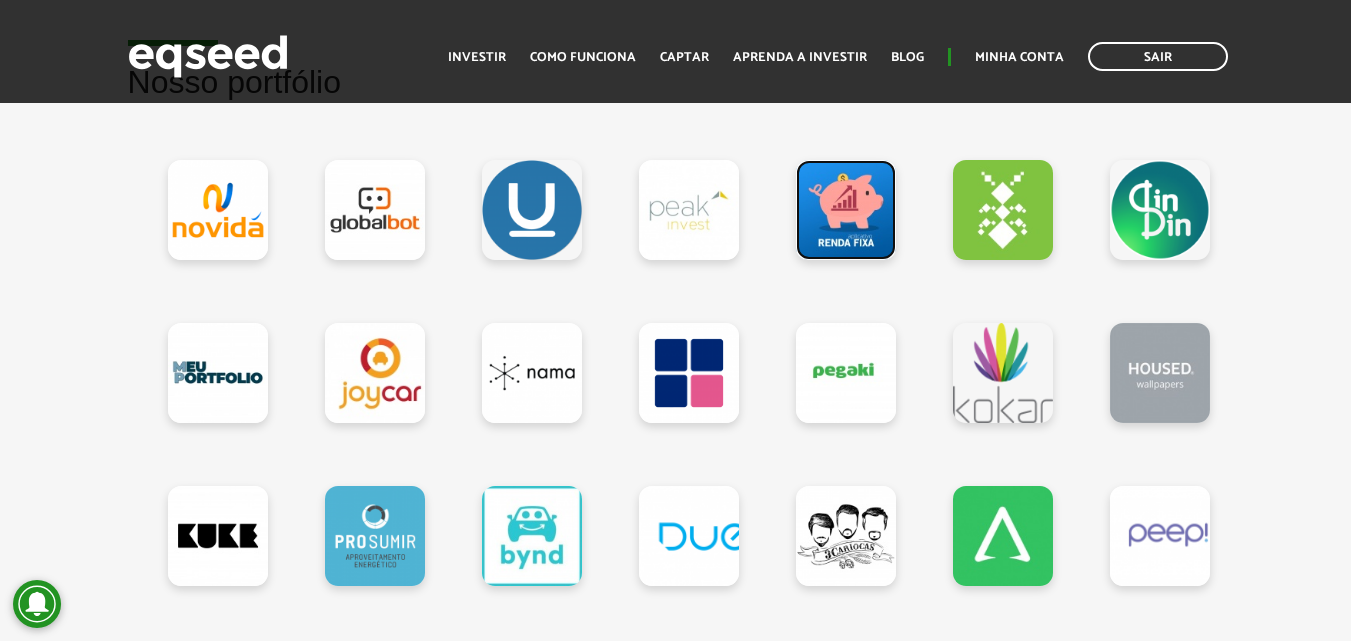 click at bounding box center (846, 210) 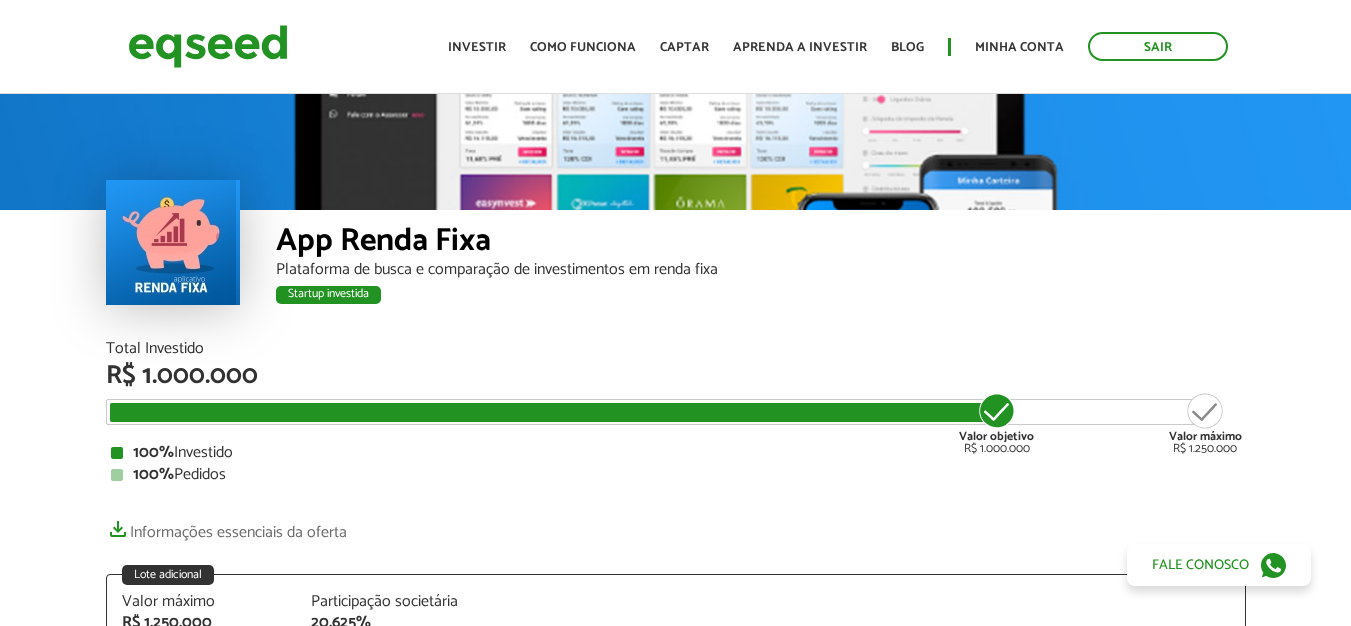 scroll, scrollTop: 0, scrollLeft: 0, axis: both 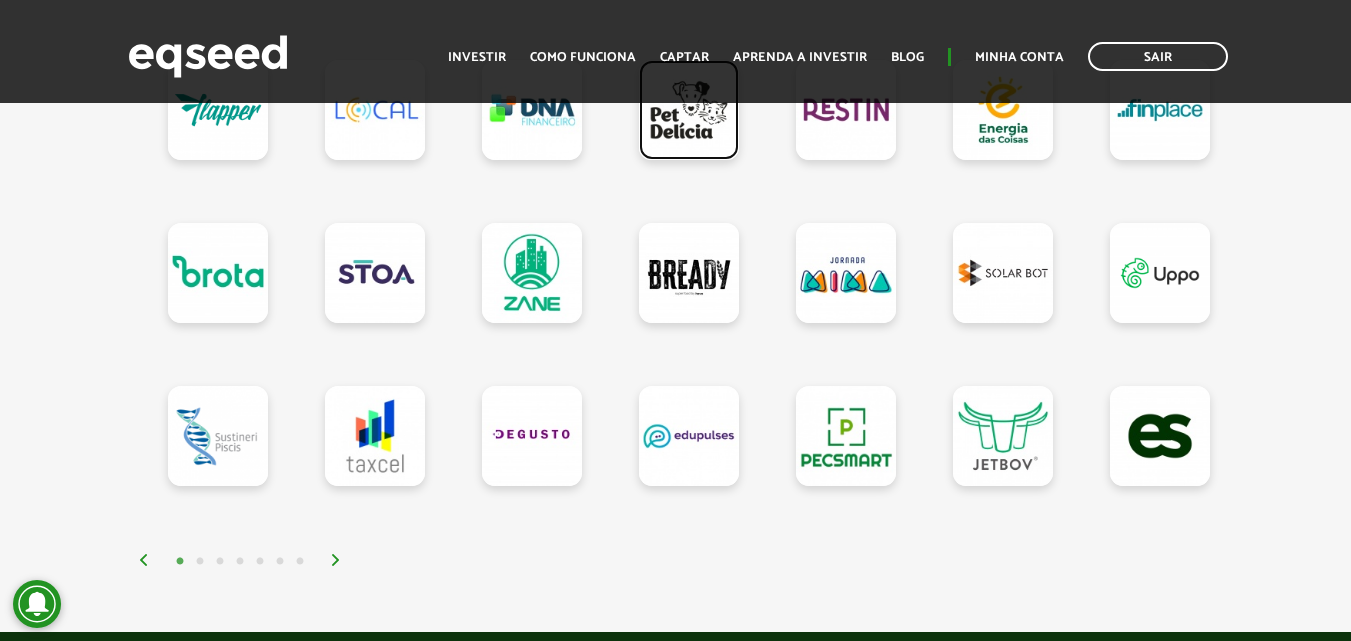 click at bounding box center (689, 110) 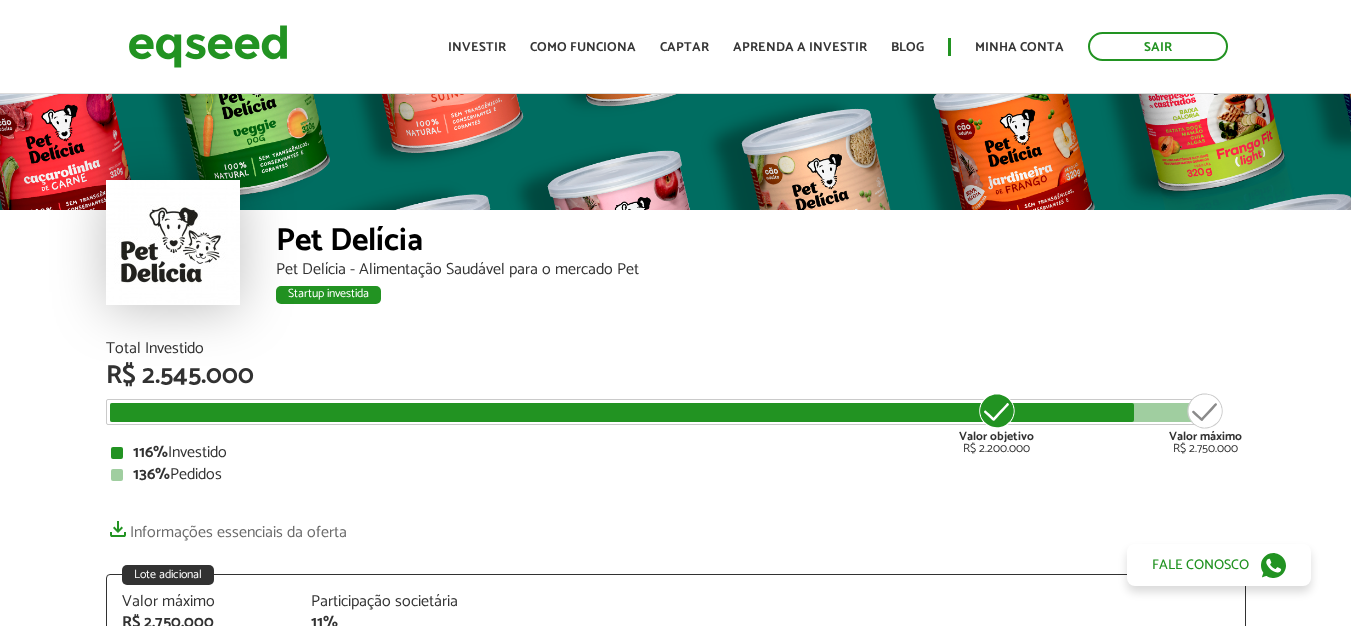 scroll, scrollTop: 0, scrollLeft: 0, axis: both 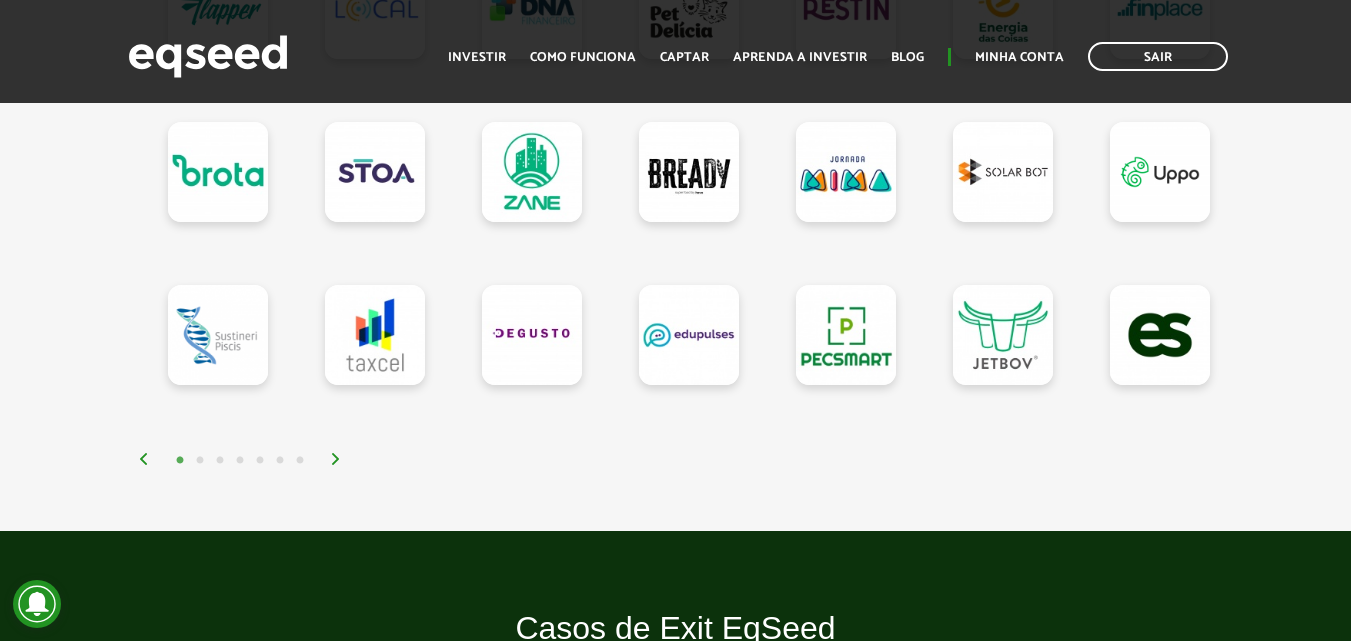 click on "1 2 3 4 5 6 7" at bounding box center [681, 459] 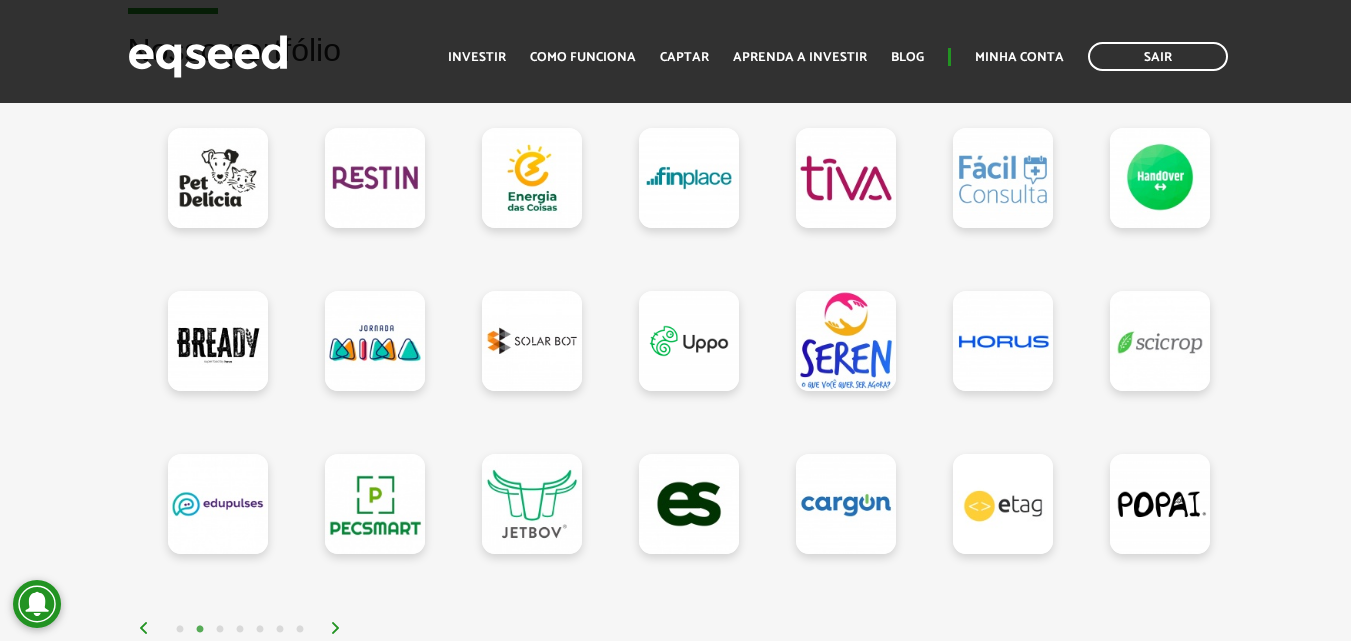 scroll, scrollTop: 1801, scrollLeft: 0, axis: vertical 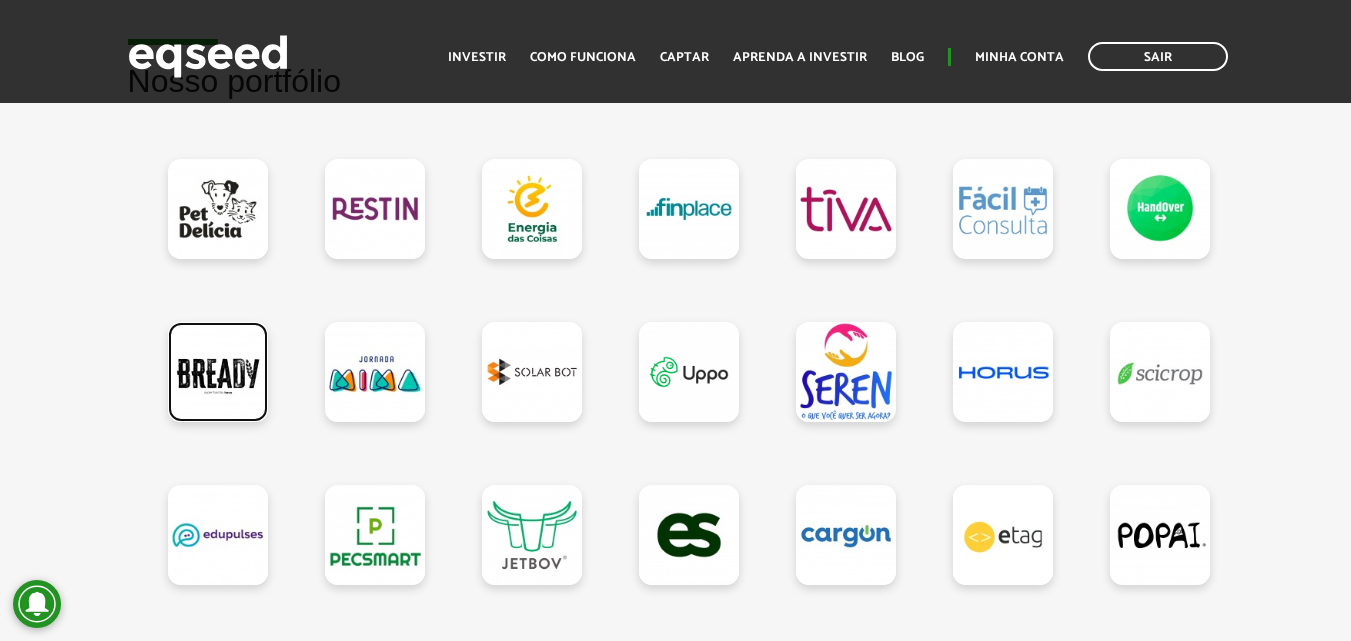 click at bounding box center [218, 372] 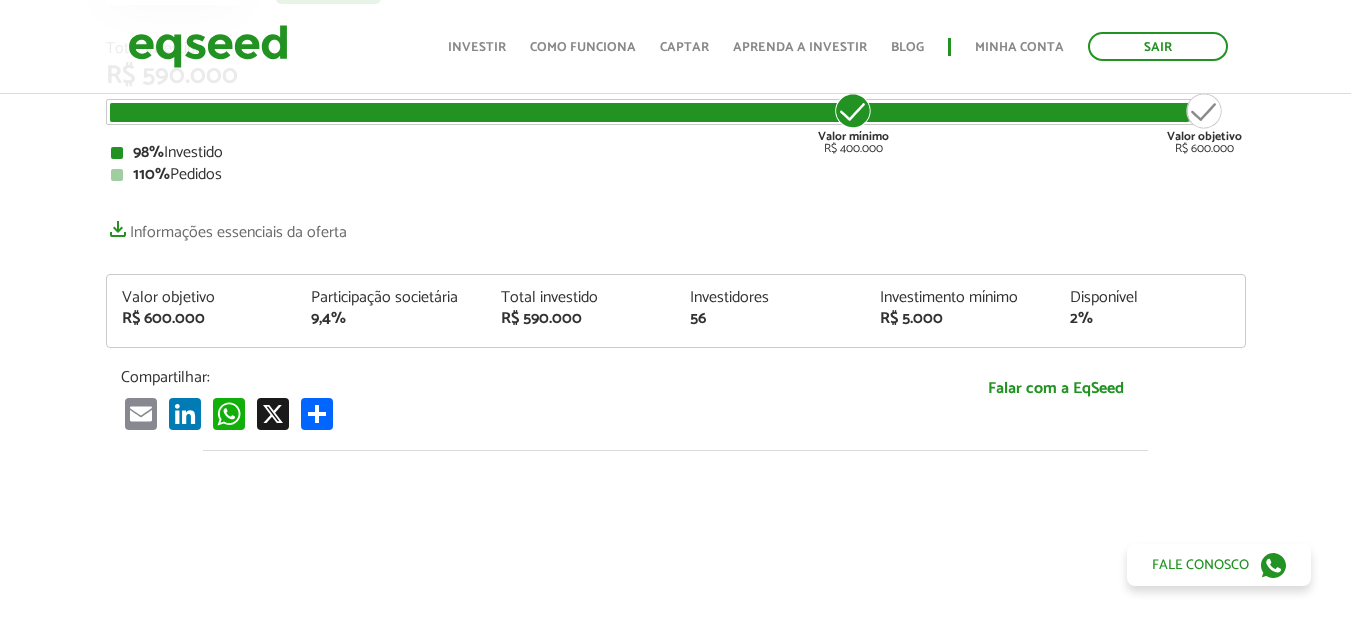 scroll, scrollTop: 300, scrollLeft: 0, axis: vertical 